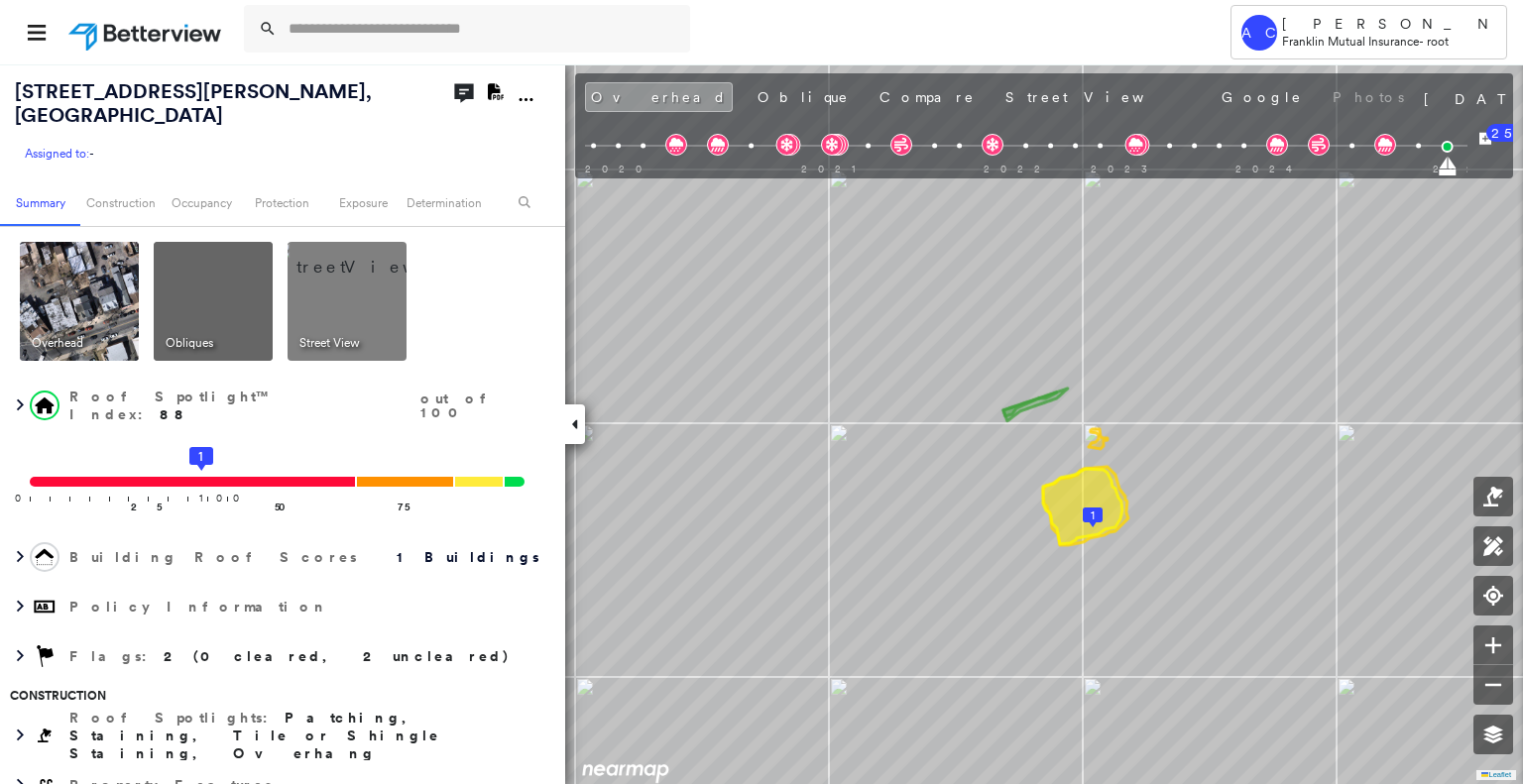 scroll, scrollTop: 0, scrollLeft: 0, axis: both 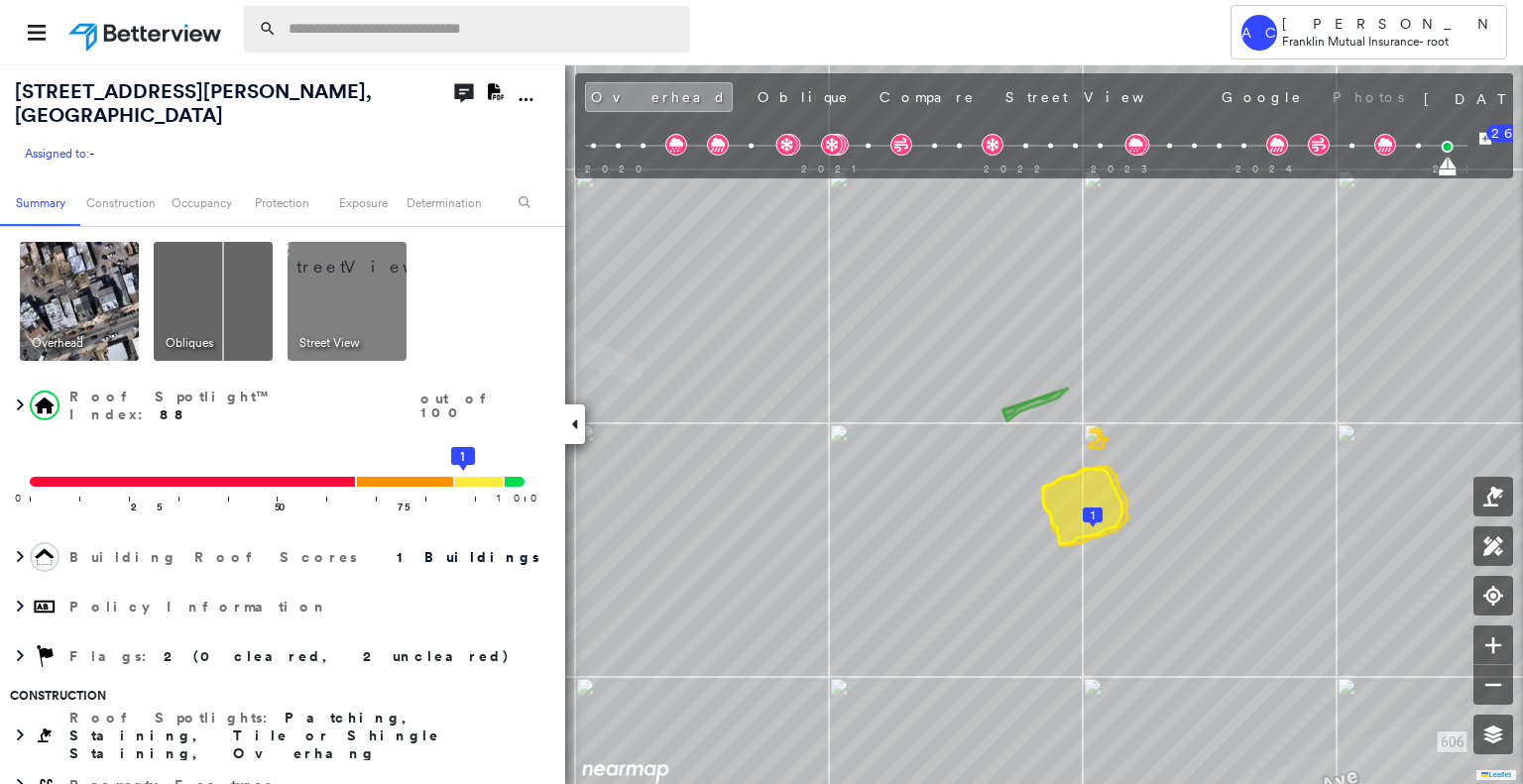 click at bounding box center [483, 29] 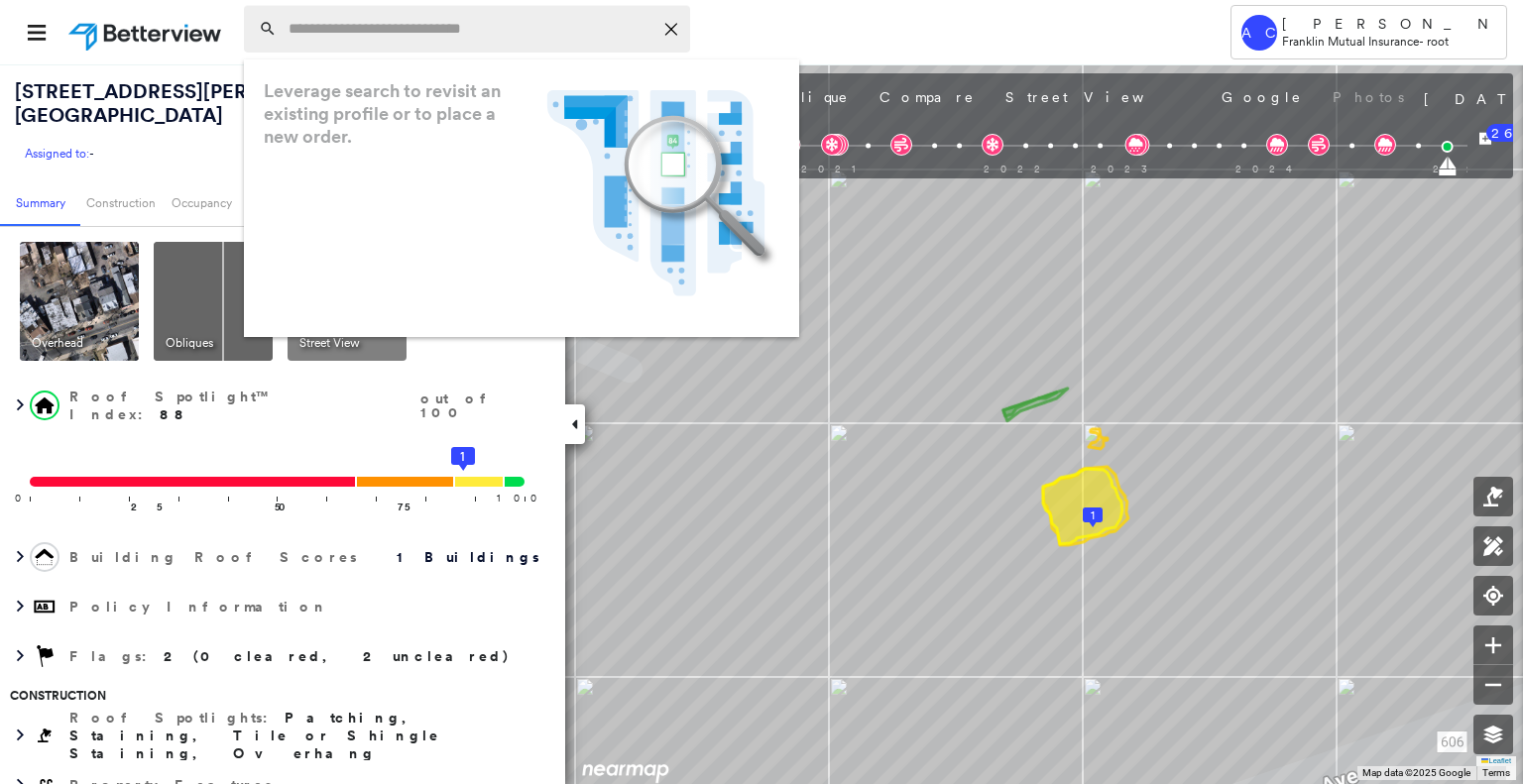 paste on "**********" 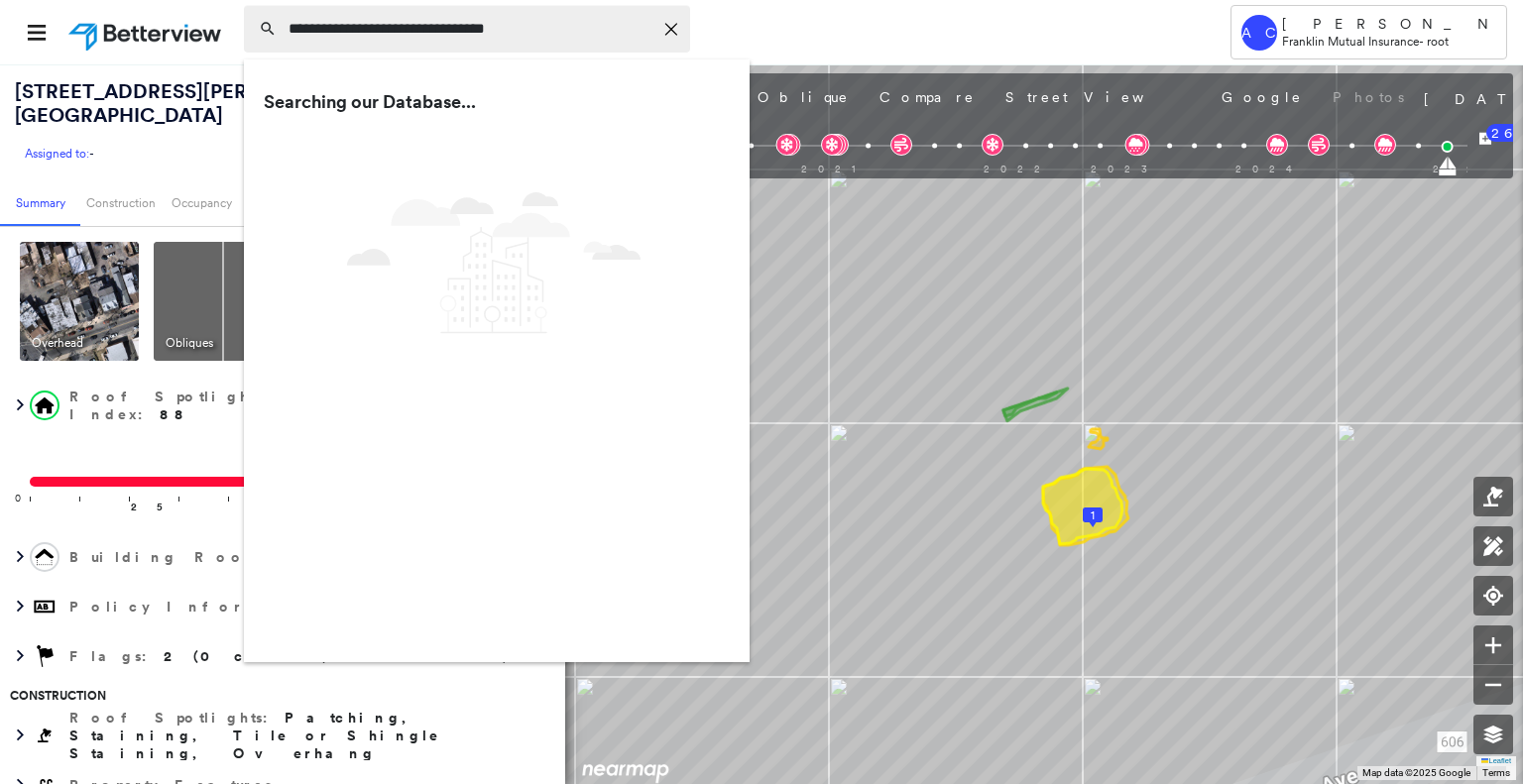 type on "**********" 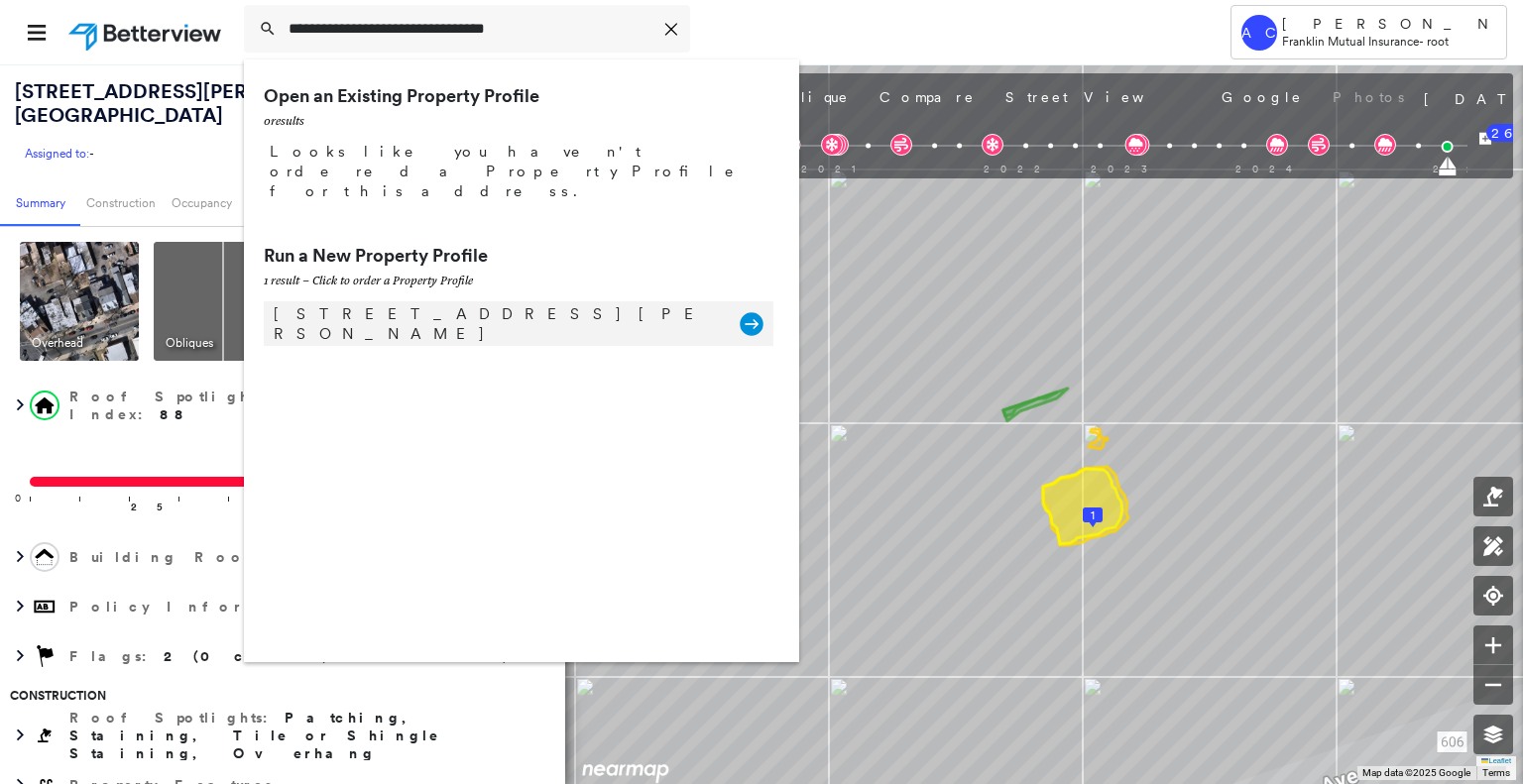 click on "7336 Rudderow Ave, Pennsauken, NJ 08109" at bounding box center [497, 324] 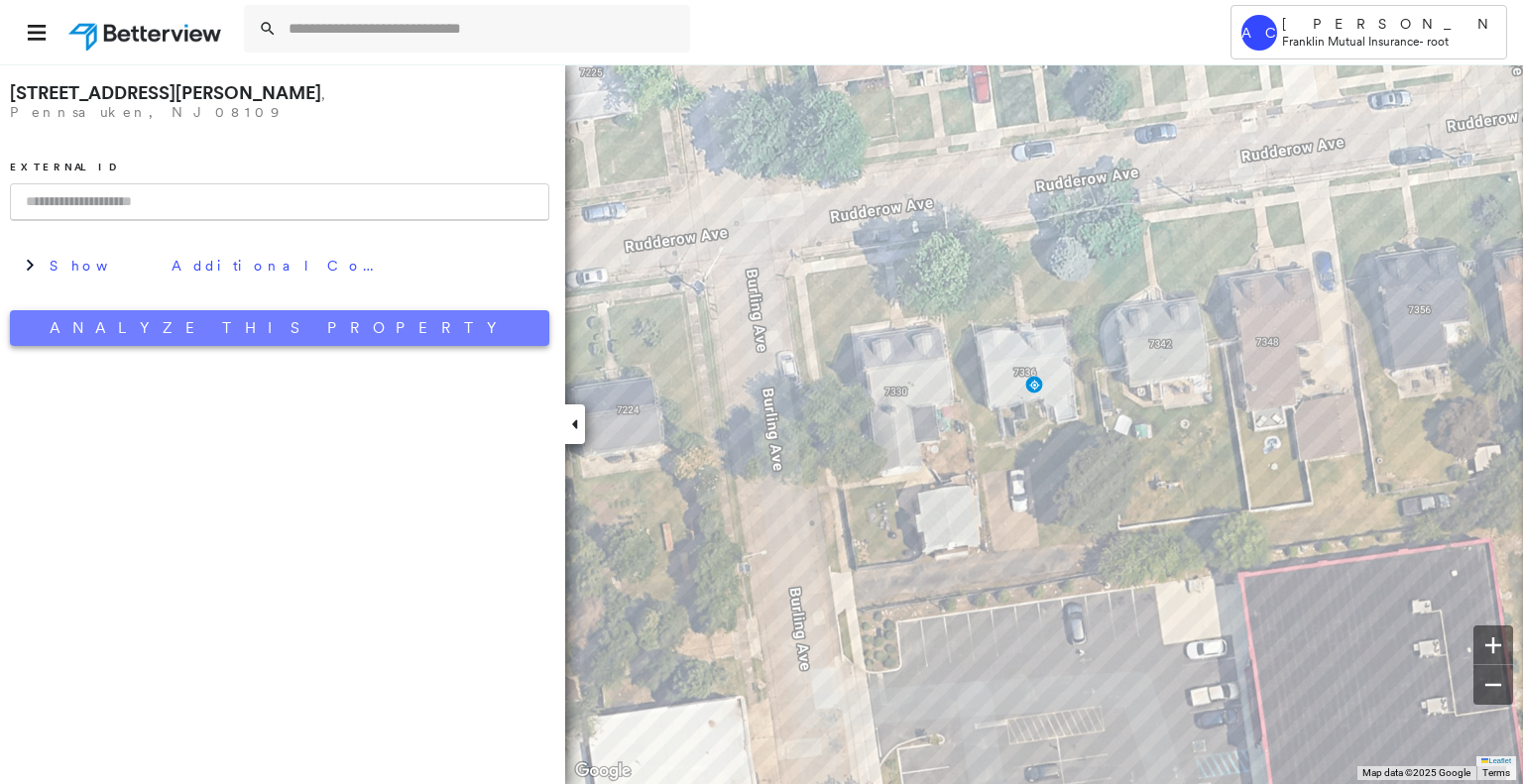 click on "Analyze This Property" at bounding box center (280, 328) 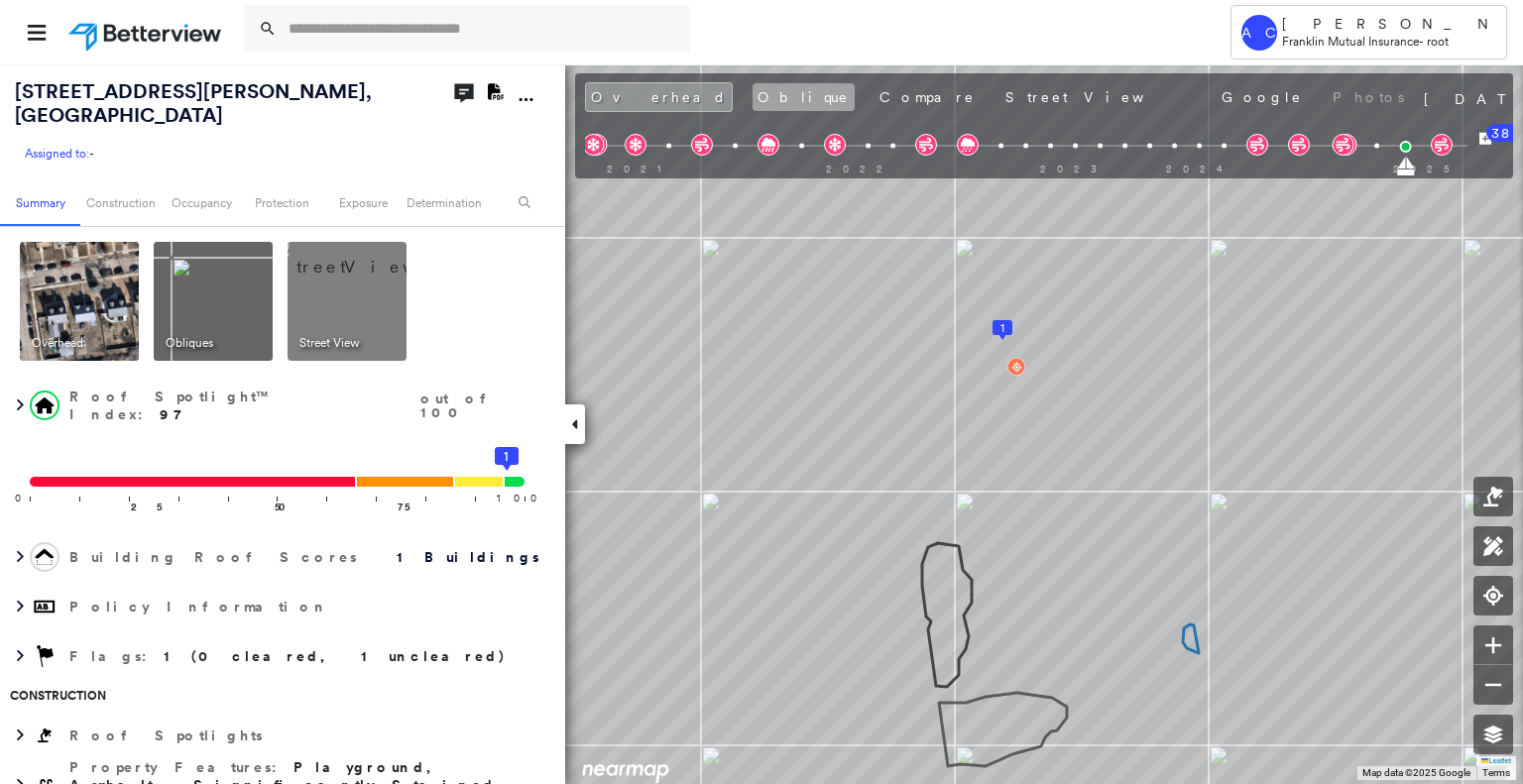 click on "Oblique" at bounding box center (803, 97) 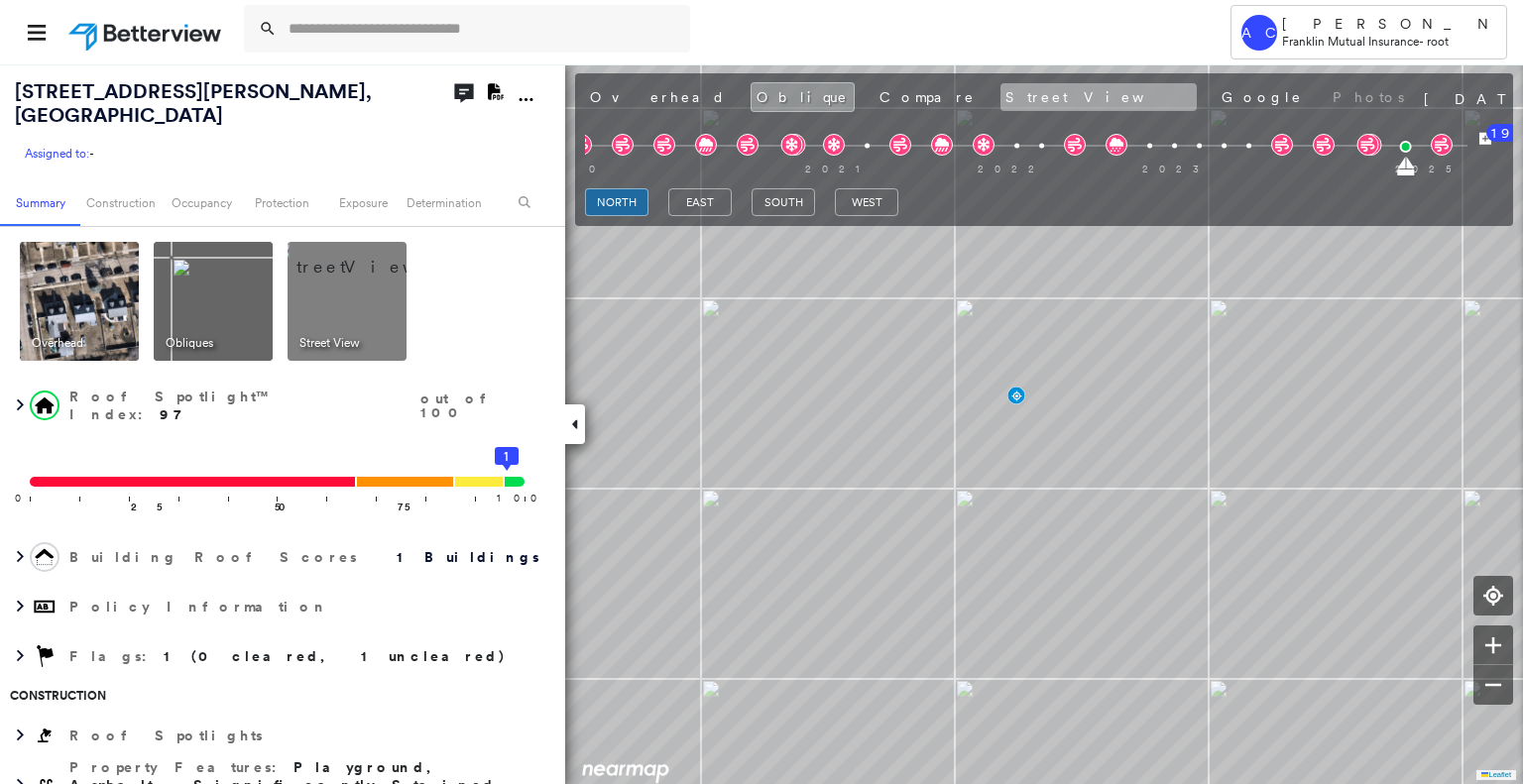click on "Street View" at bounding box center (1099, 97) 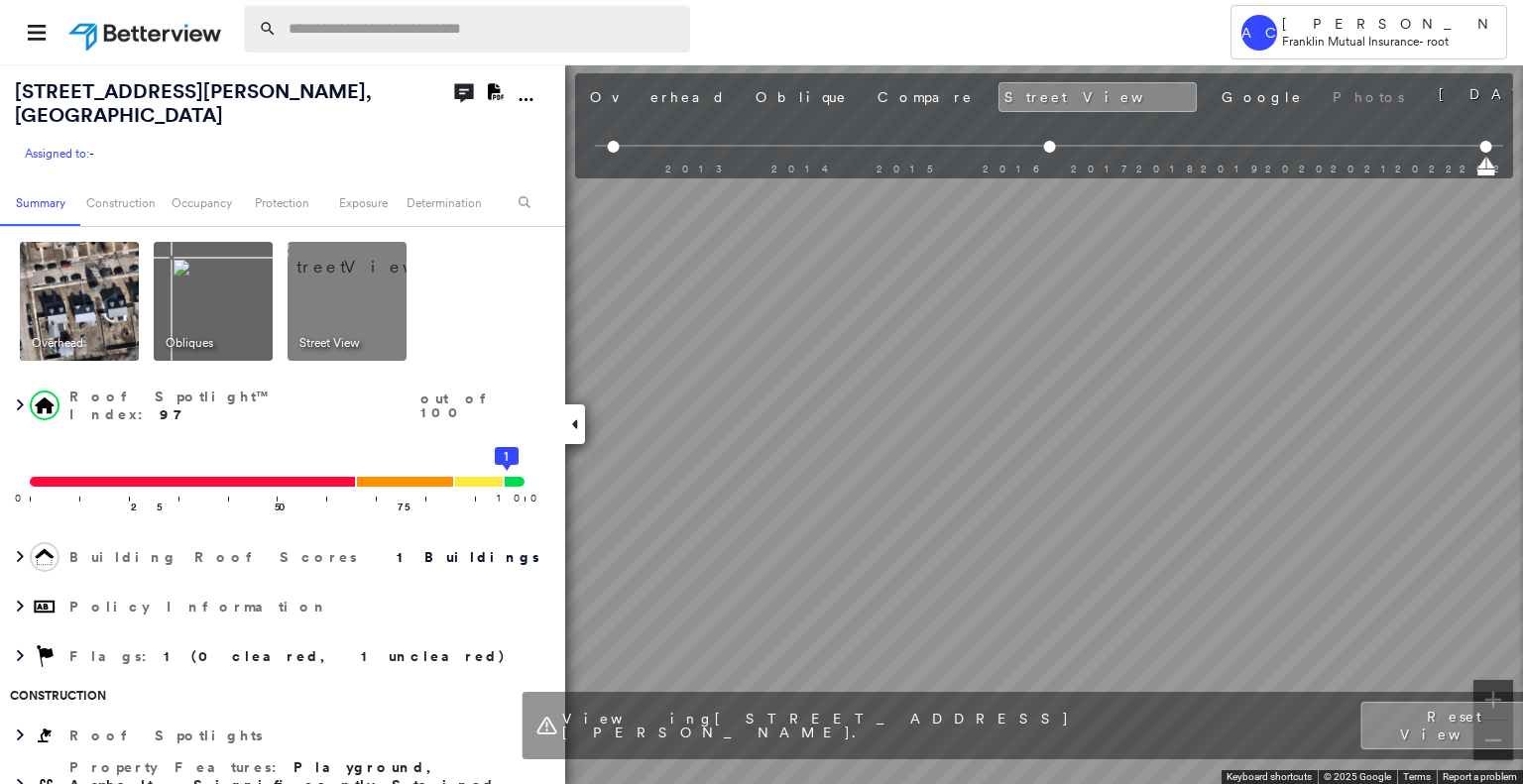 click at bounding box center (483, 29) 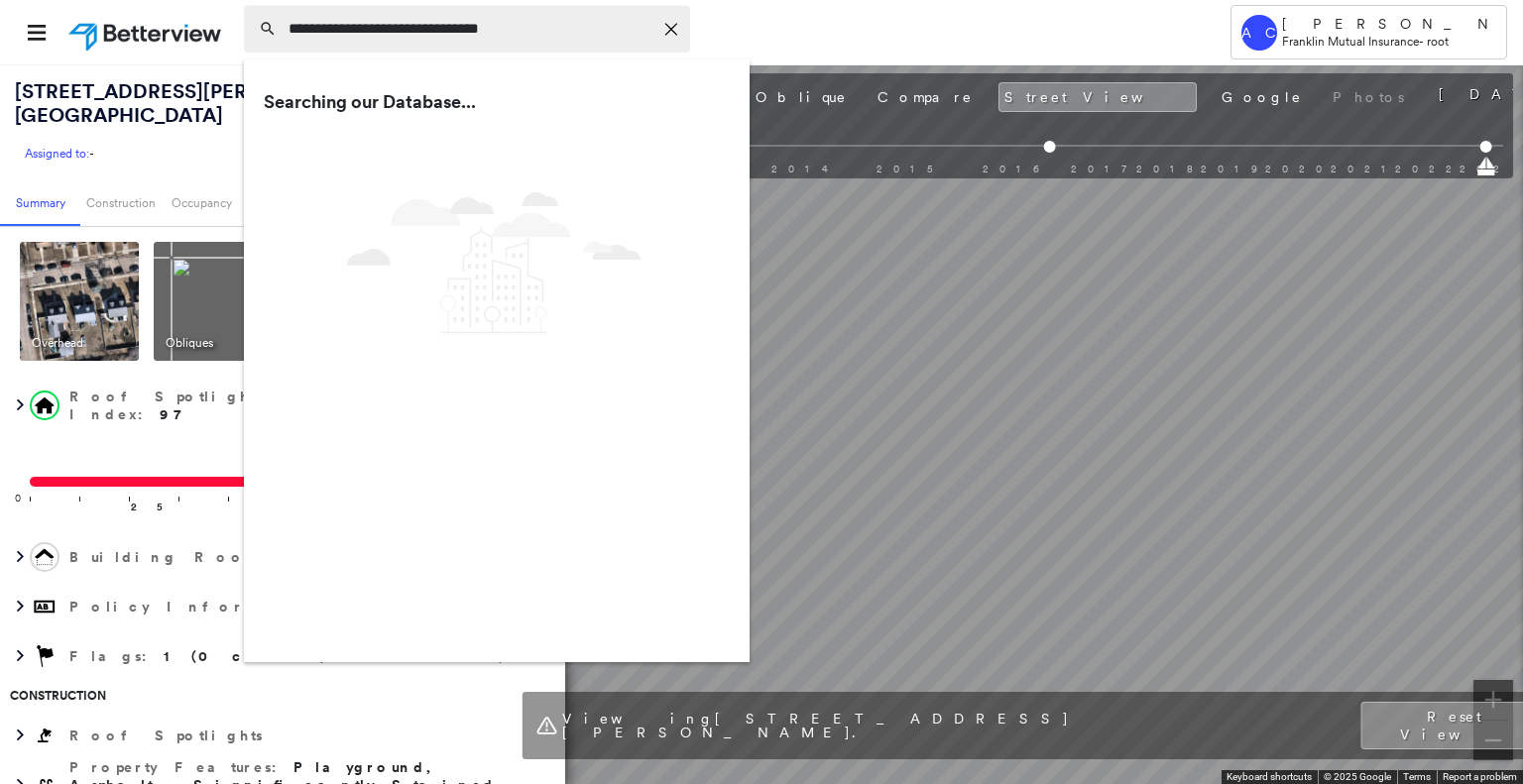 type on "**********" 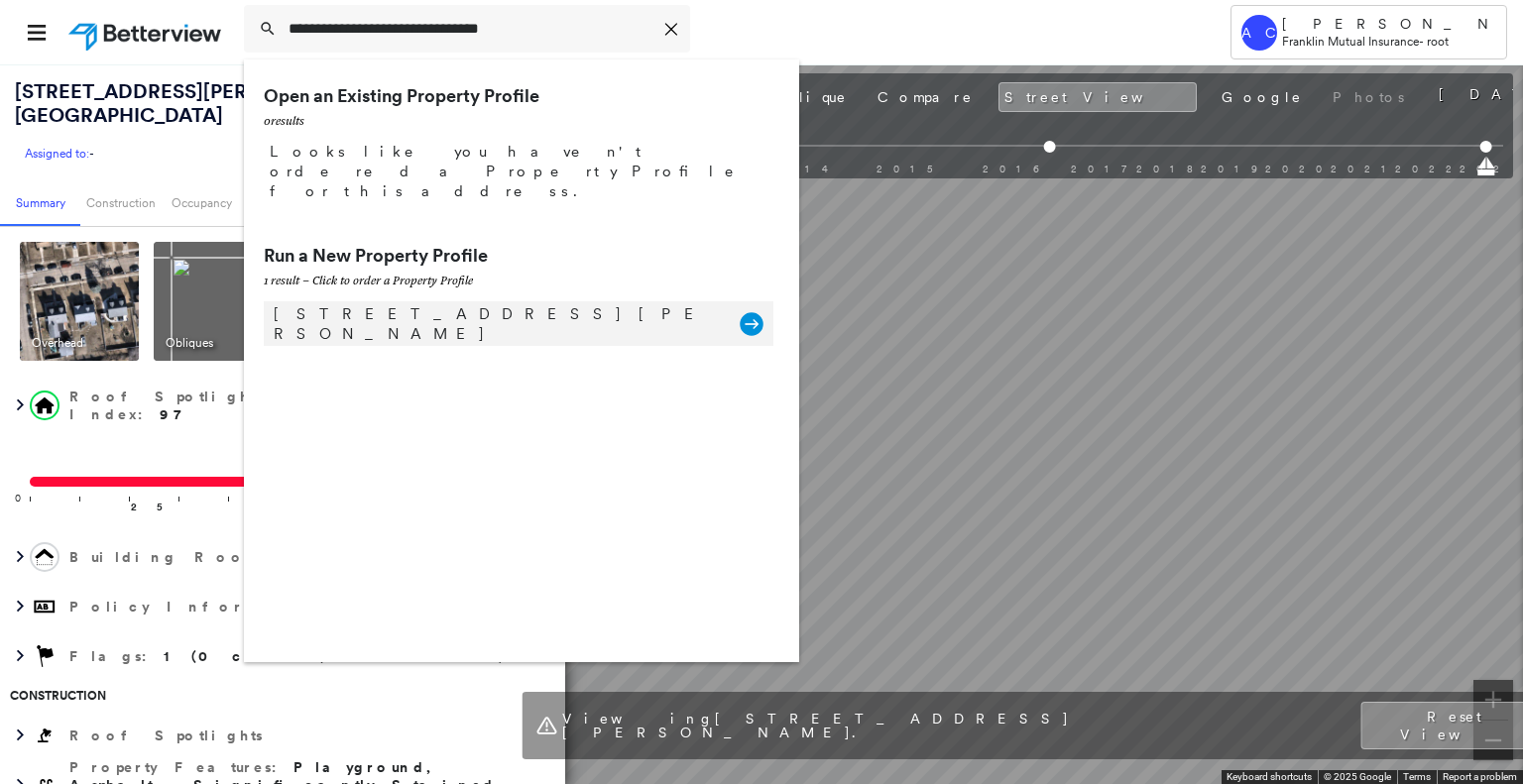 click on "30 Tall Cedar Ct, Belle Mead, NJ 08502" at bounding box center [497, 324] 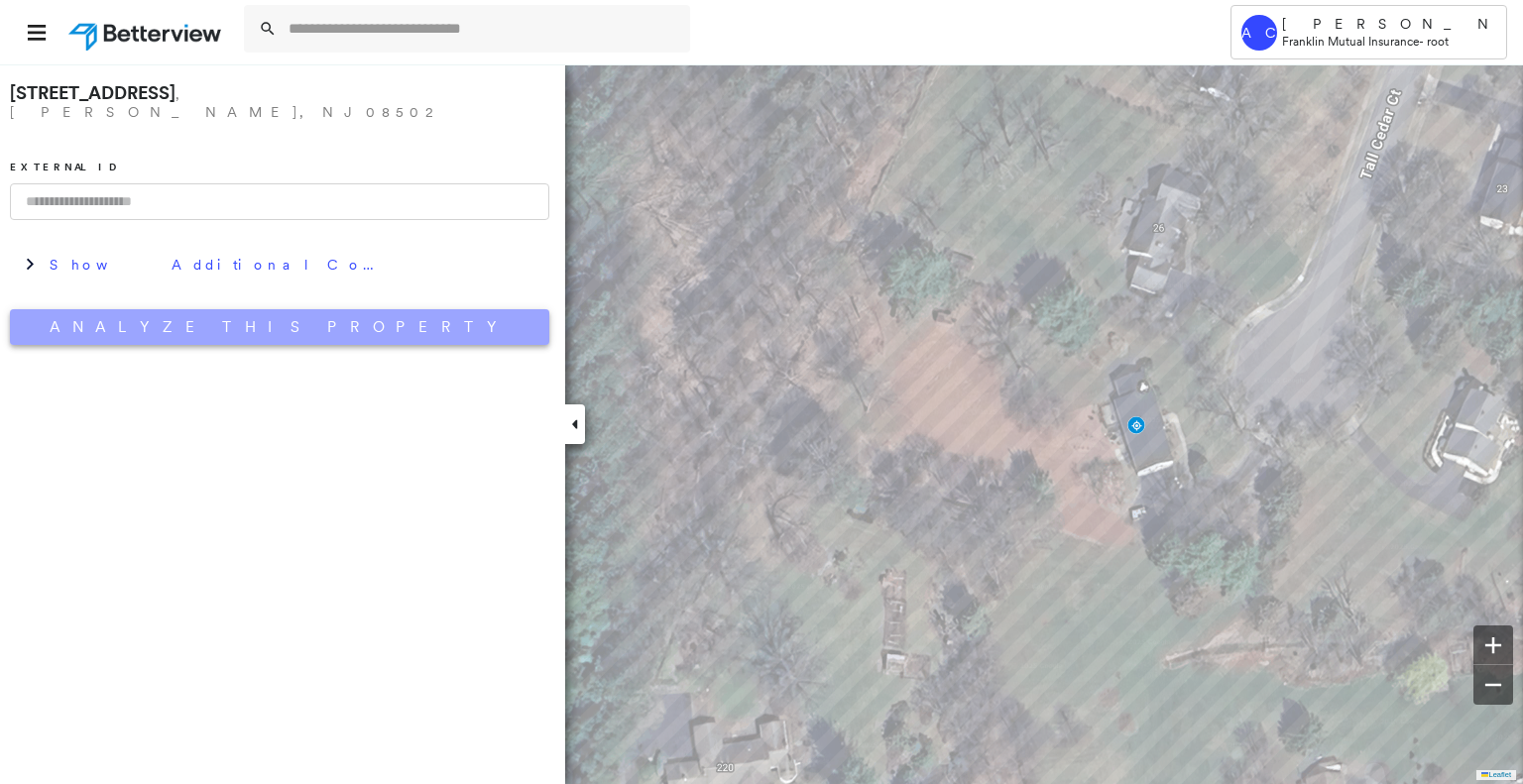 click on "Analyze This Property" at bounding box center [280, 327] 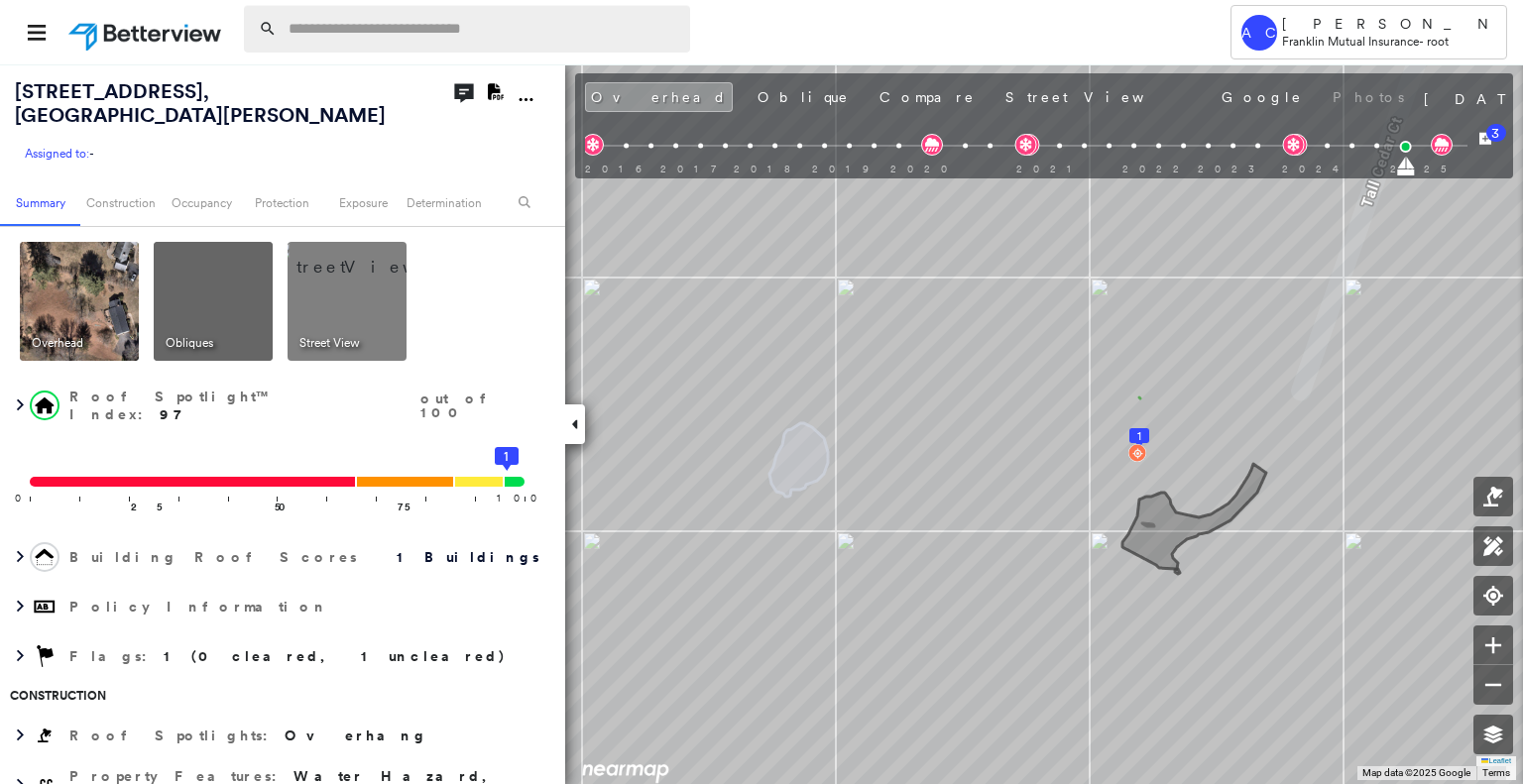 click at bounding box center [483, 29] 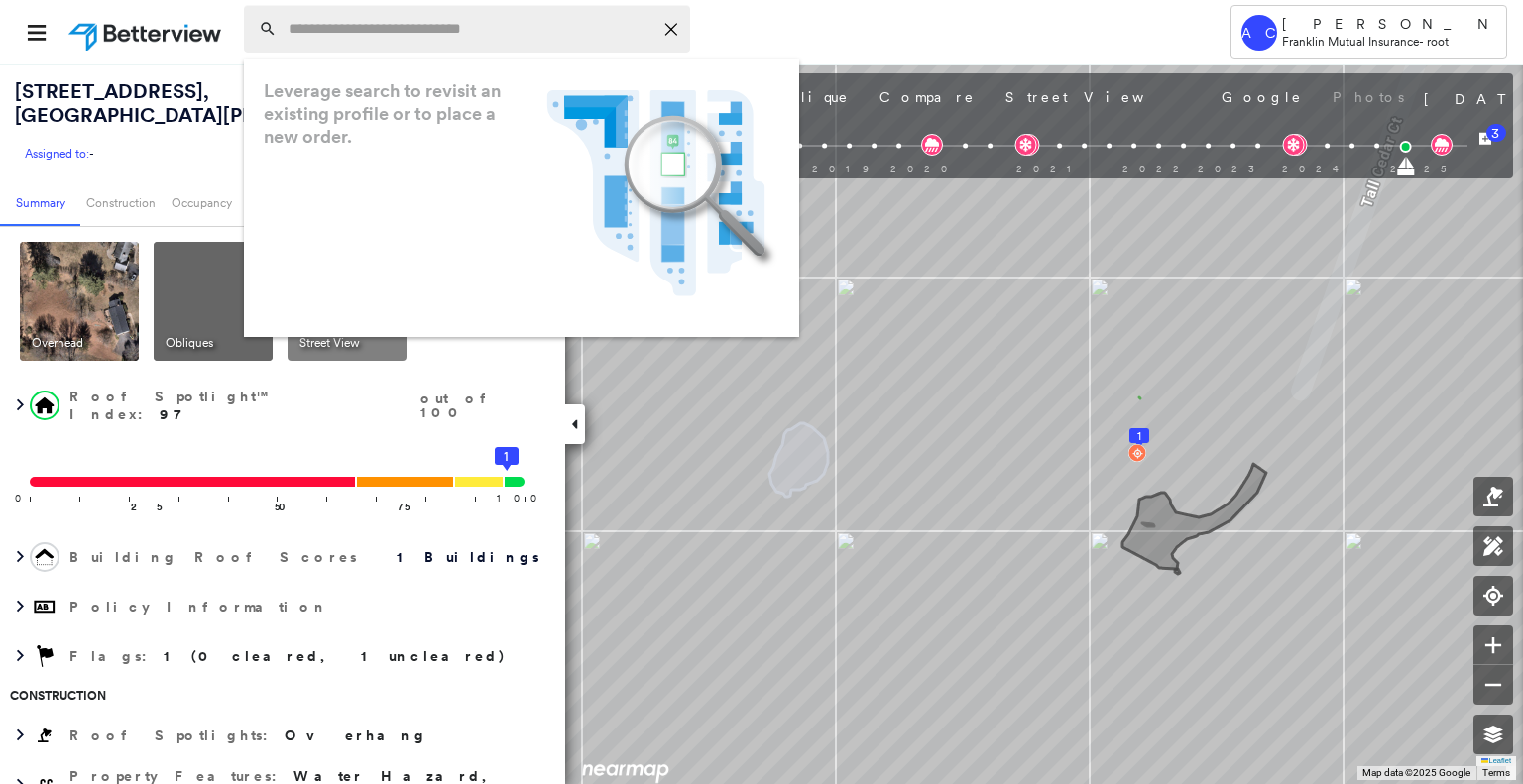 paste on "**********" 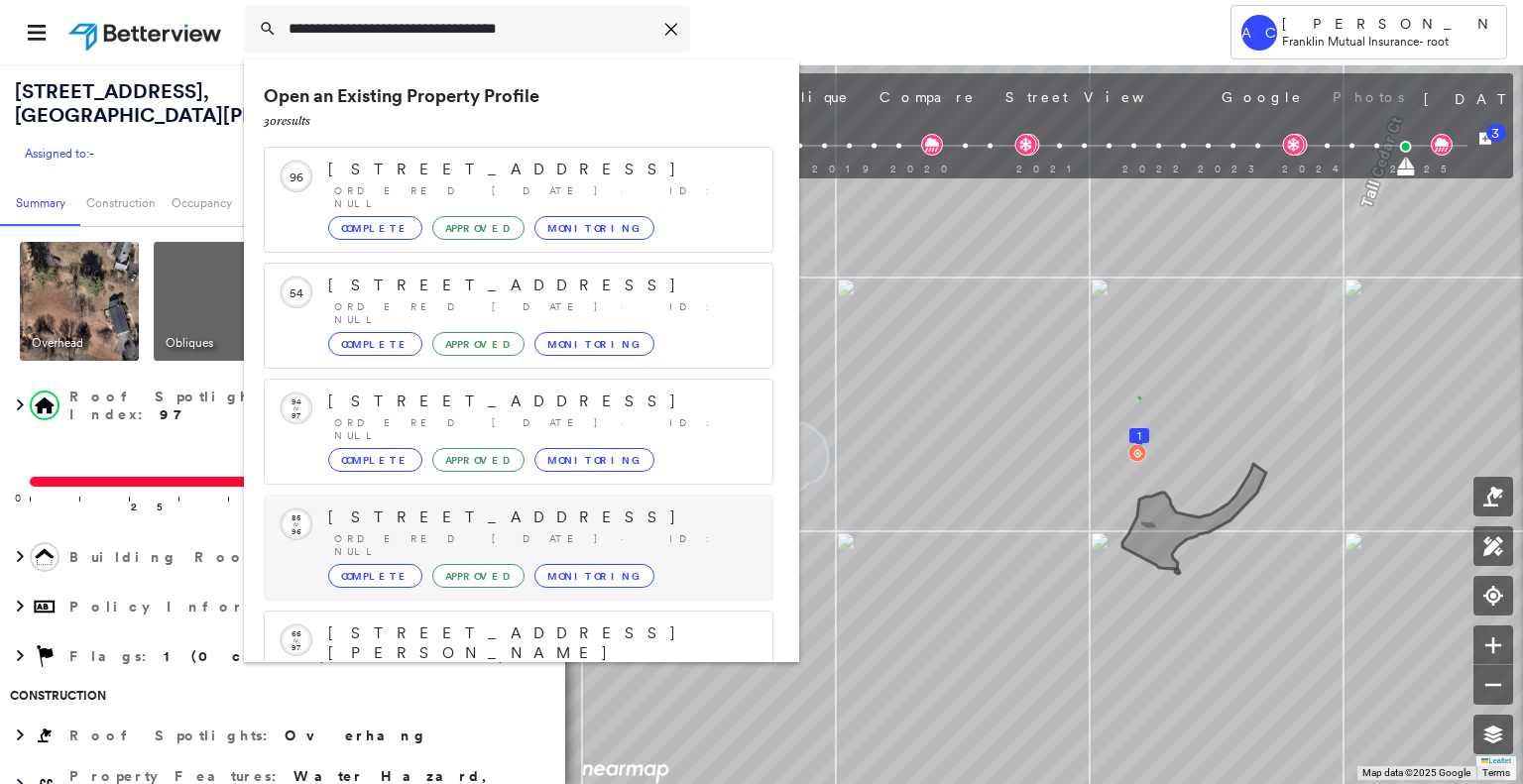 scroll, scrollTop: 206, scrollLeft: 0, axis: vertical 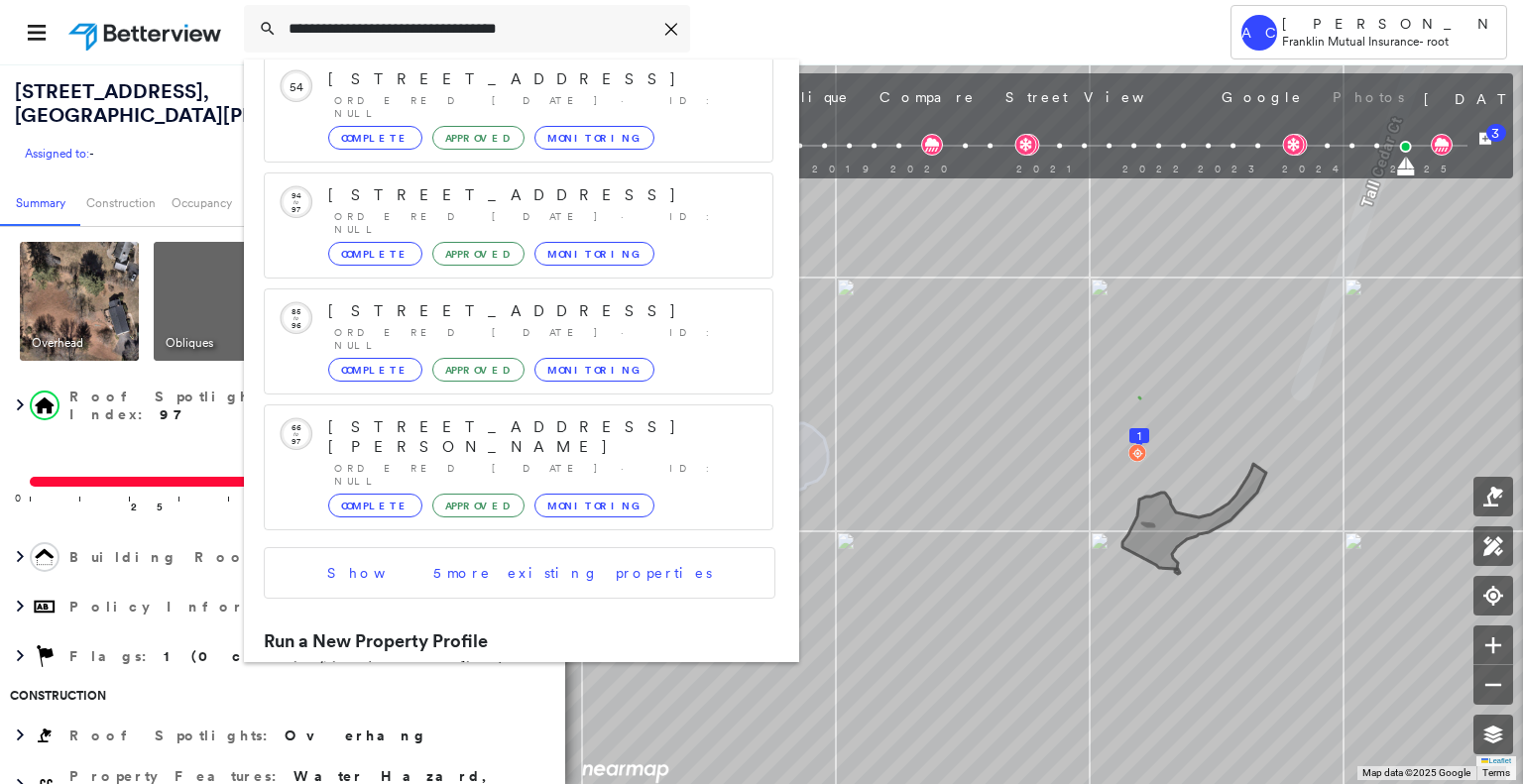 type on "**********" 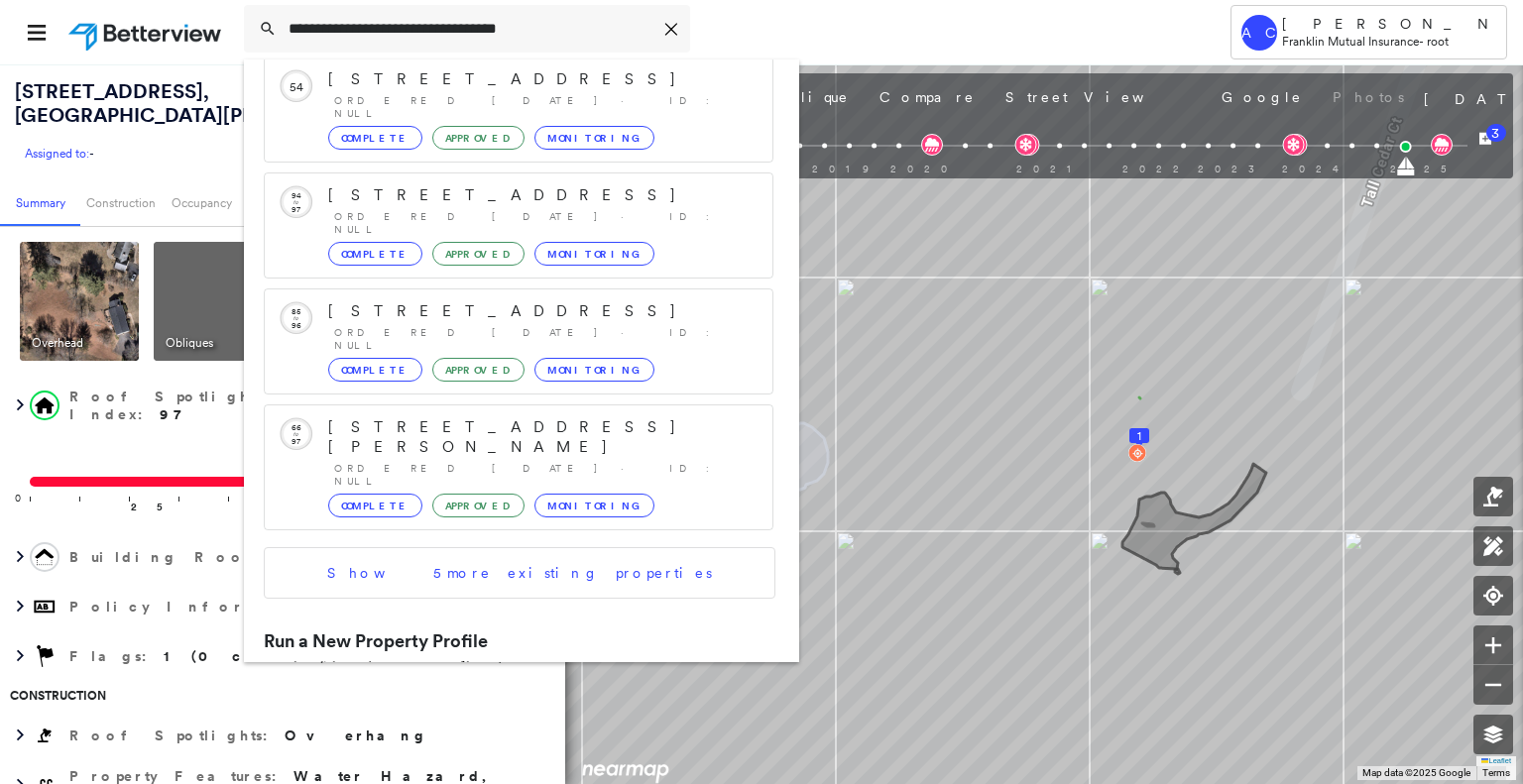 click on "230 Country Club Dr, Moorestown, NJ 08057" at bounding box center [497, 710] 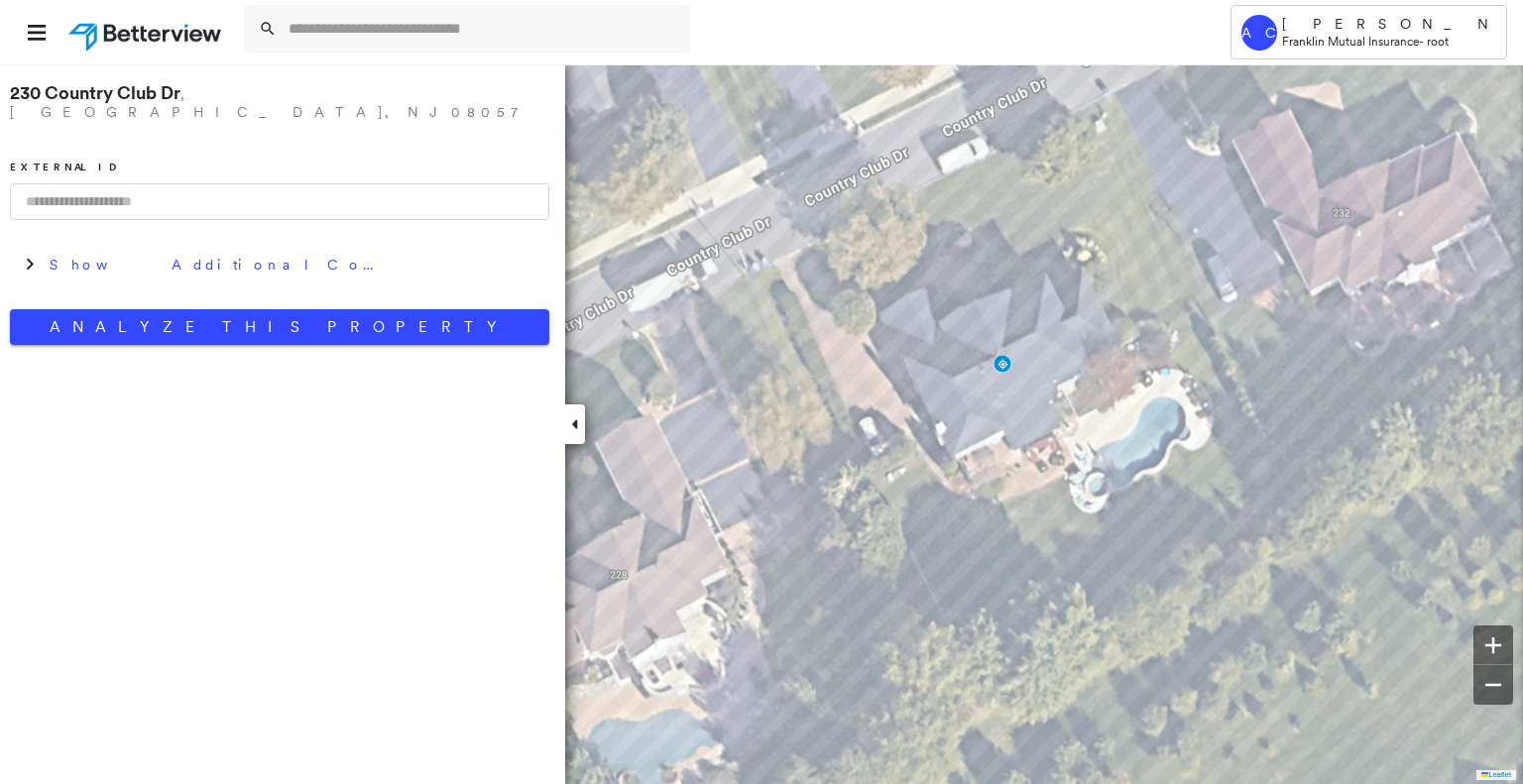 click on "230  Country Club Dr , Moorestown,  NJ  08057 External ID   Show Additional Company Data Analyze This Property" at bounding box center [280, 209] 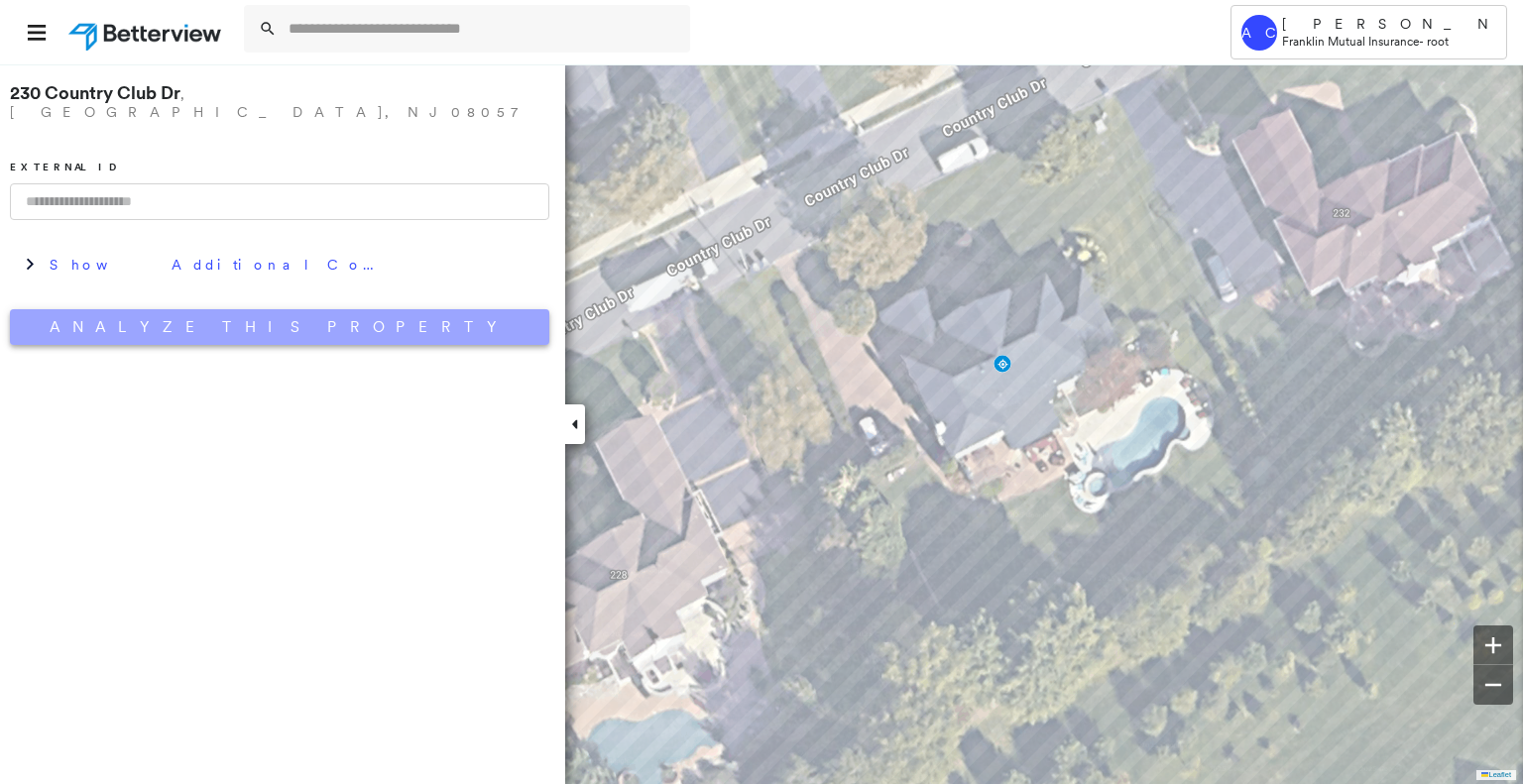 click on "Analyze This Property" at bounding box center (280, 327) 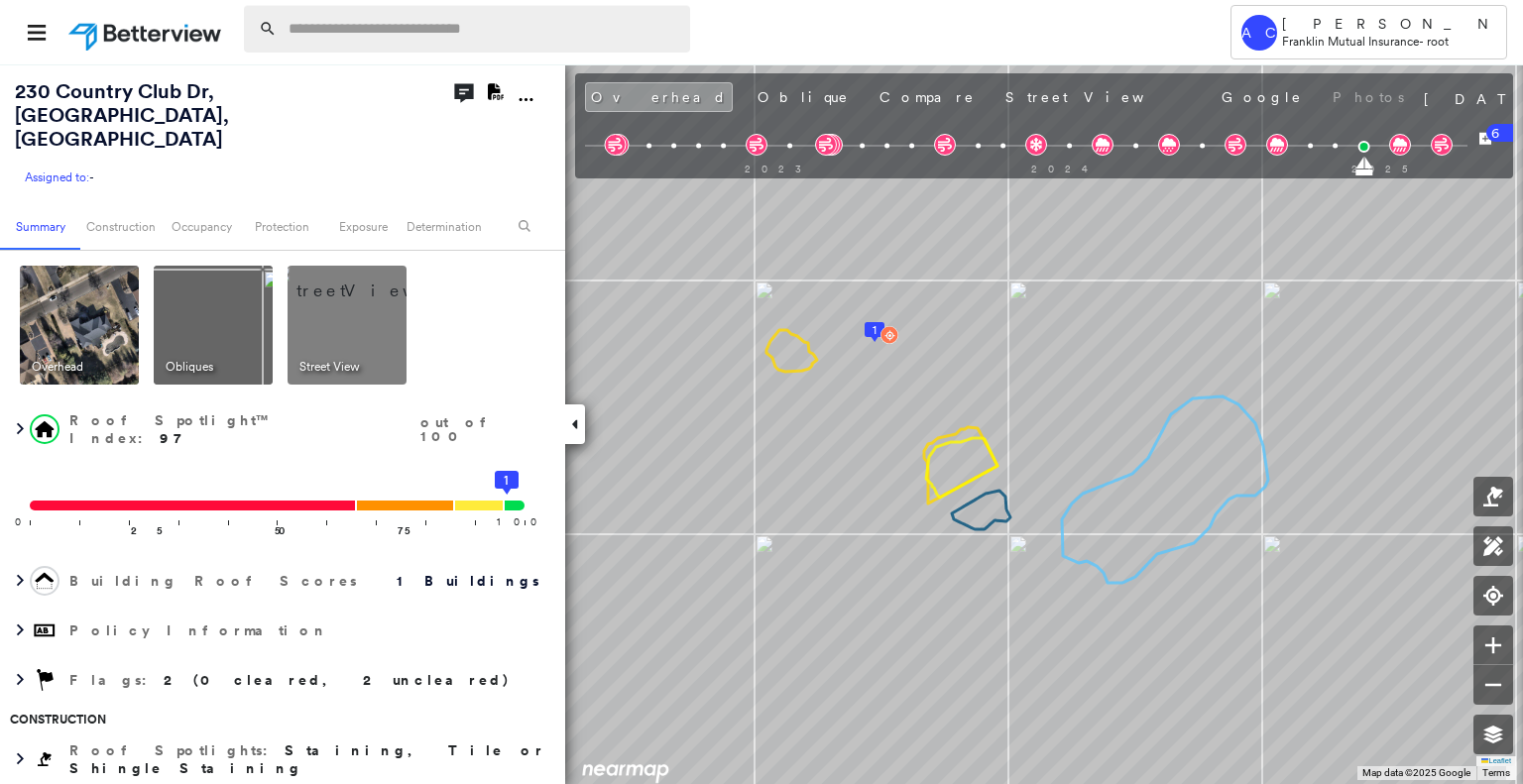click at bounding box center (483, 29) 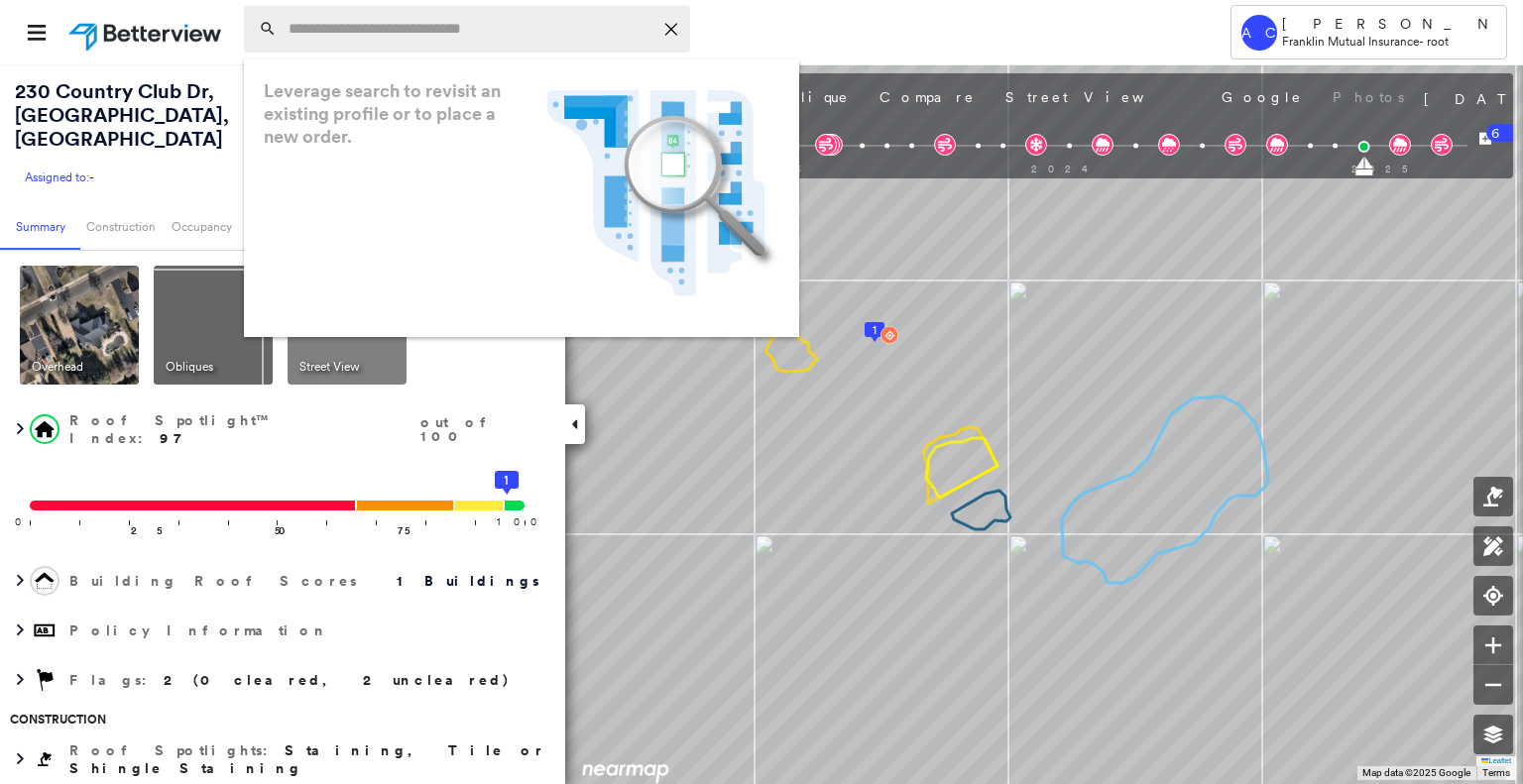 paste on "**********" 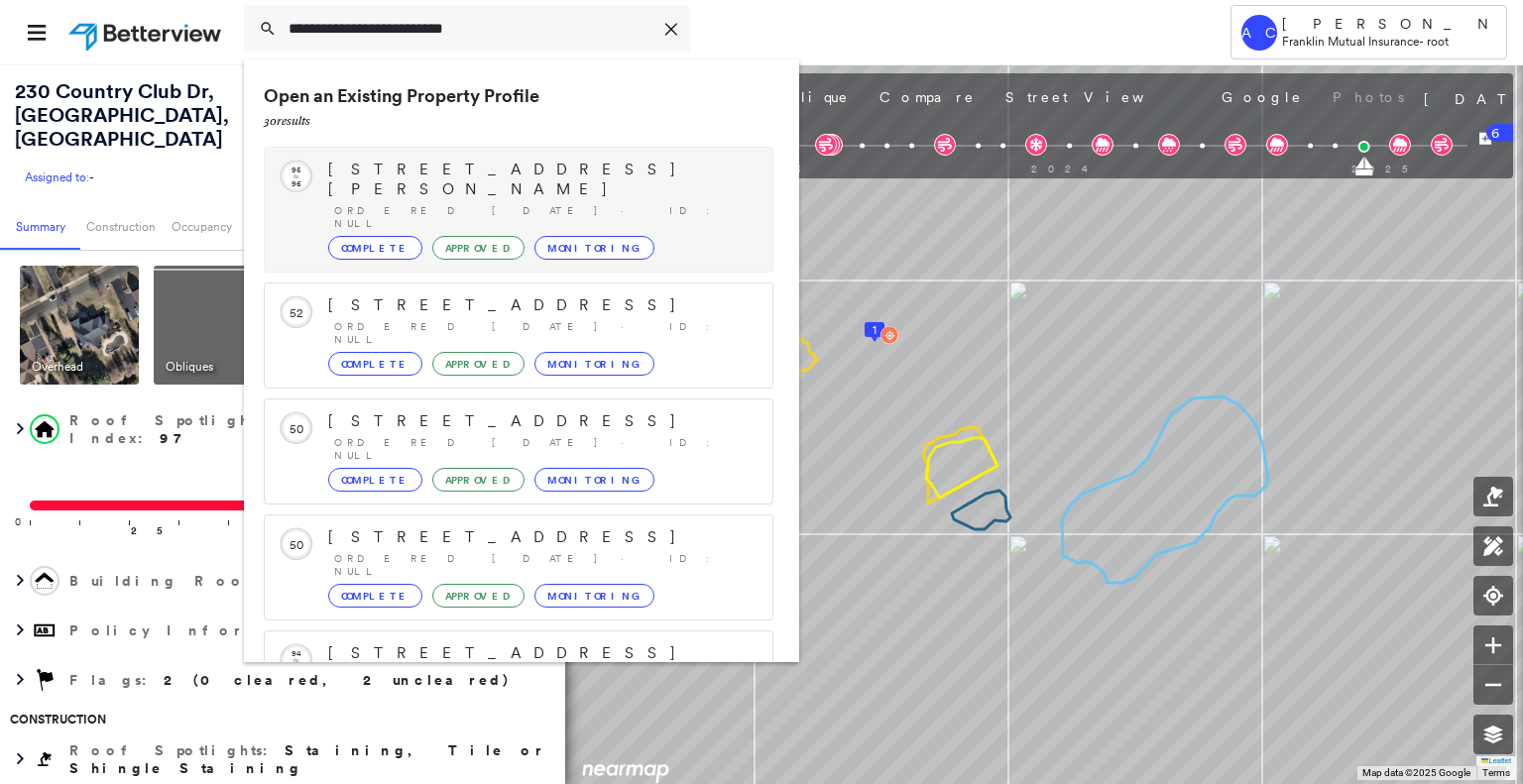 scroll, scrollTop: 206, scrollLeft: 0, axis: vertical 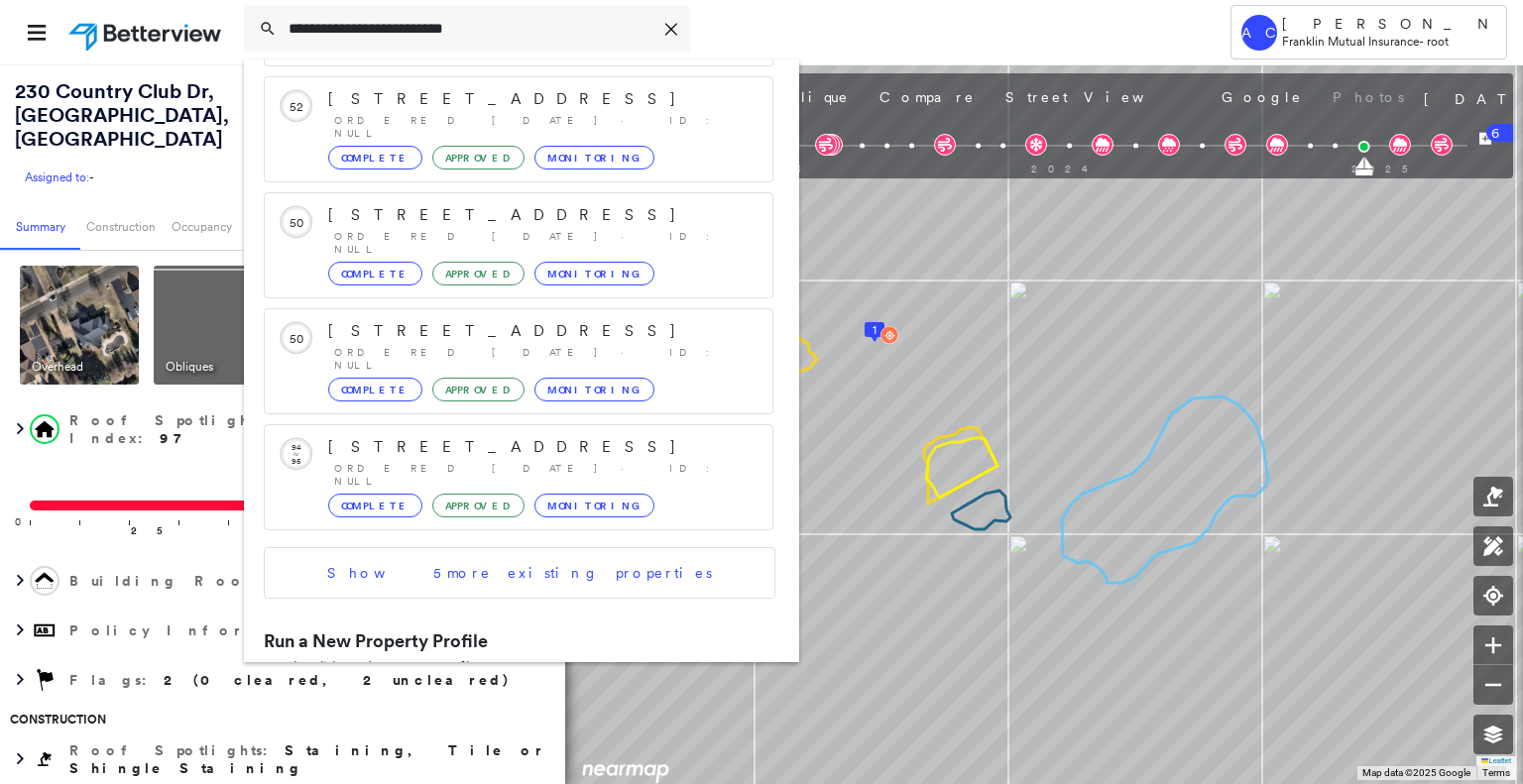 type on "**********" 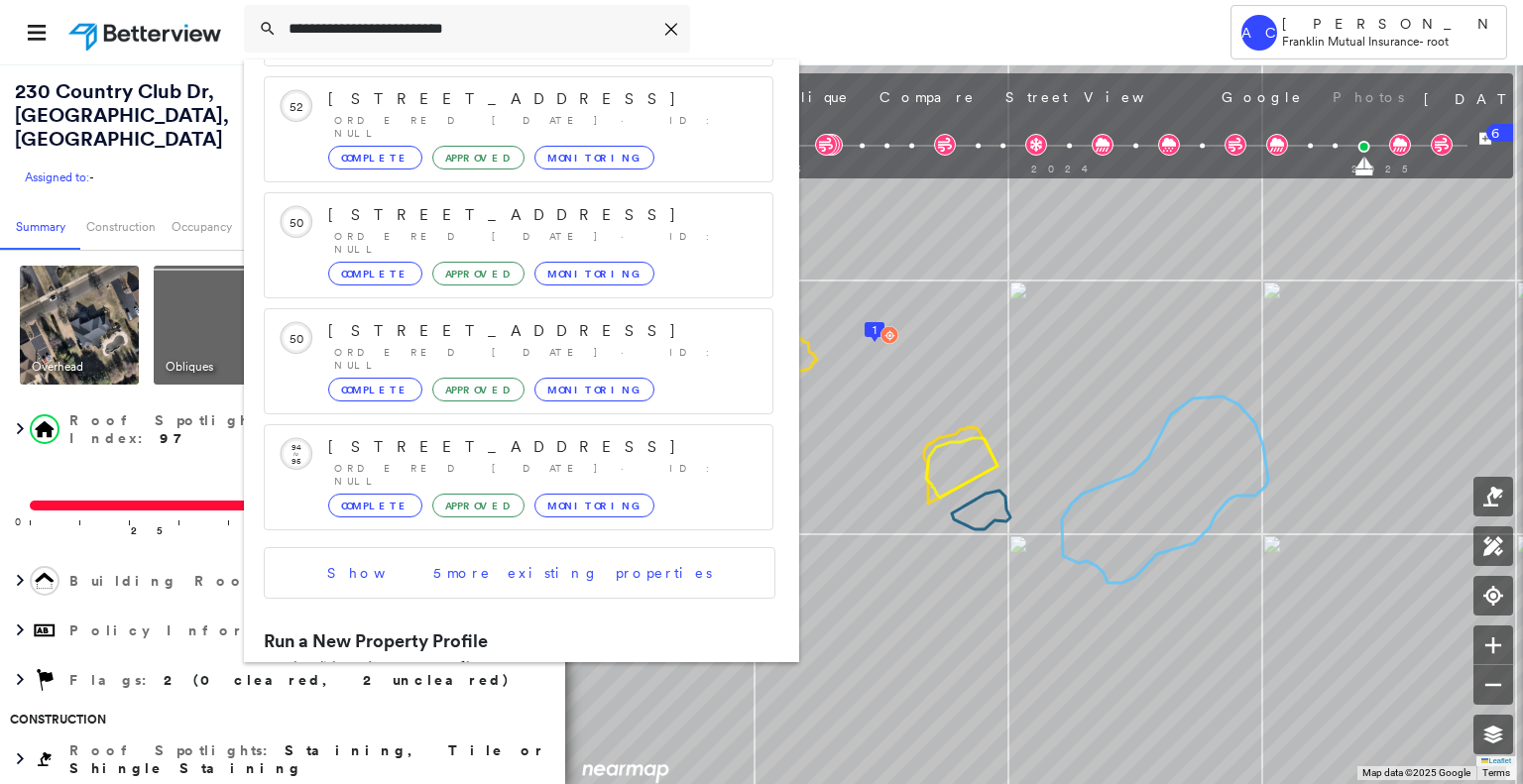 click on "11 Lopatcong Dr, Ewing, NJ 08638" at bounding box center (497, 710) 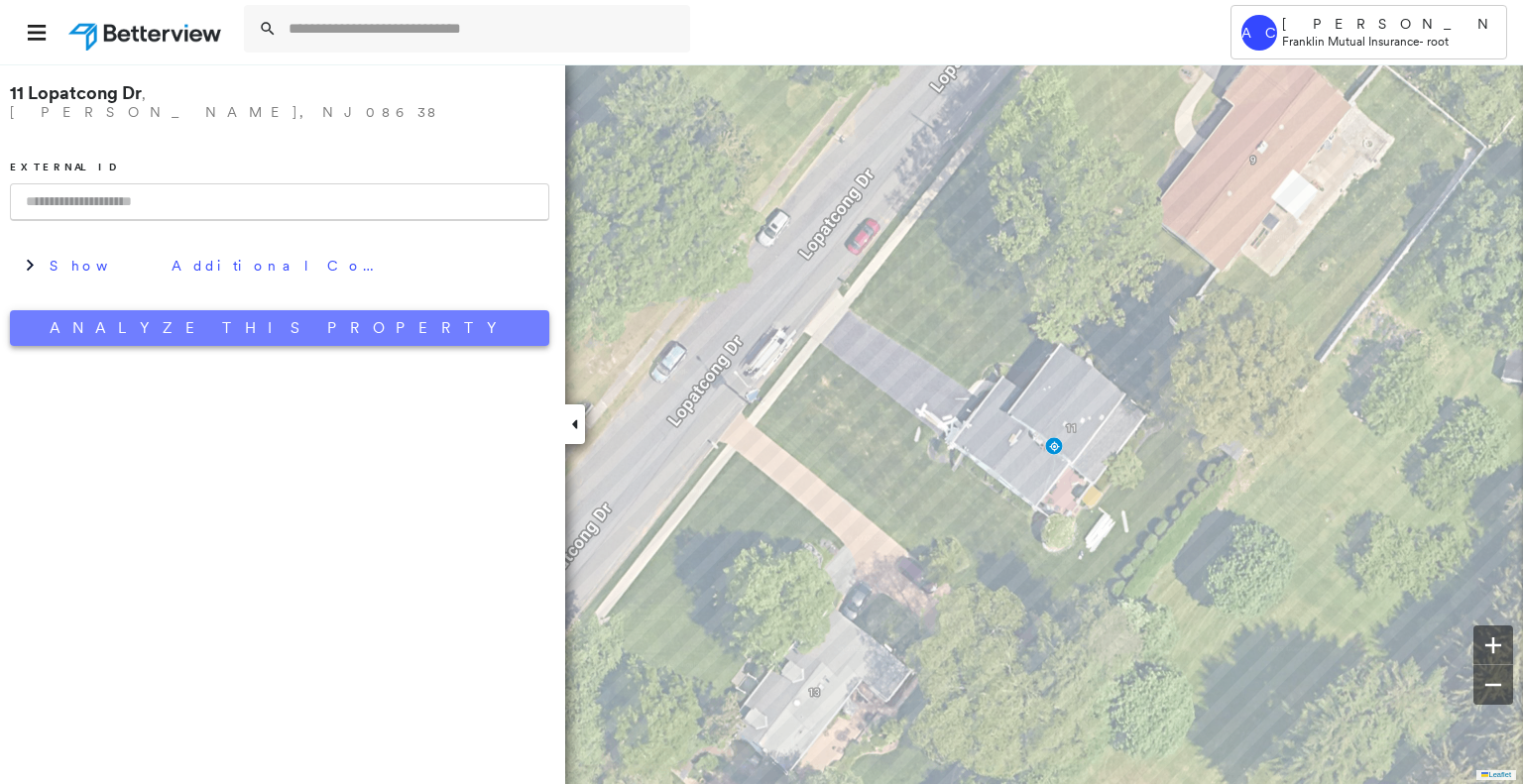 click on "Analyze This Property" at bounding box center (280, 328) 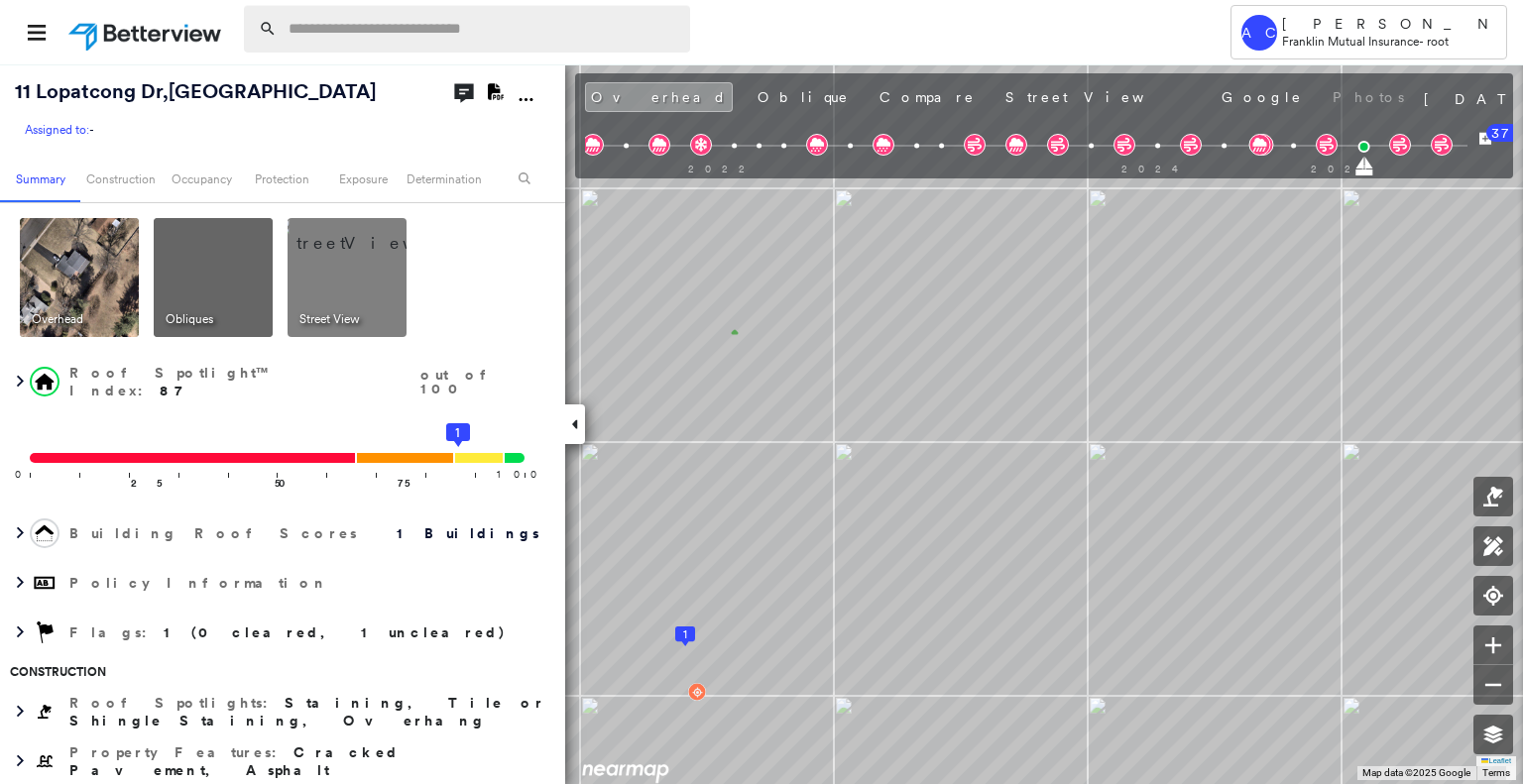 click at bounding box center [483, 29] 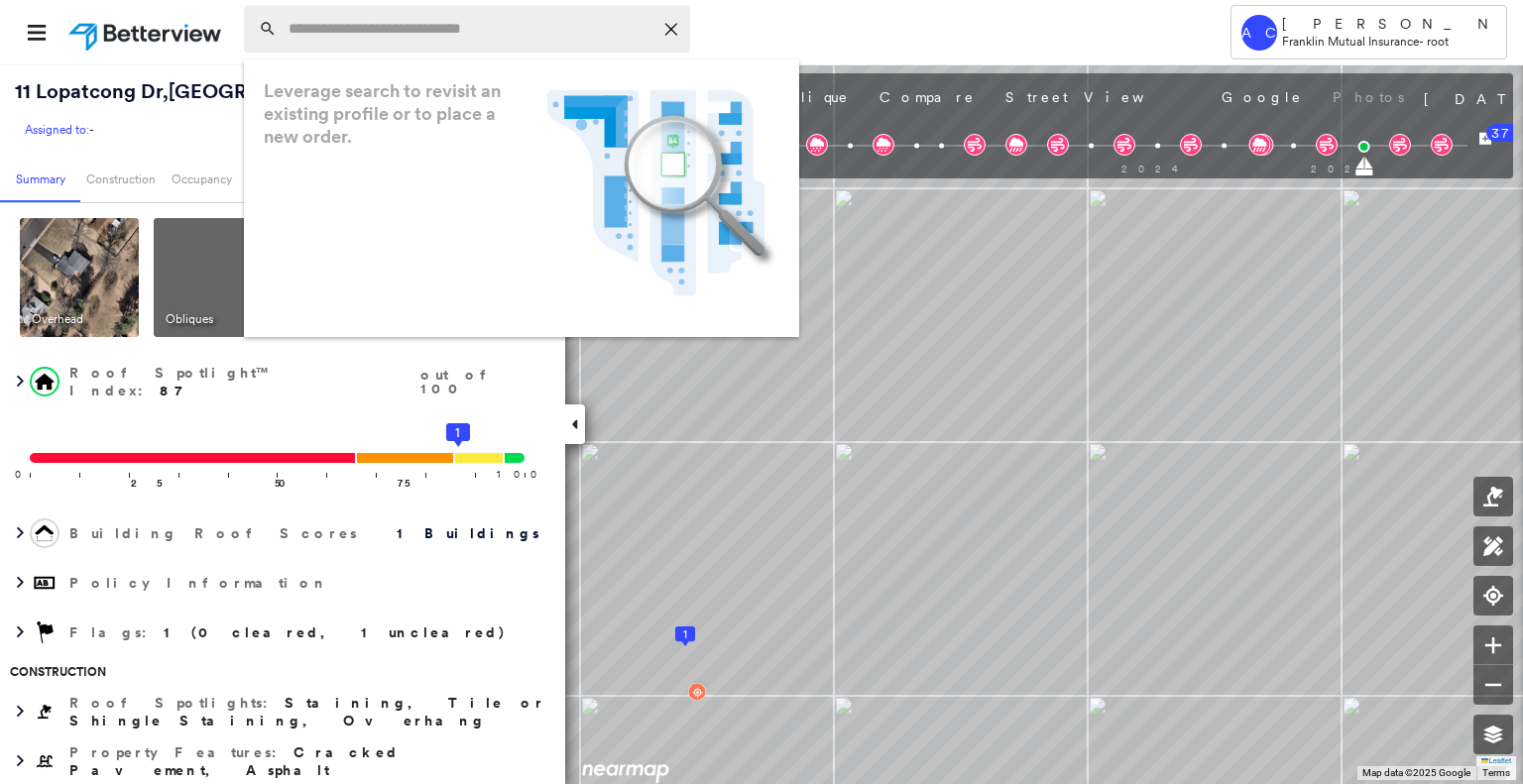paste on "**********" 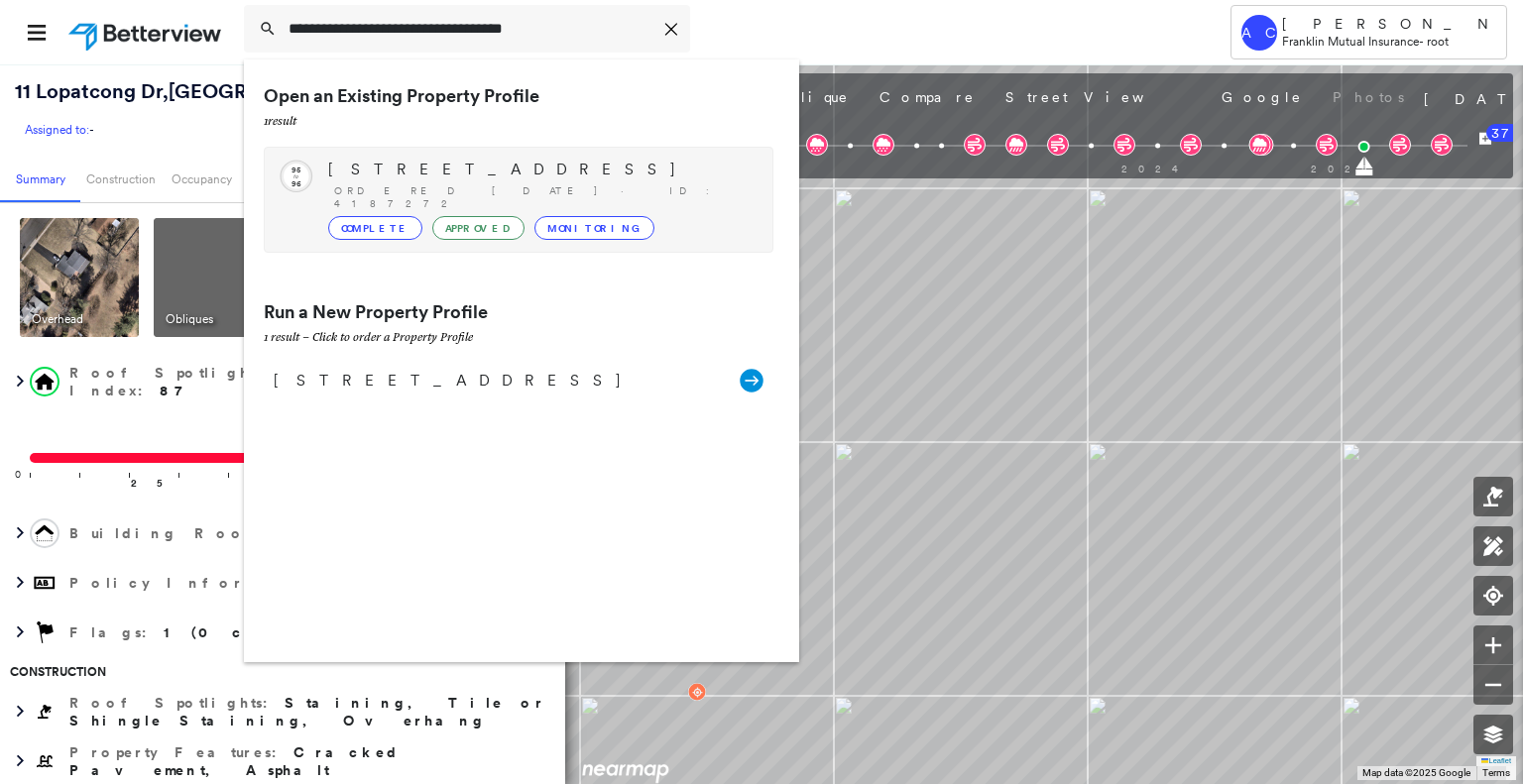 type on "**********" 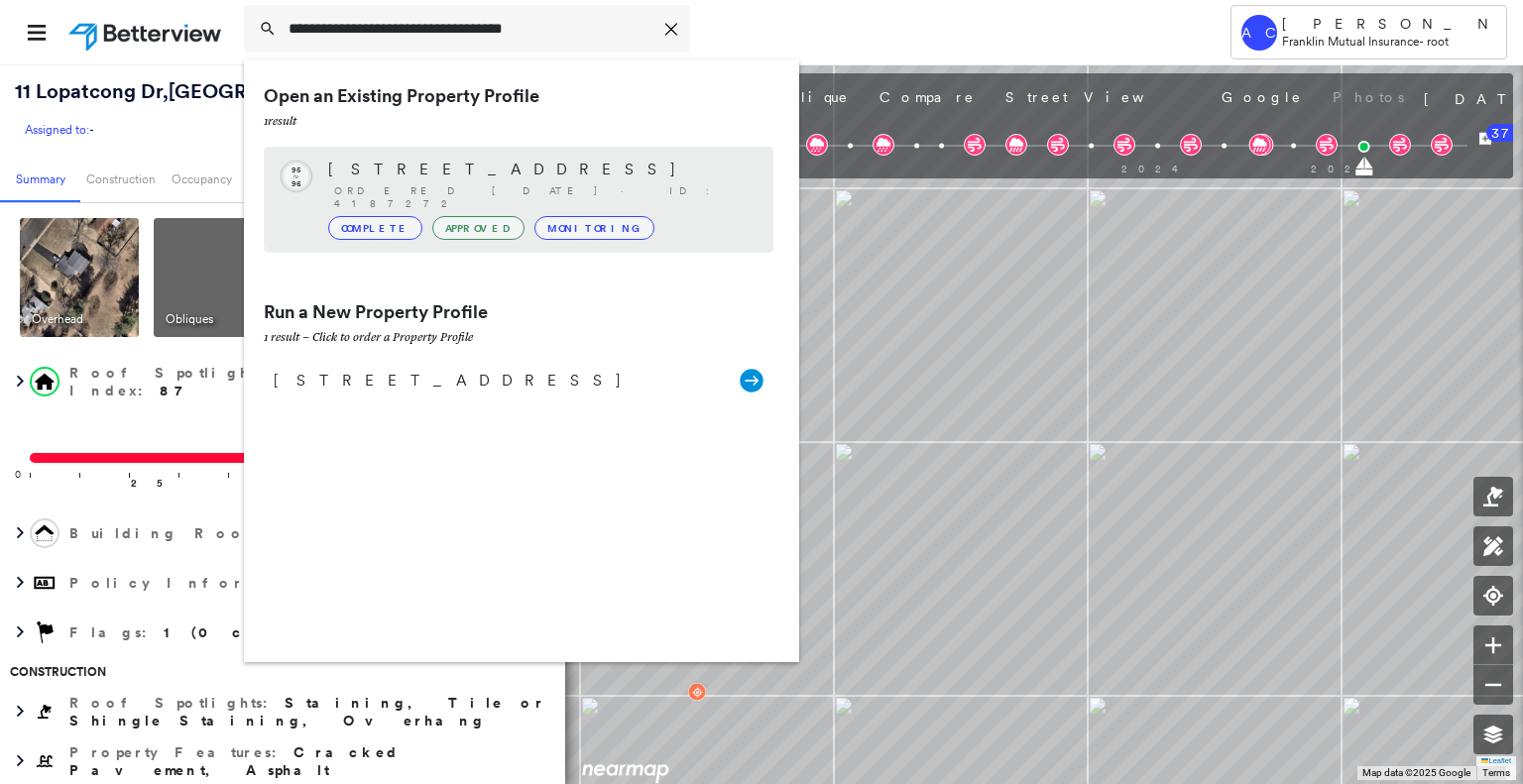 click on "Circled Text Icon 95 to 96 201 Countryside Ln, Mt Laurel, NJ 08054 Ordered 04/19/25 · ID: 4187272 Complete Approved Monitoring" at bounding box center [519, 199] 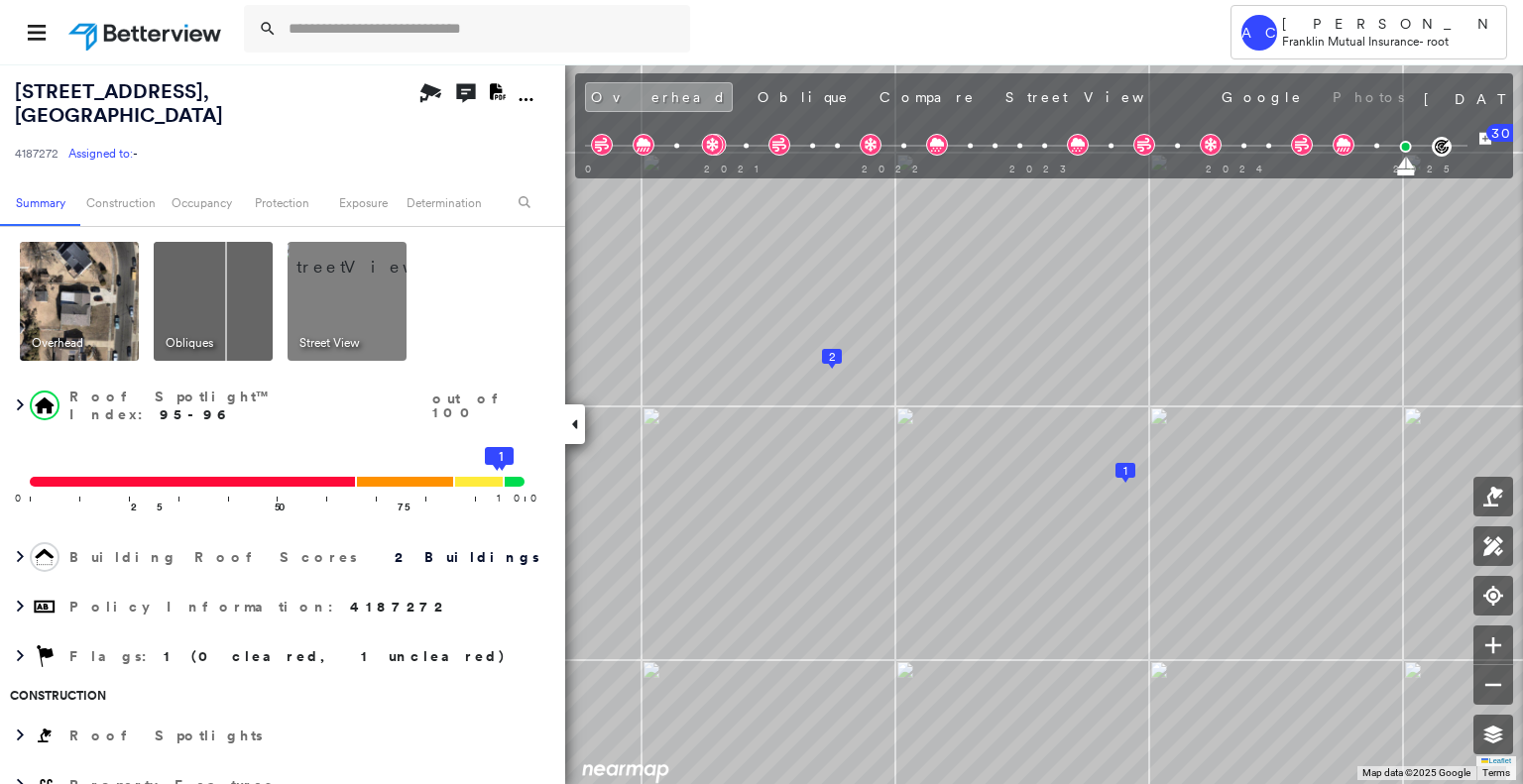 click on "AC Anderson Cardona Franklin Mutual Insurance  -   root" at bounding box center (762, 32) 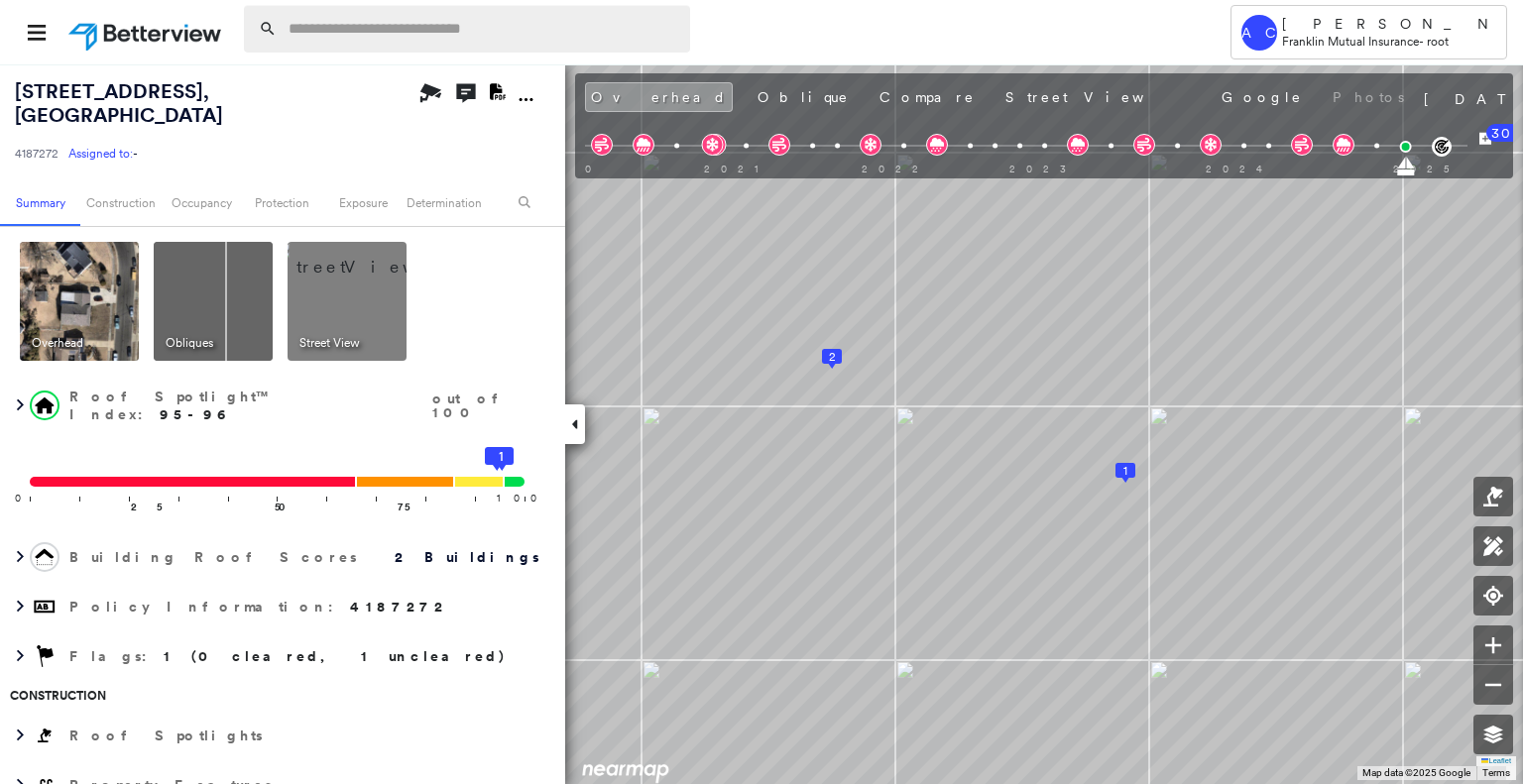 click at bounding box center (483, 29) 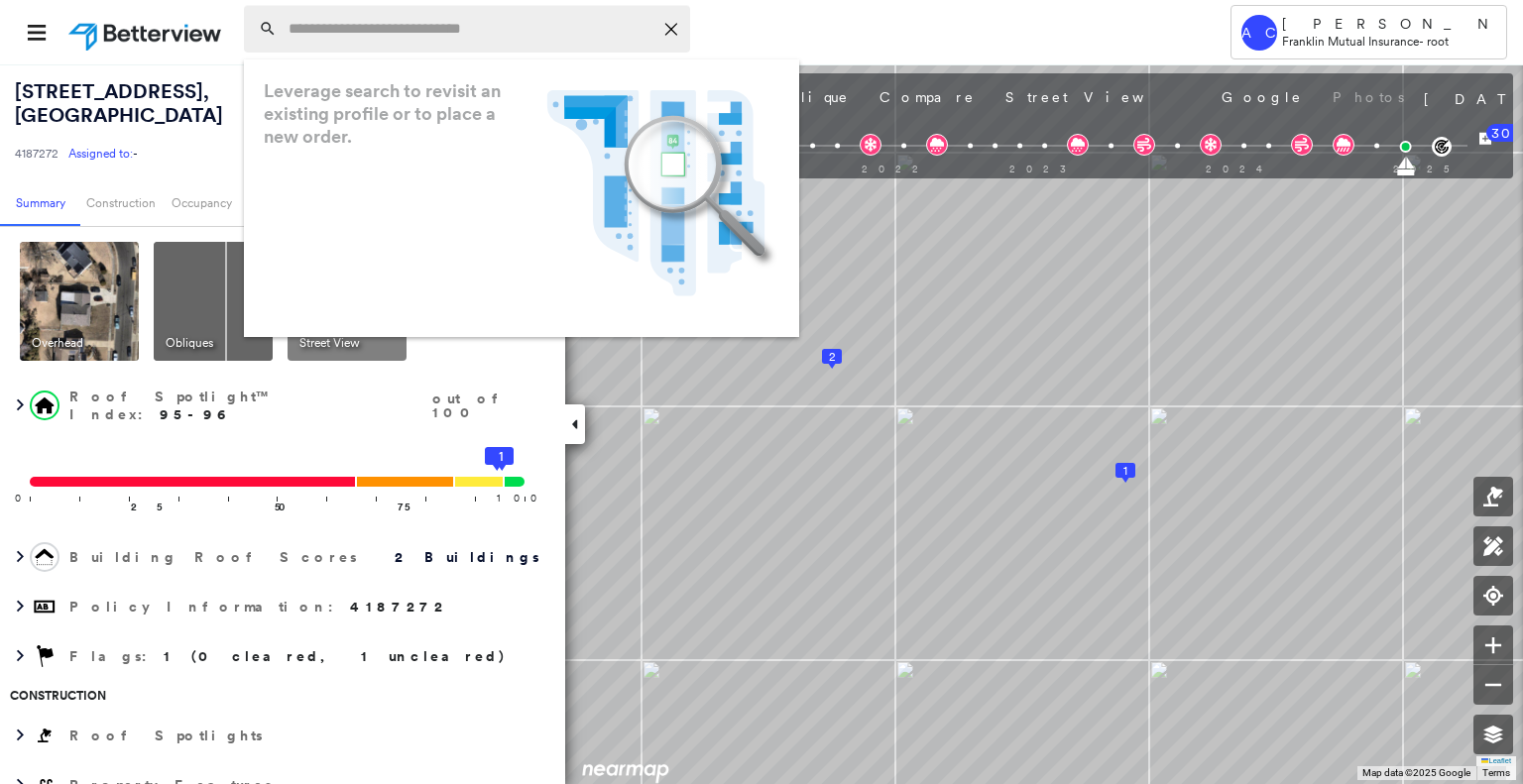 paste on "**********" 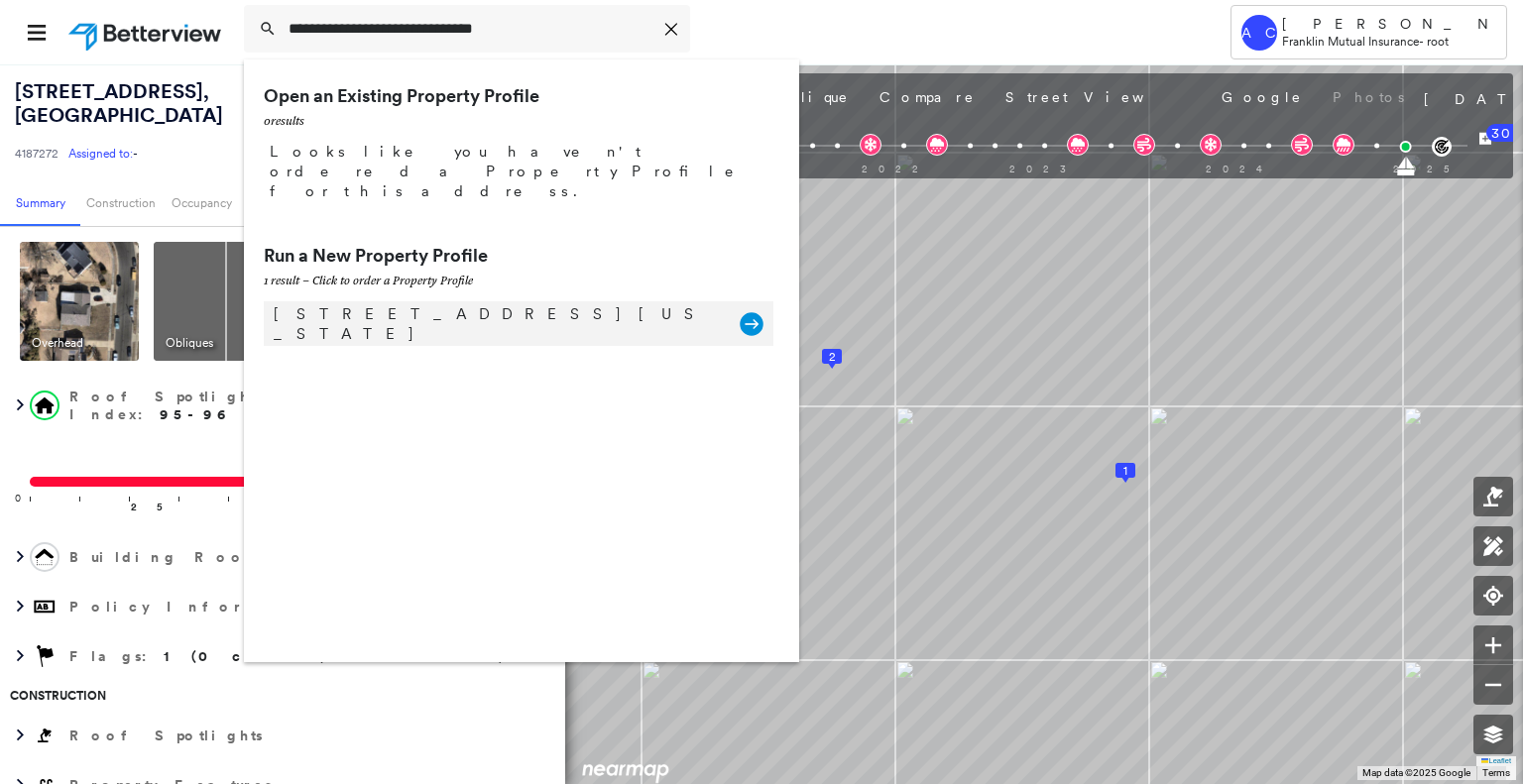 click on "330 Delaware Rd, Blairstown, NJ 07825" at bounding box center (497, 324) 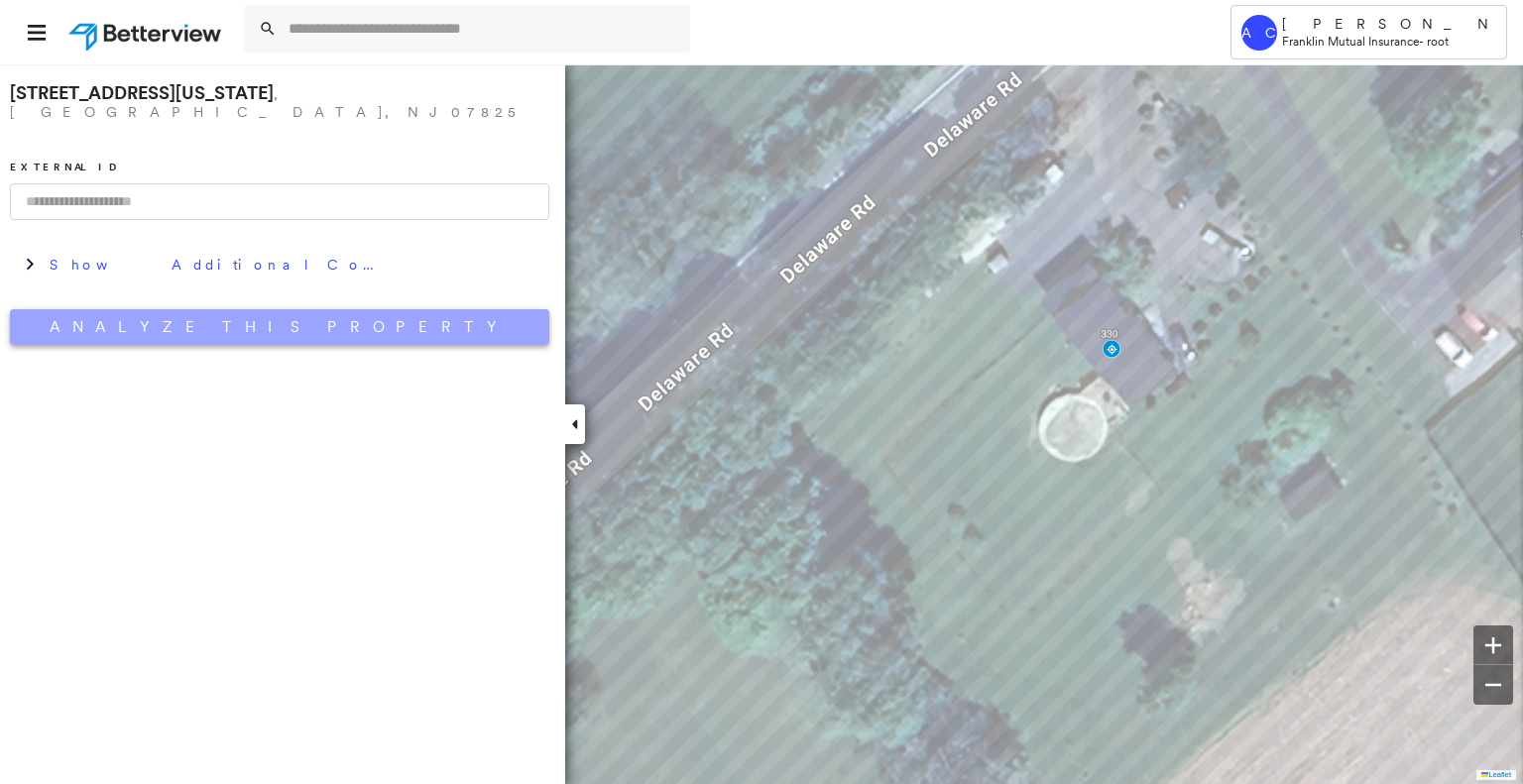 click on "Analyze This Property" at bounding box center (280, 327) 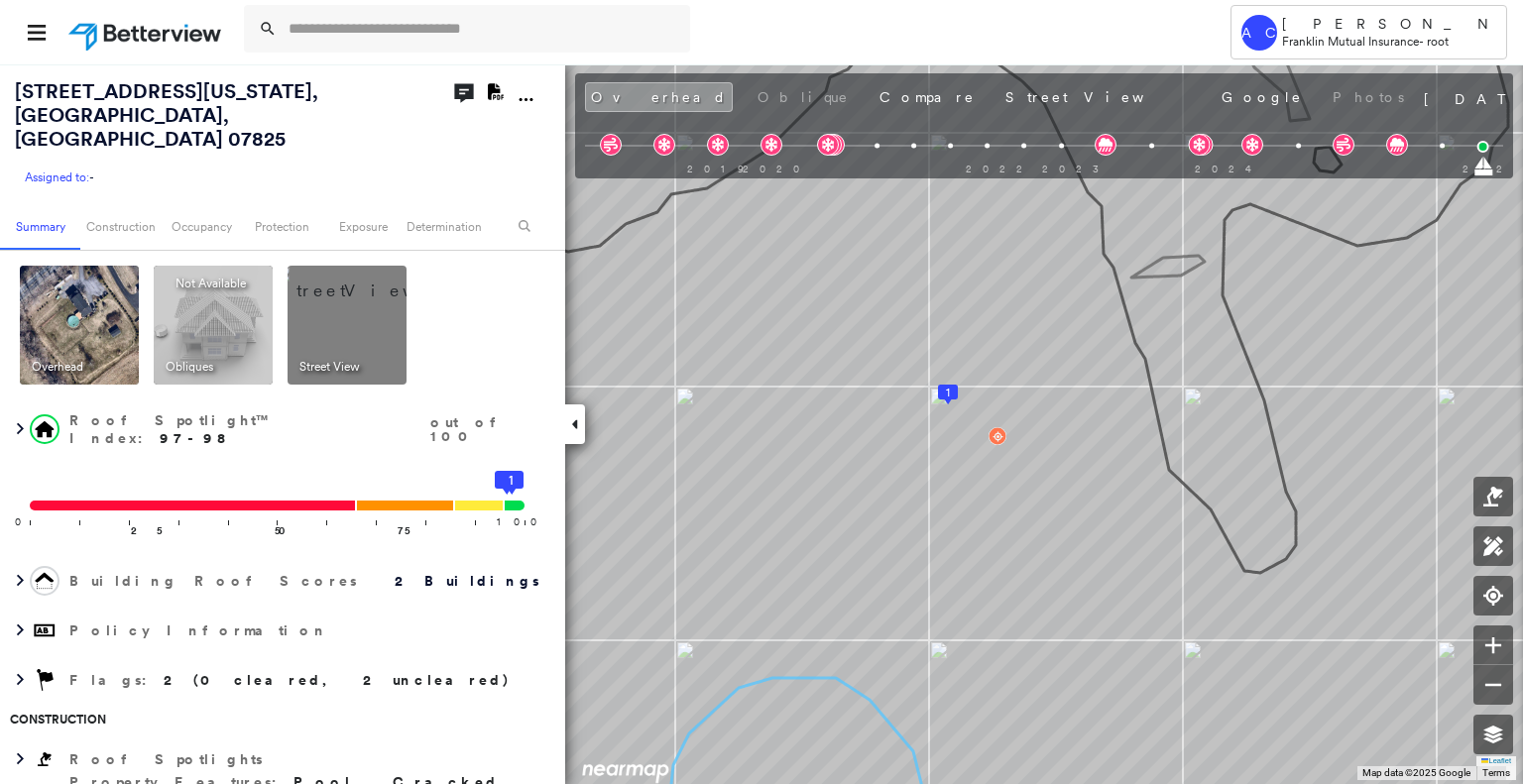 scroll, scrollTop: 0, scrollLeft: 0, axis: both 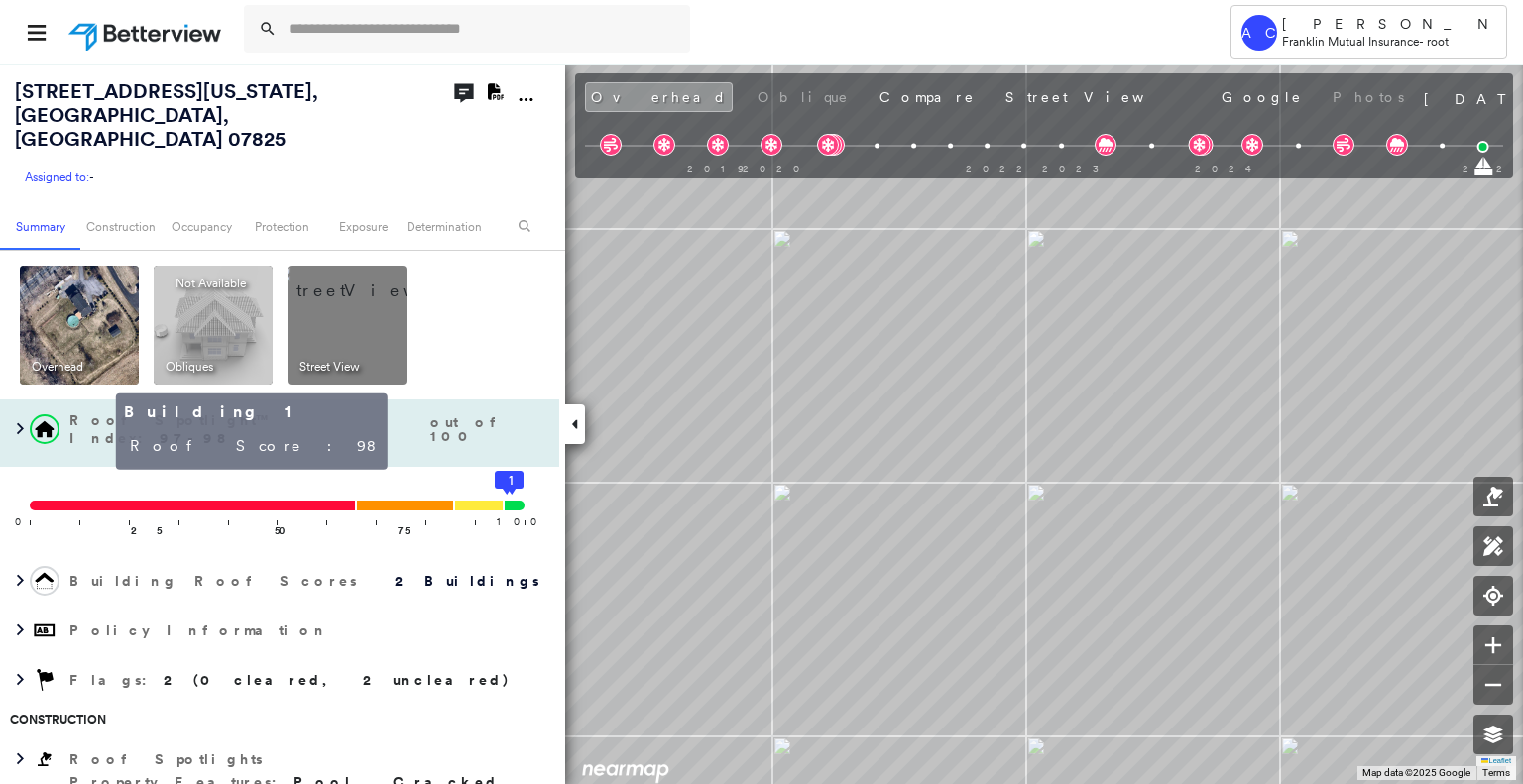 click on "1" 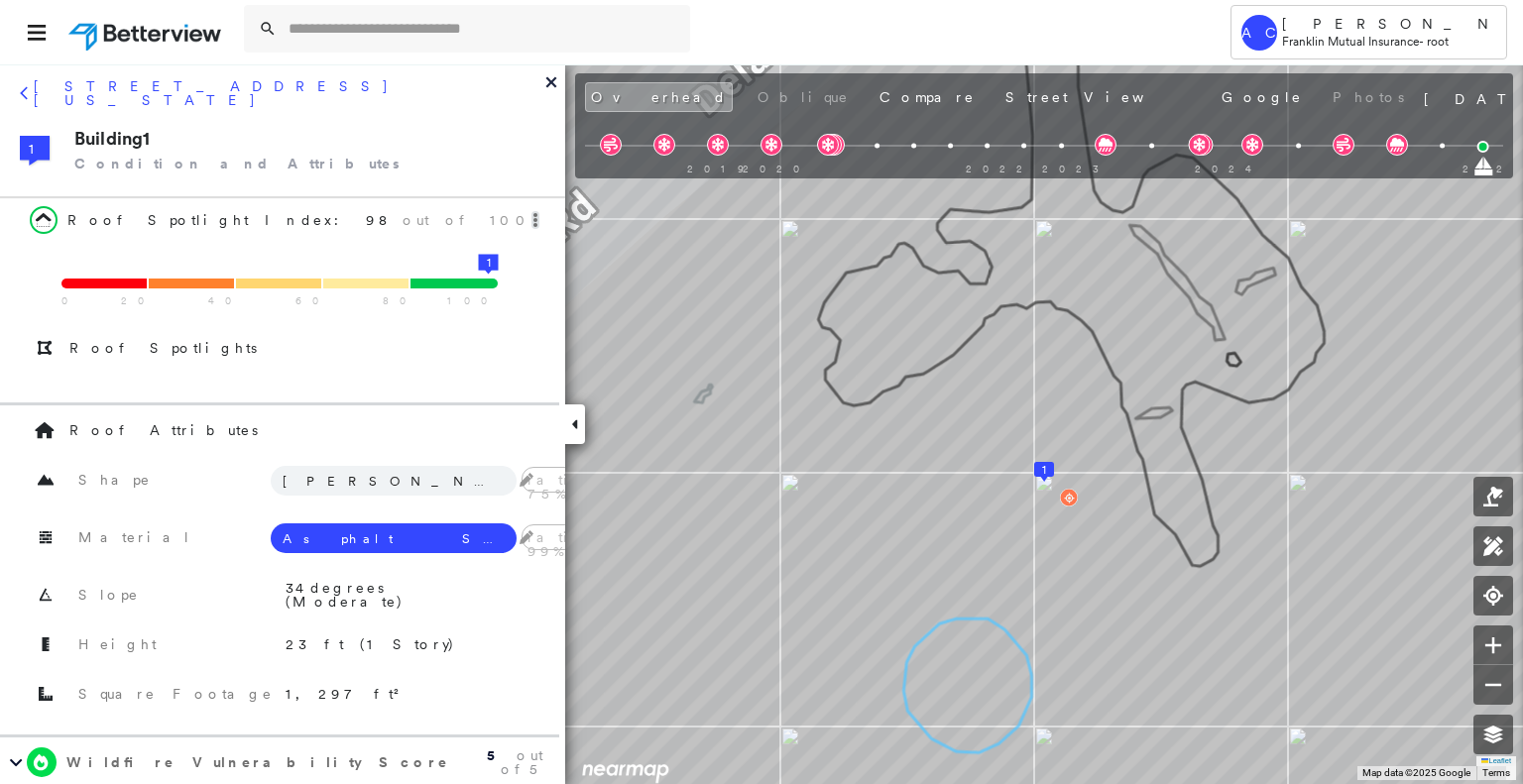 click 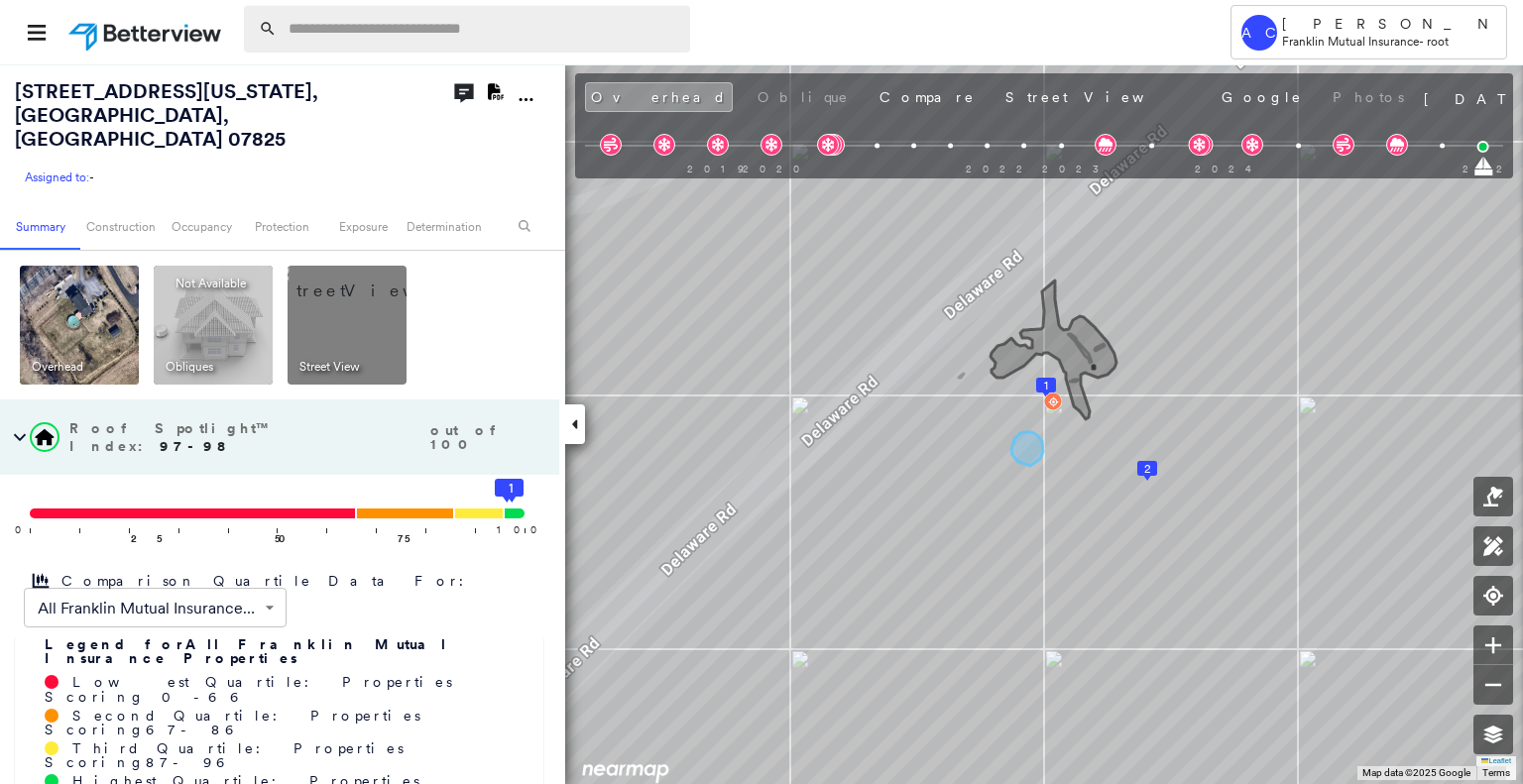 click at bounding box center (483, 29) 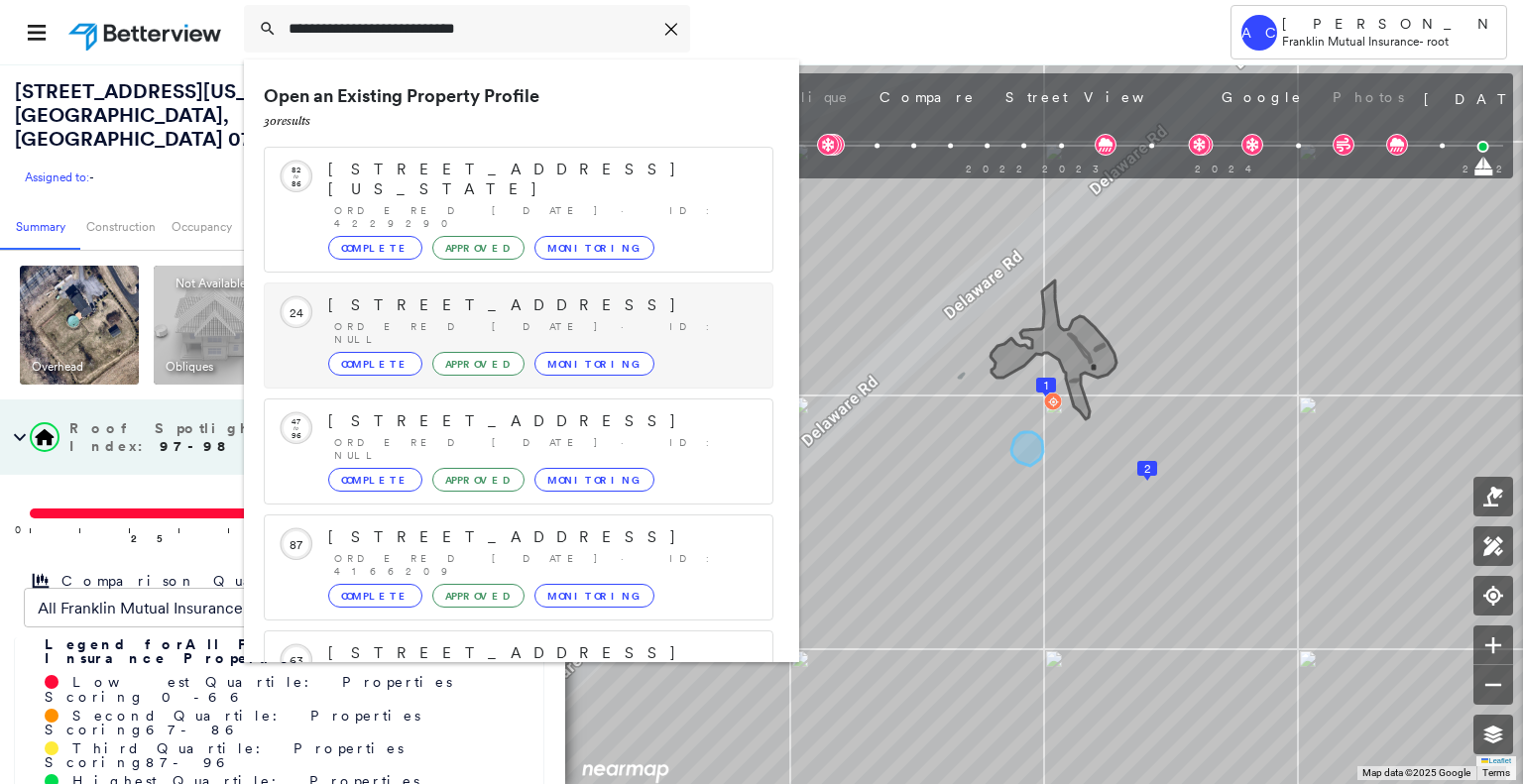 scroll, scrollTop: 206, scrollLeft: 0, axis: vertical 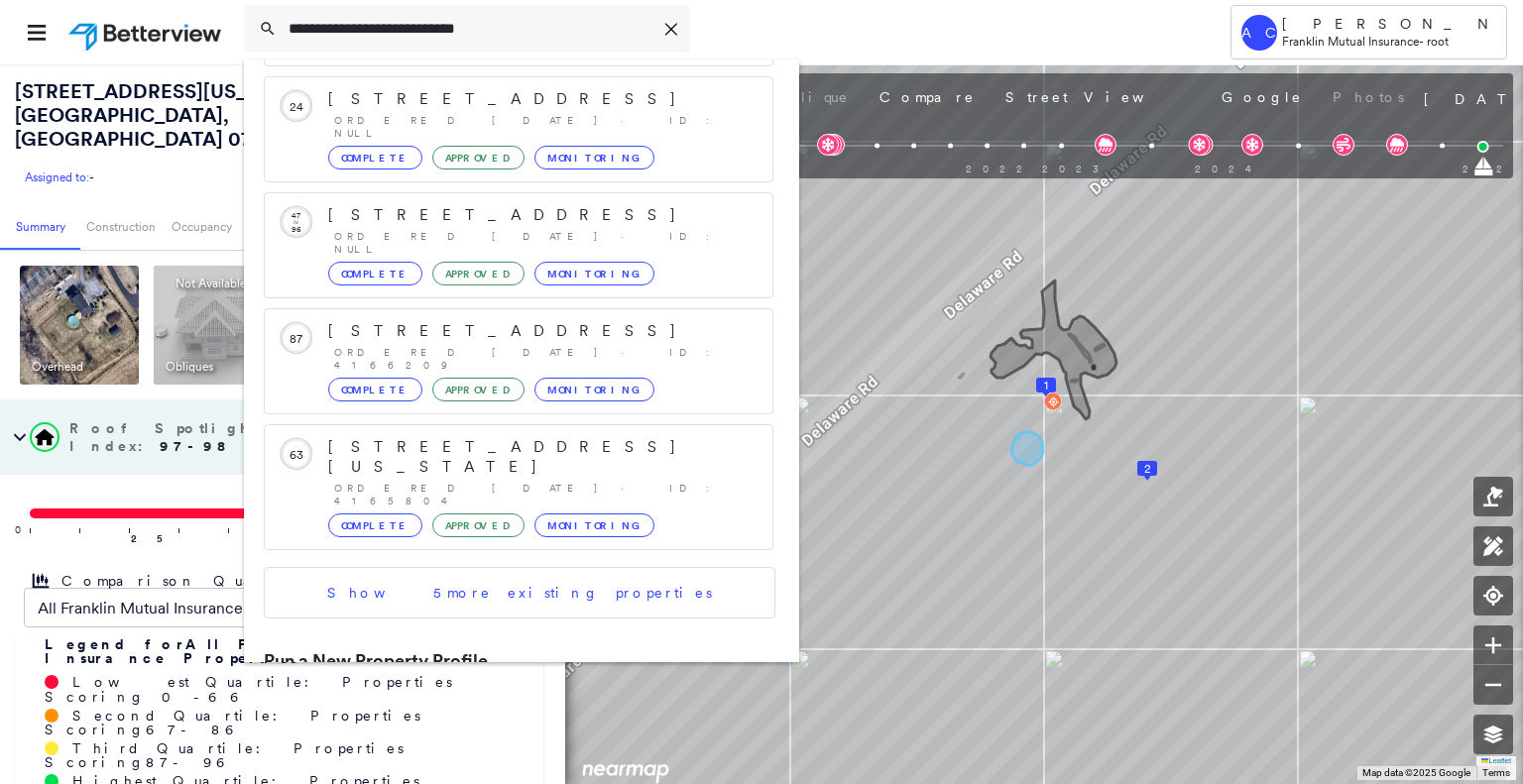 type on "**********" 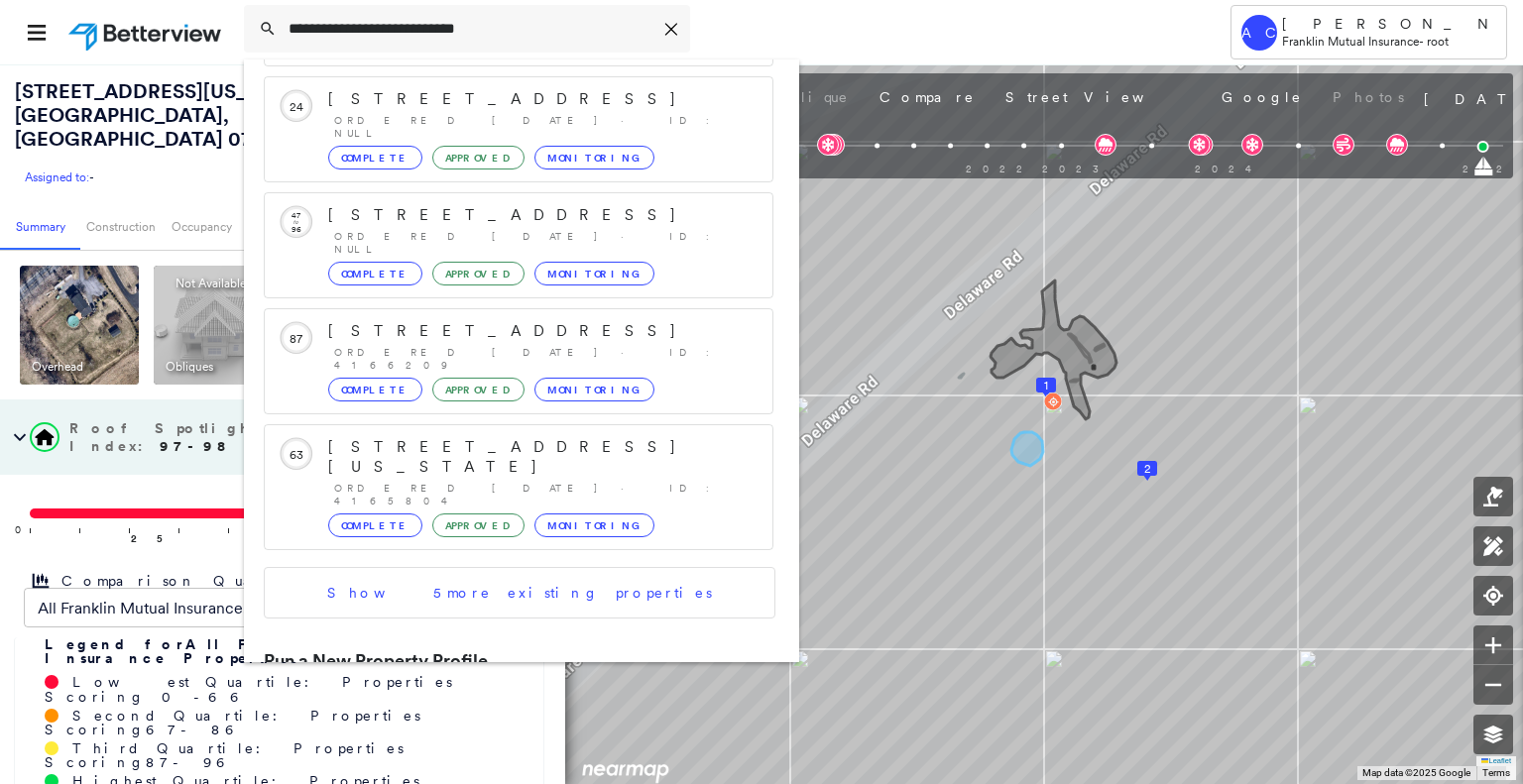 click on "295 Wenonah Way, Wenonah, NJ 08090" at bounding box center [497, 729] 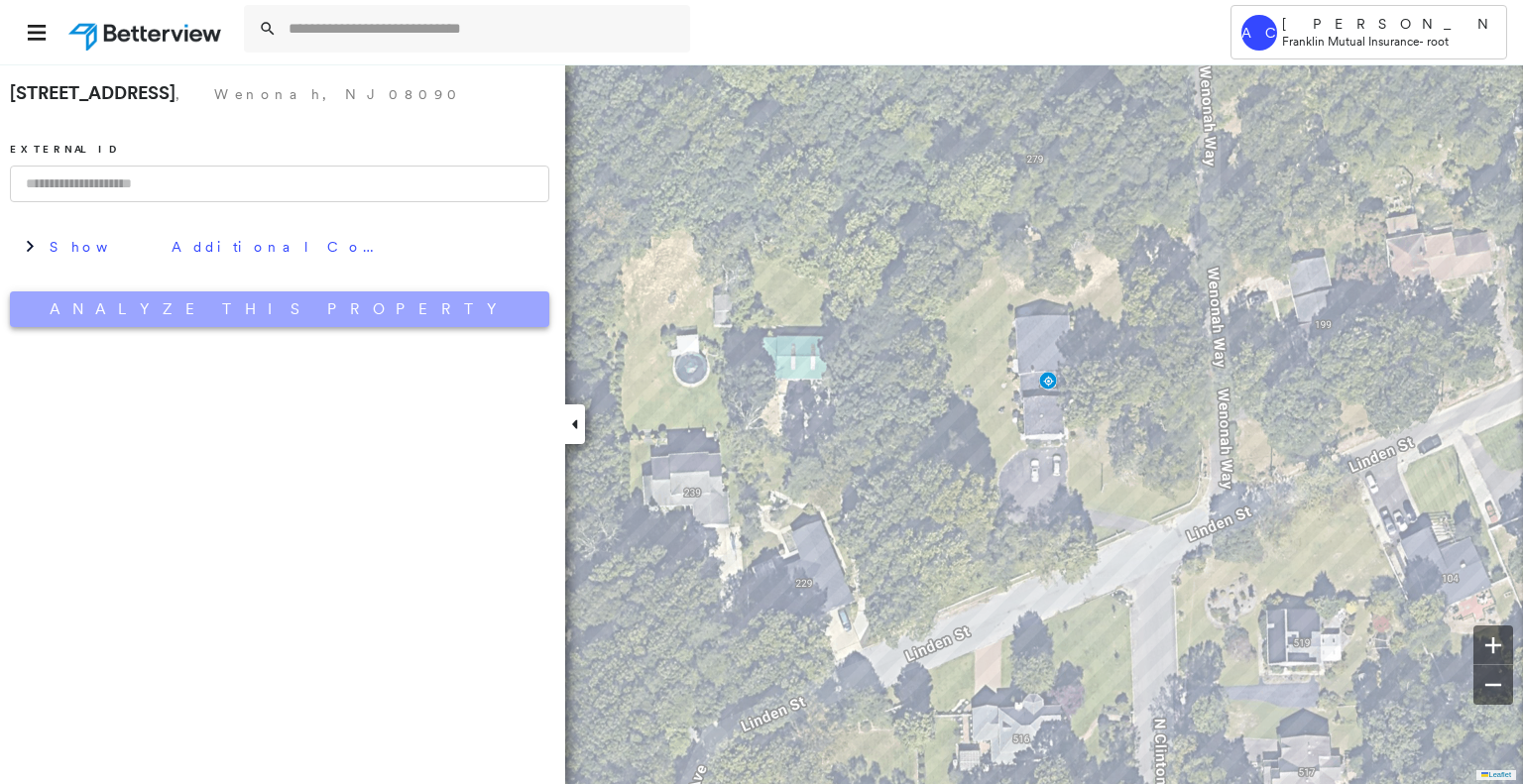 click on "Analyze This Property" at bounding box center [280, 309] 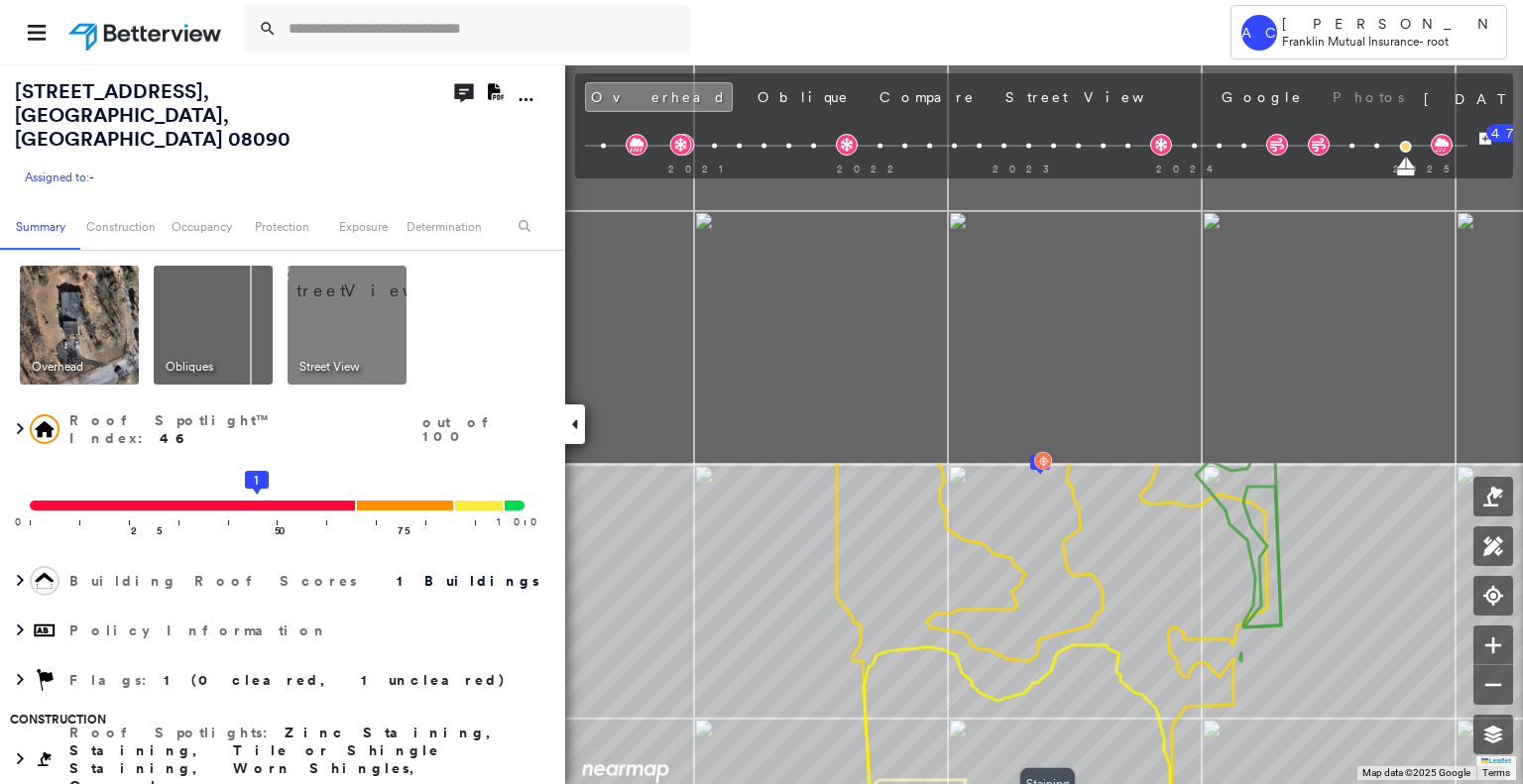 drag, startPoint x: 1108, startPoint y: 262, endPoint x: 1113, endPoint y: 733, distance: 471.0265 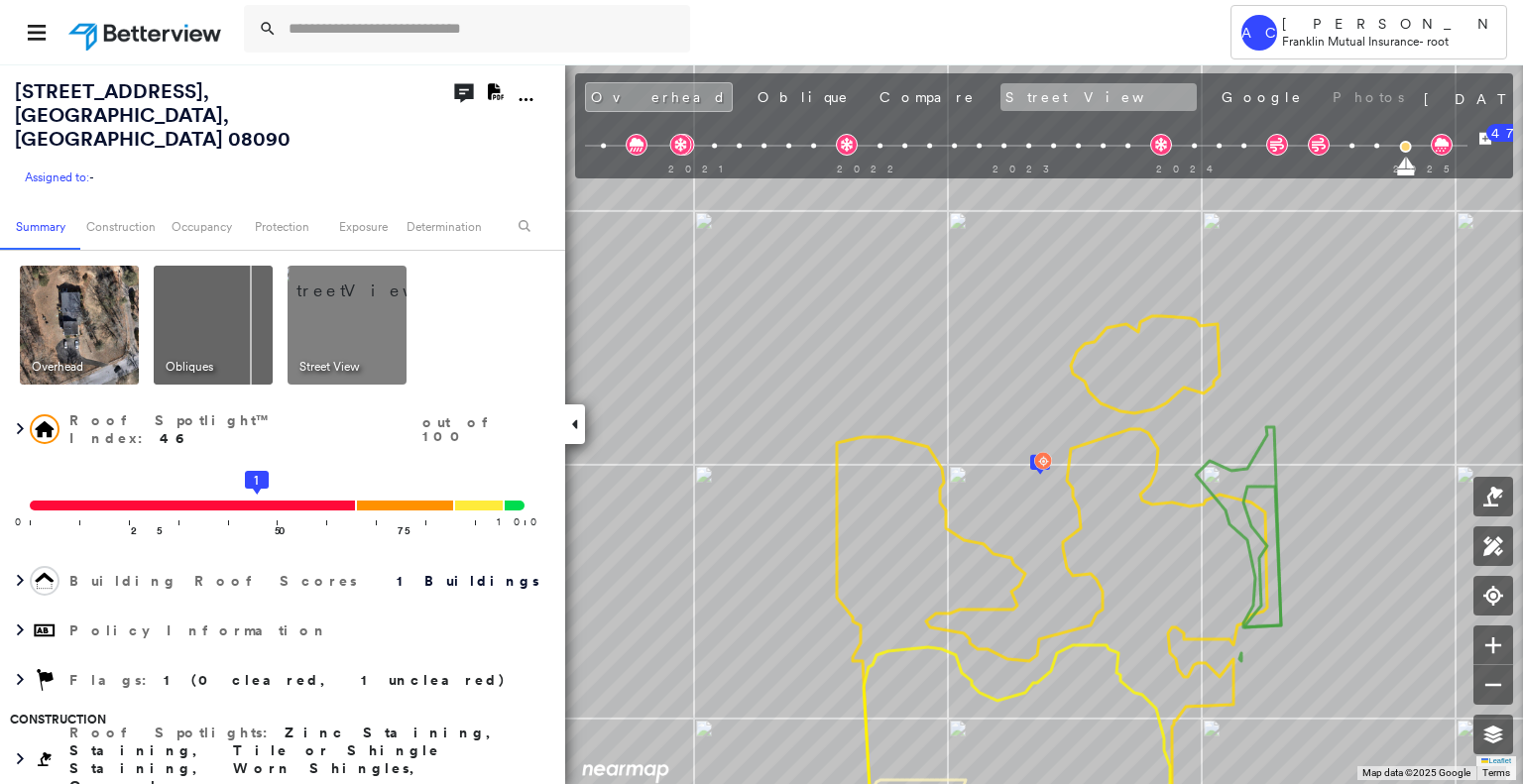 click on "Street View" at bounding box center [1099, 97] 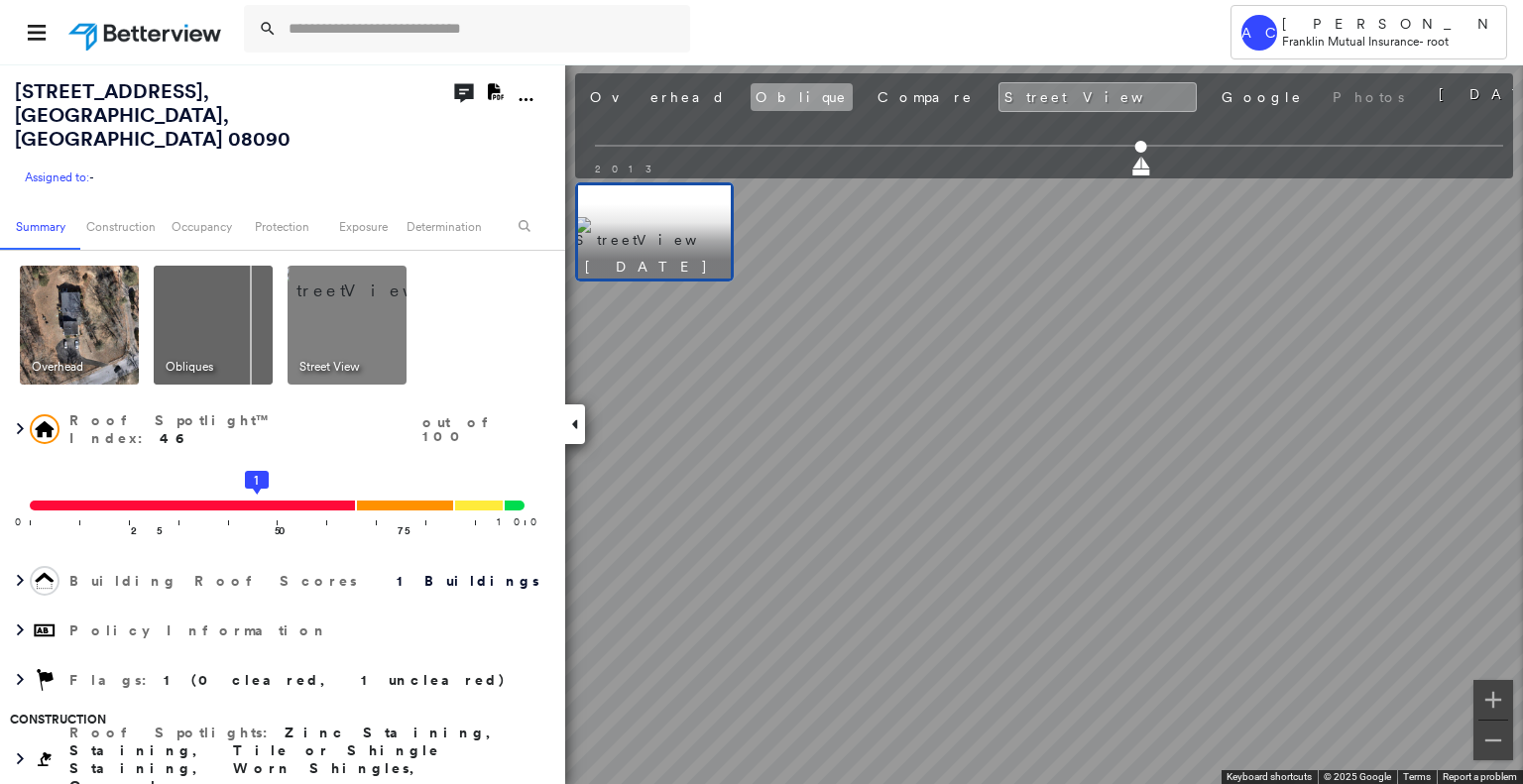 click on "Oblique" at bounding box center [801, 97] 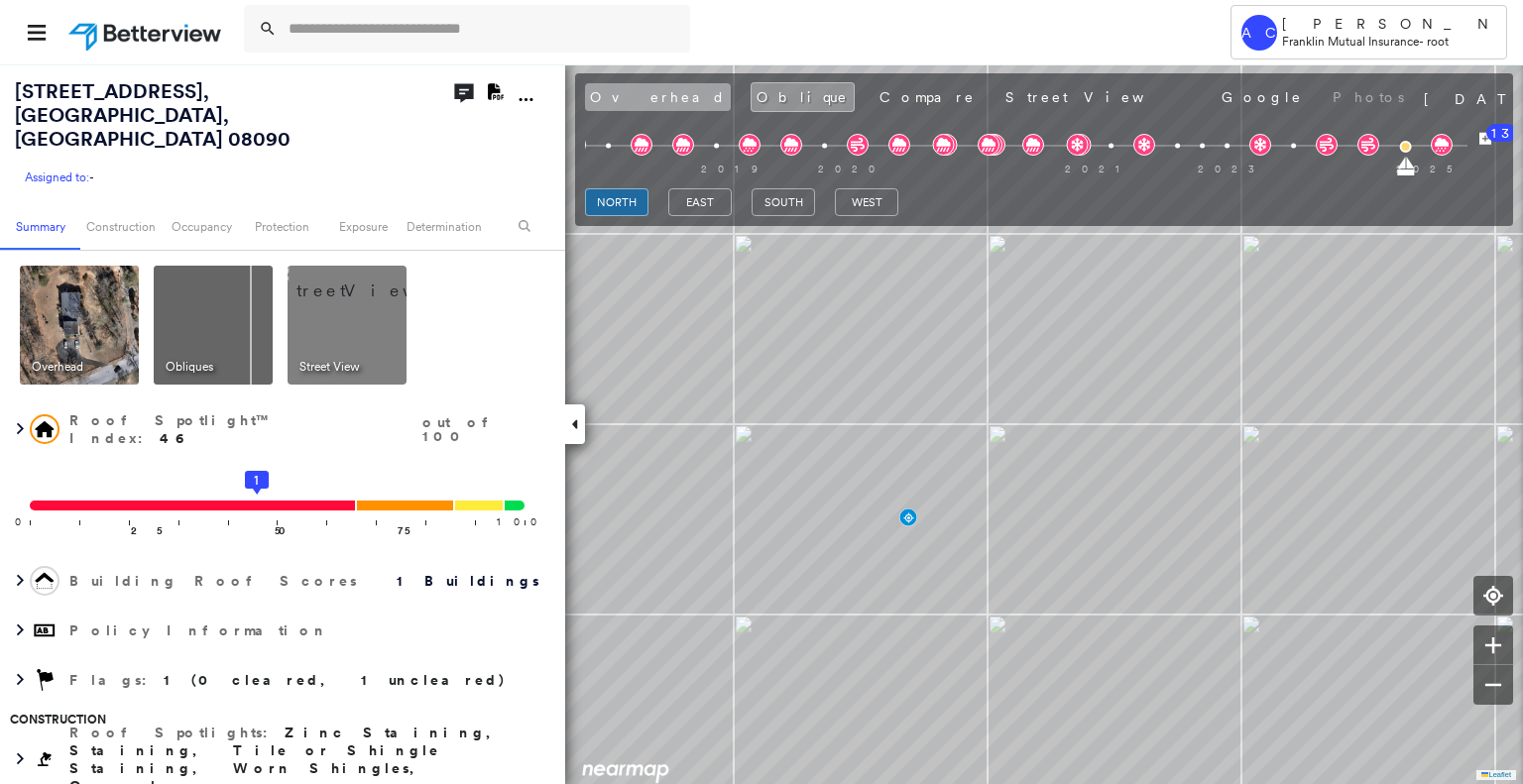 click on "Overhead" at bounding box center [657, 97] 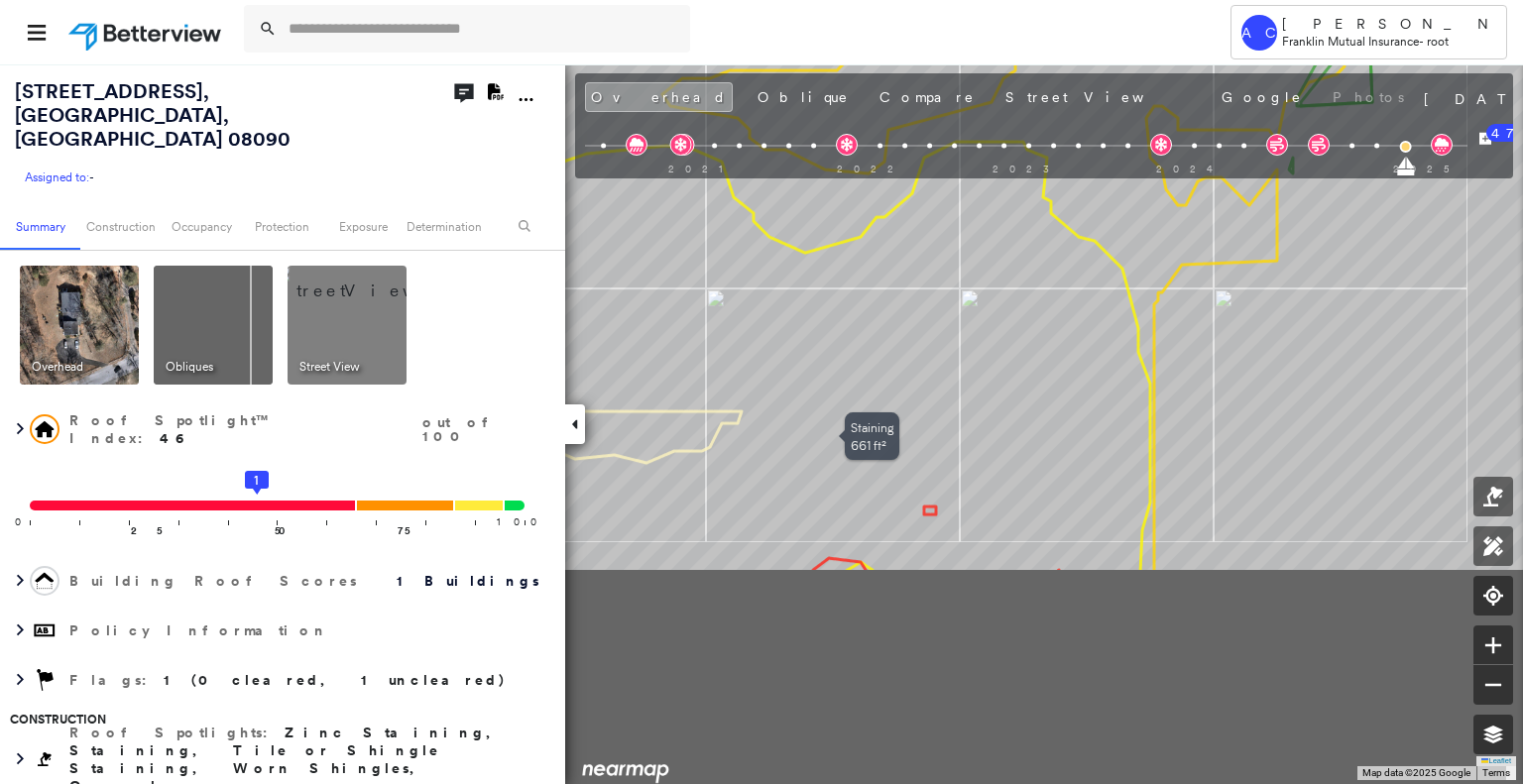 drag, startPoint x: 921, startPoint y: 661, endPoint x: 840, endPoint y: 349, distance: 322.34299 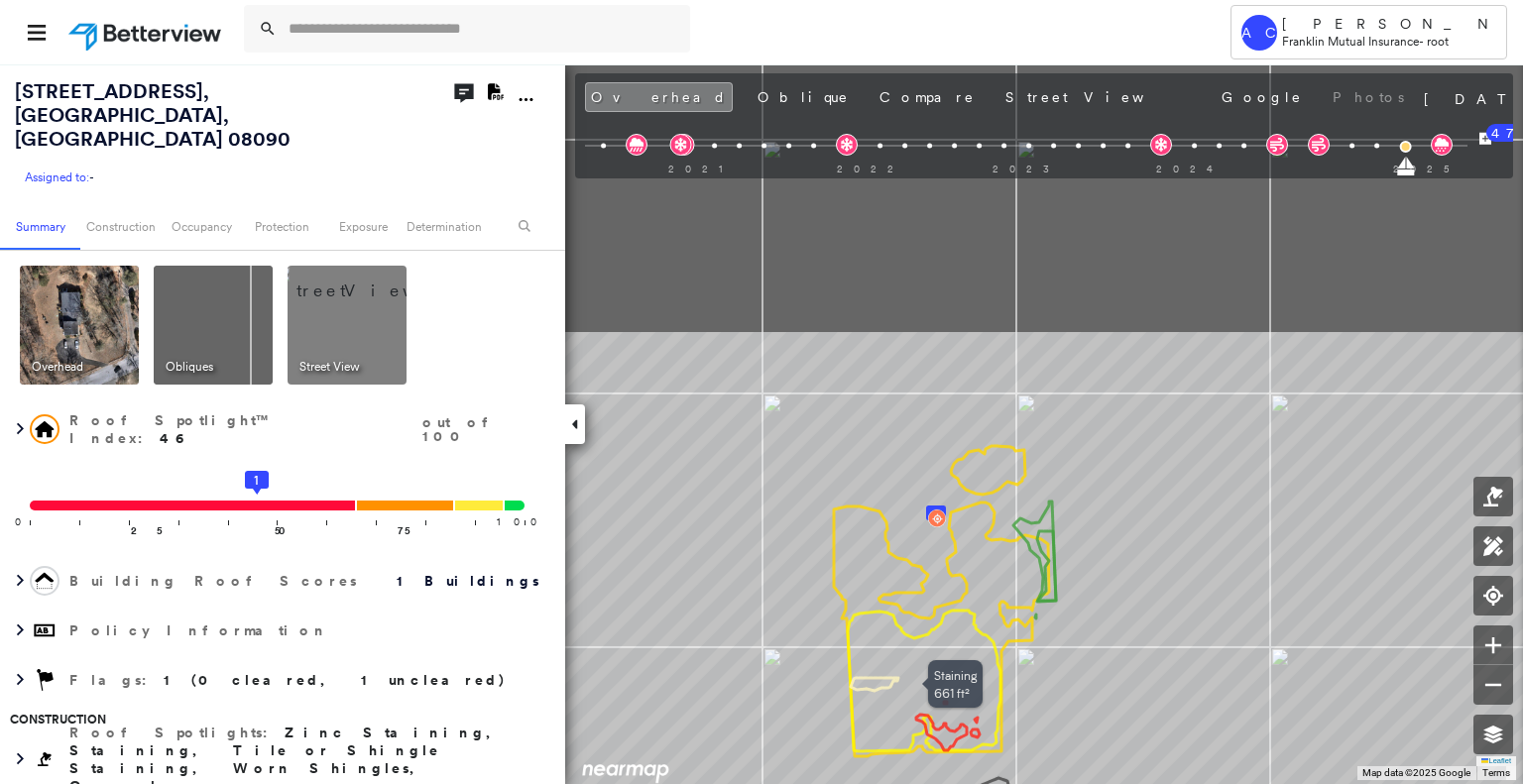 drag, startPoint x: 956, startPoint y: 356, endPoint x: 979, endPoint y: 697, distance: 341.77478 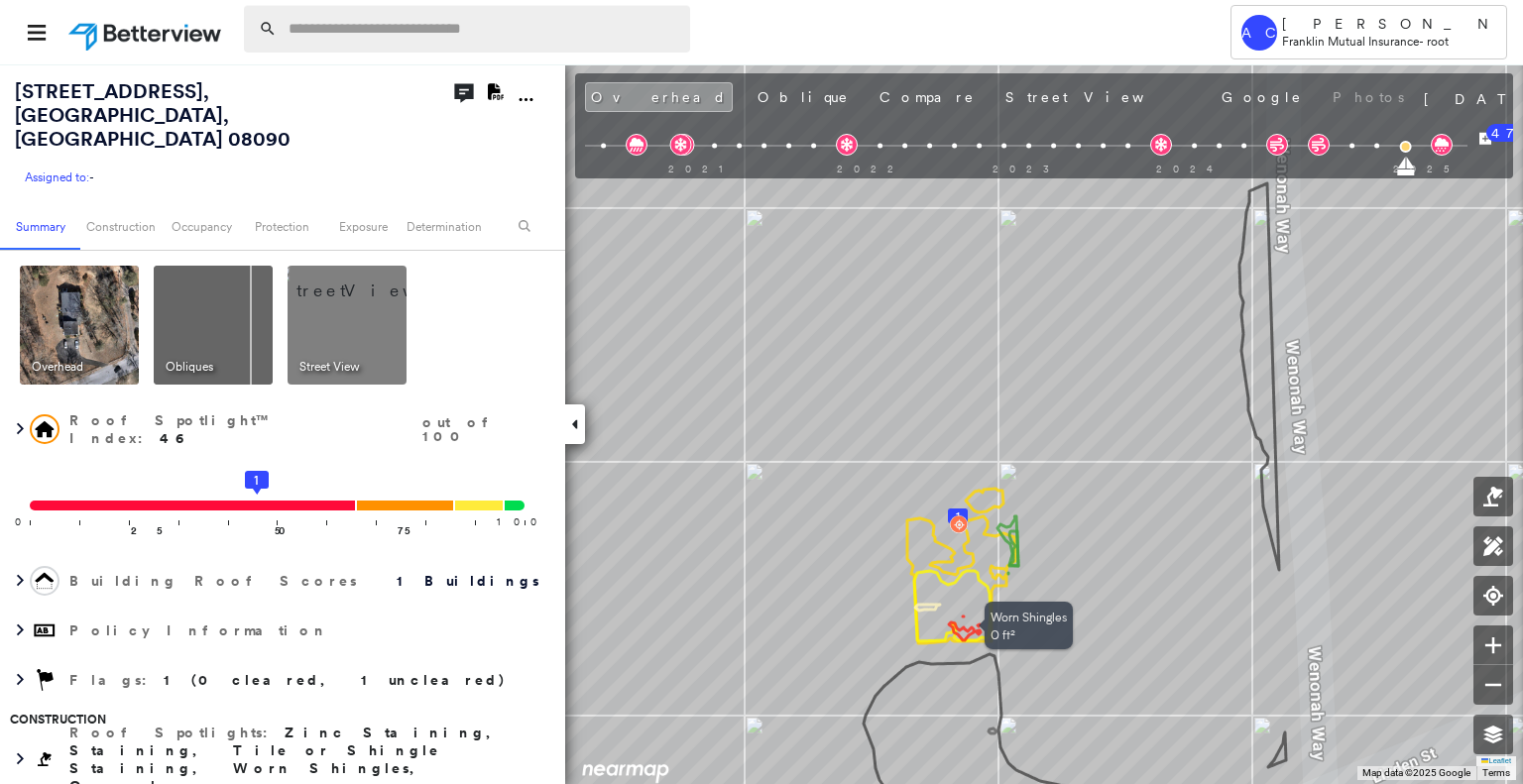 click at bounding box center [483, 29] 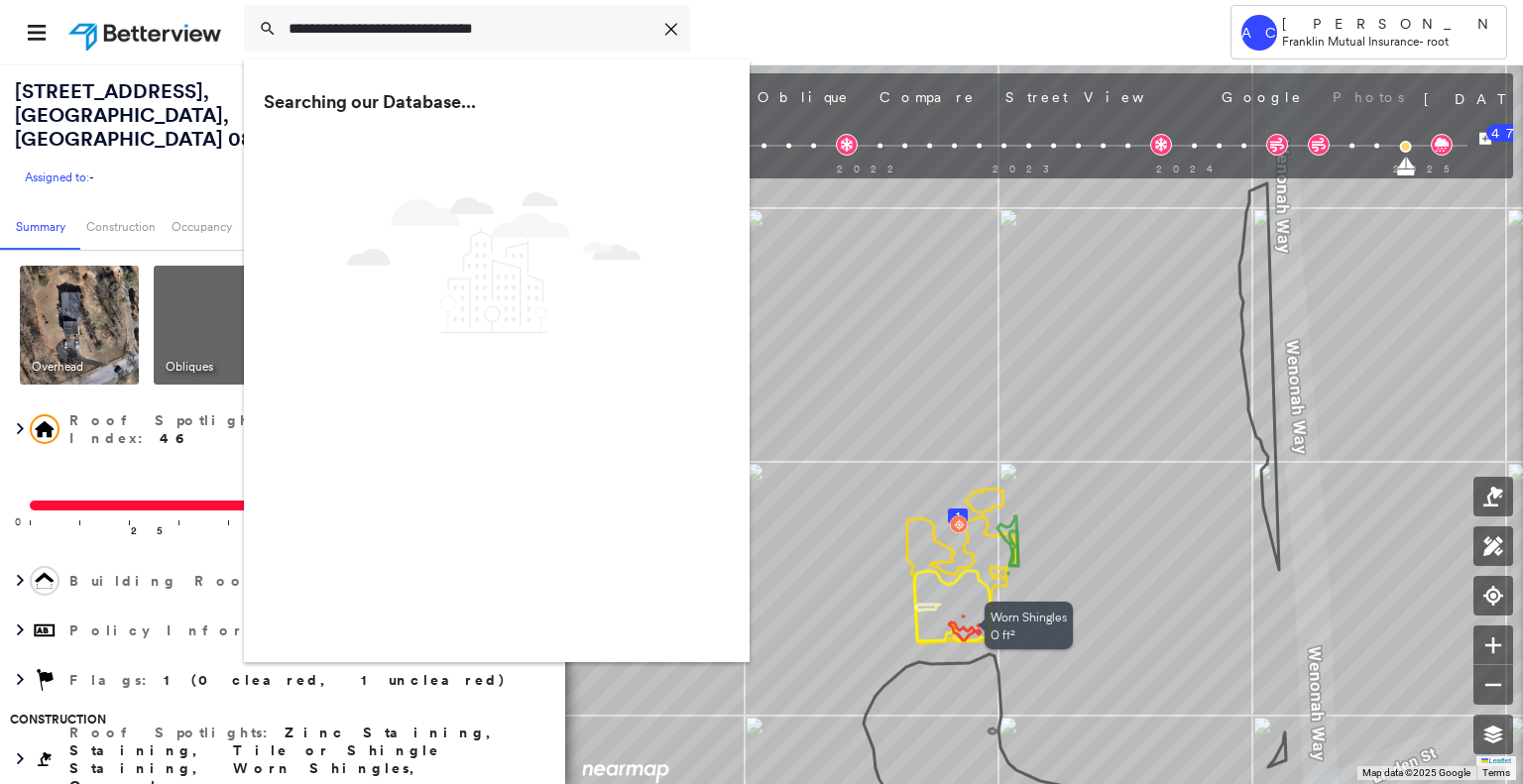 type on "**********" 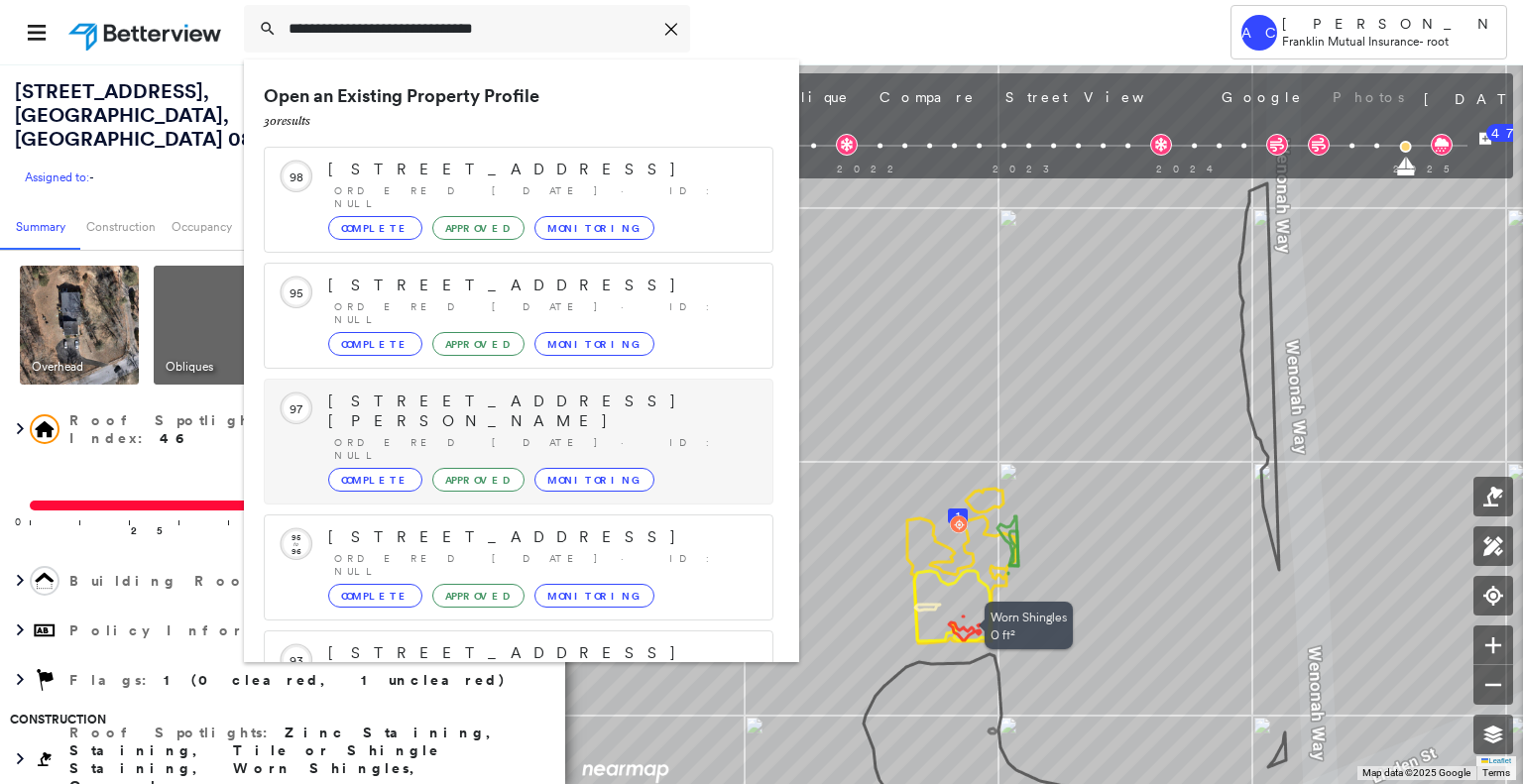 scroll, scrollTop: 206, scrollLeft: 0, axis: vertical 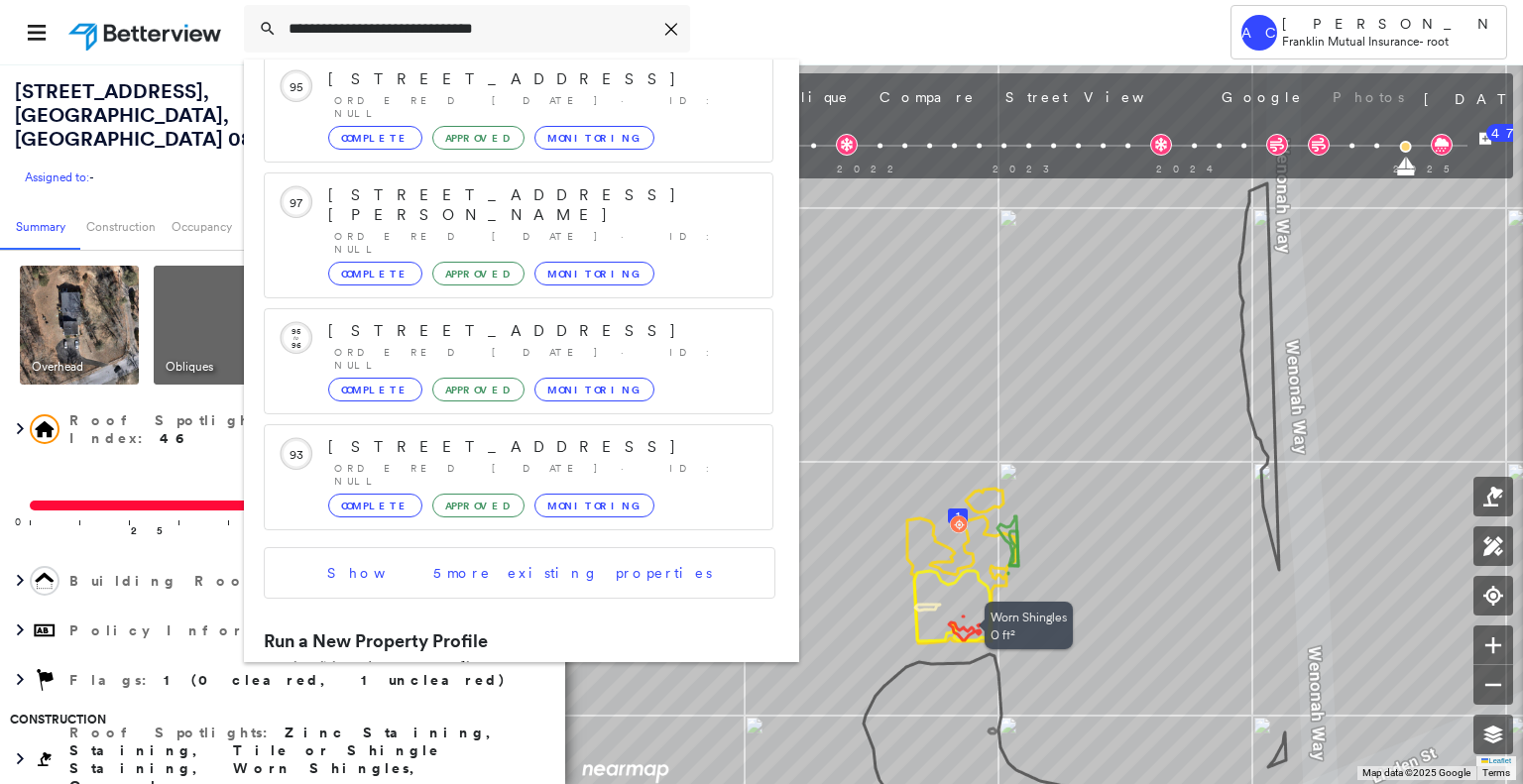 click on "19 Nedsland Ave, Titusville, NJ 08560" at bounding box center (497, 710) 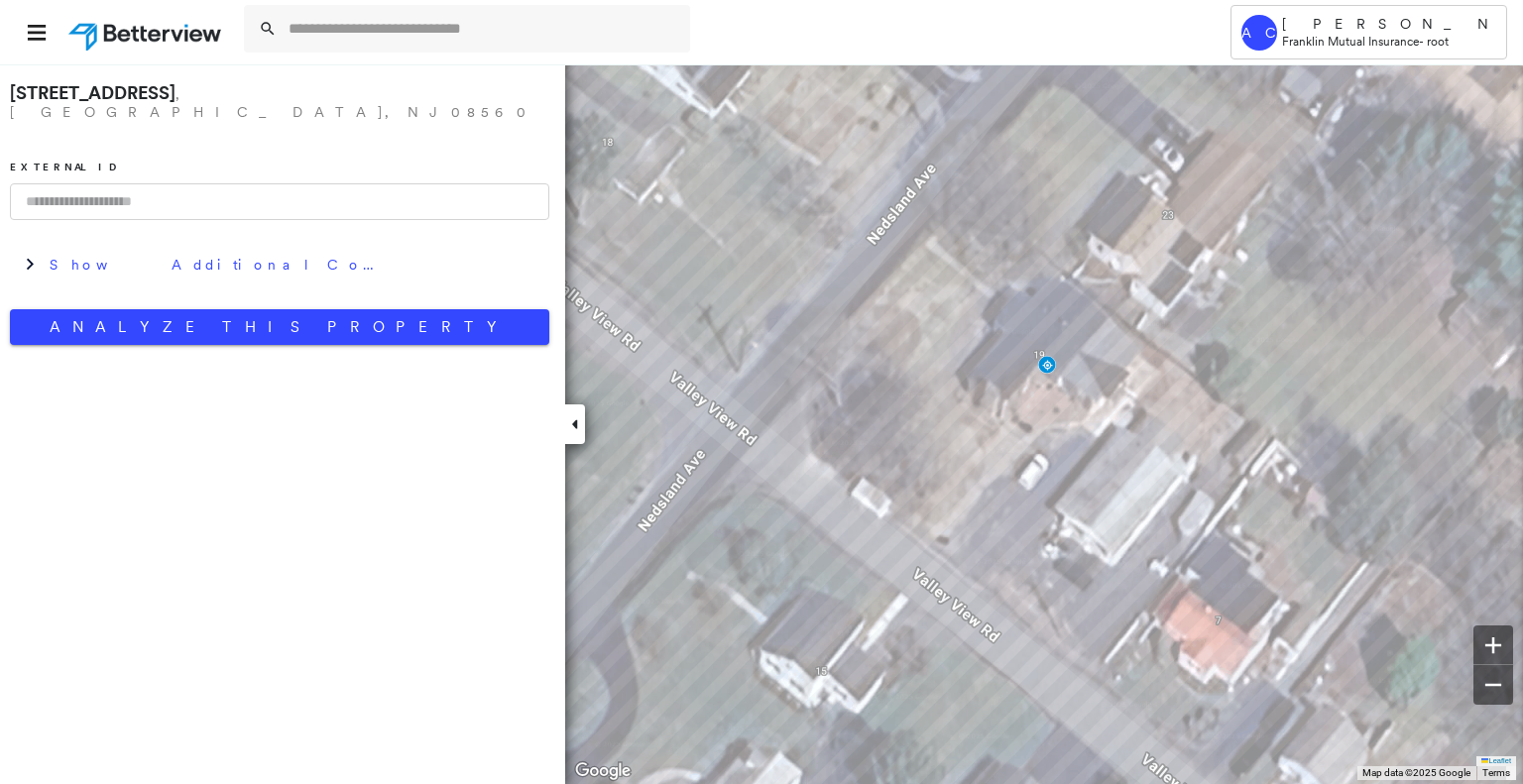 click on "19  Nedsland Ave , Titusville,  NJ  08560 External ID   Show Additional Company Data Analyze This Property" at bounding box center [280, 209] 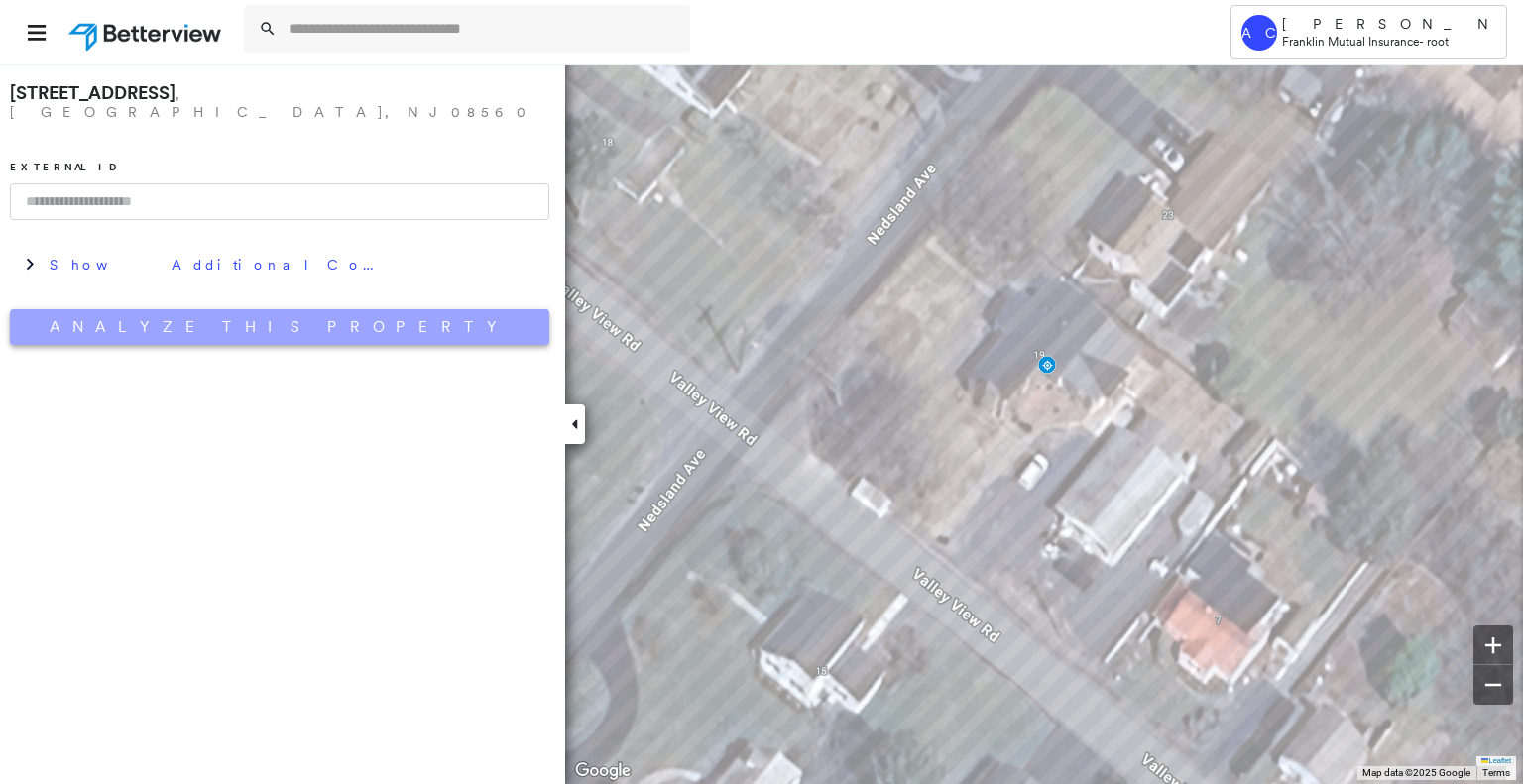 click on "Analyze This Property" at bounding box center (280, 327) 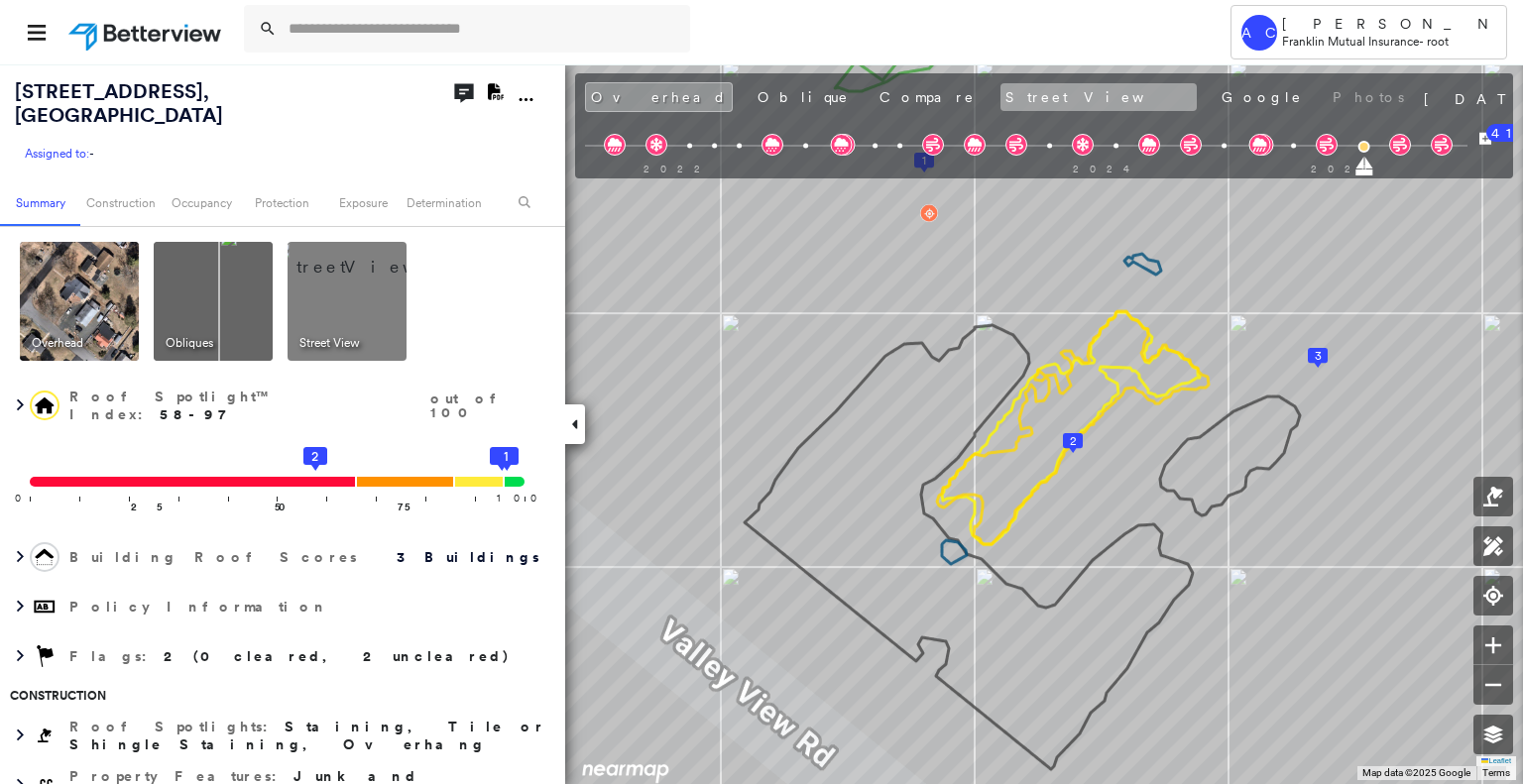 click on "Street View" at bounding box center (1099, 97) 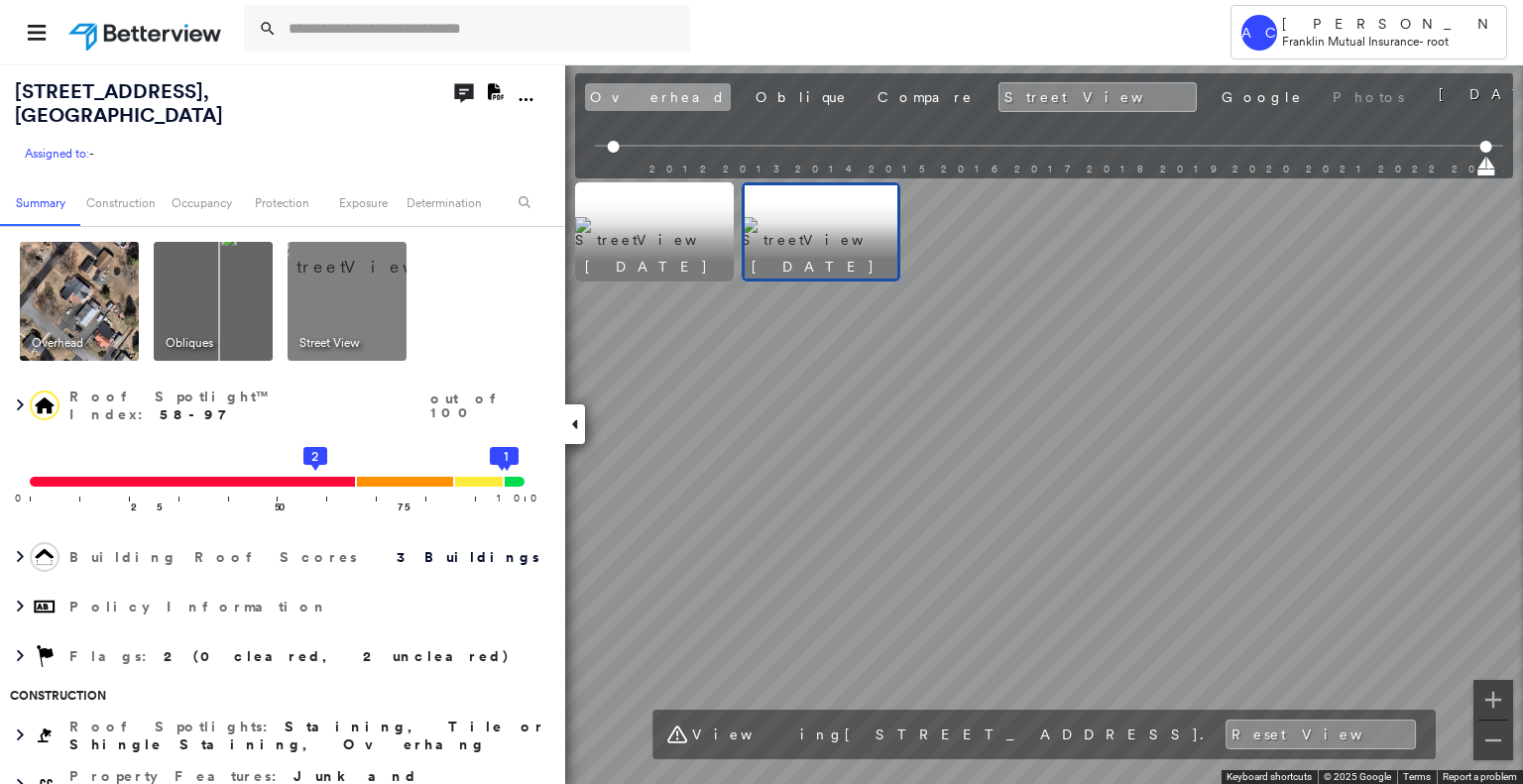 click on "Overhead" at bounding box center [657, 97] 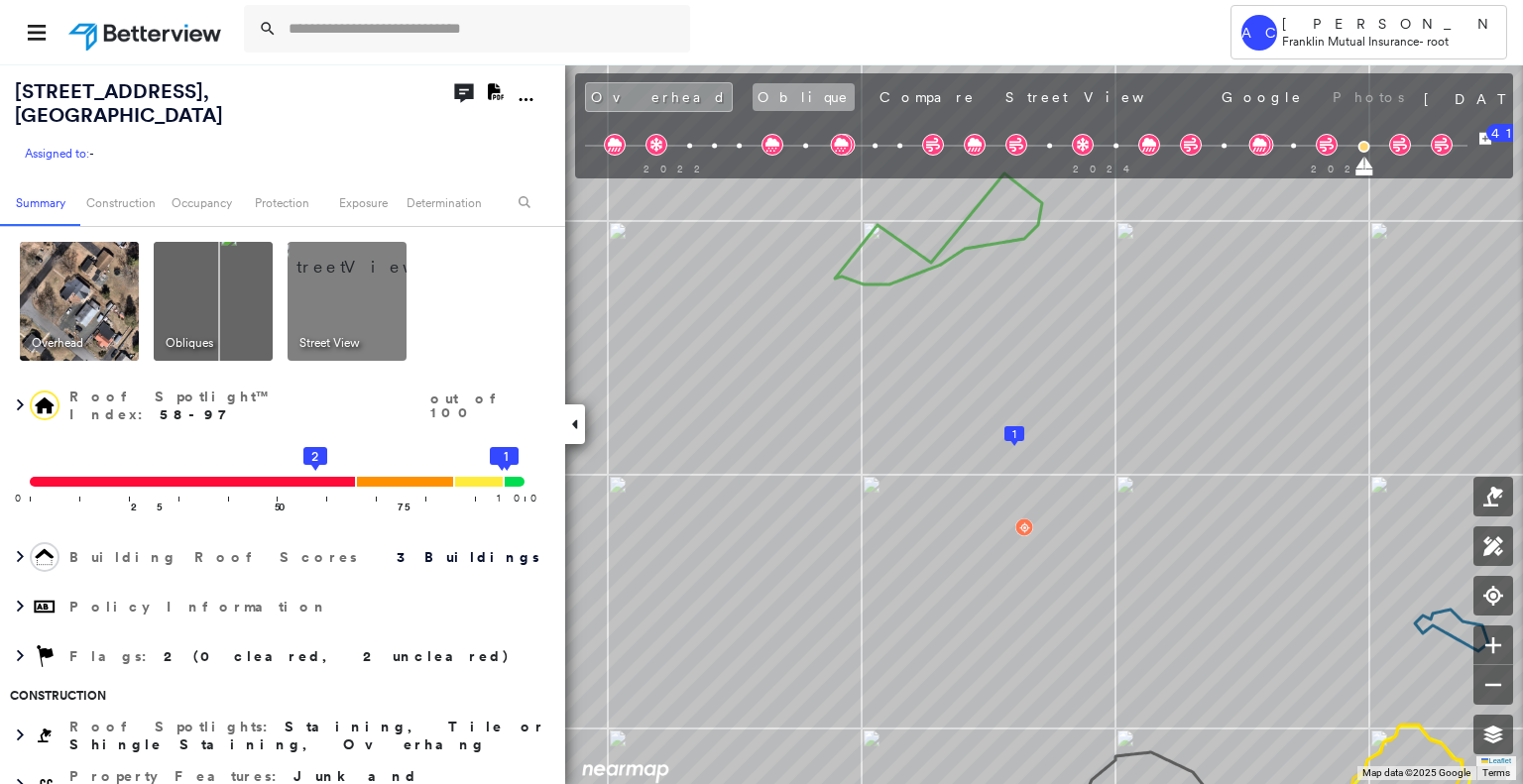 click on "Oblique" at bounding box center (803, 97) 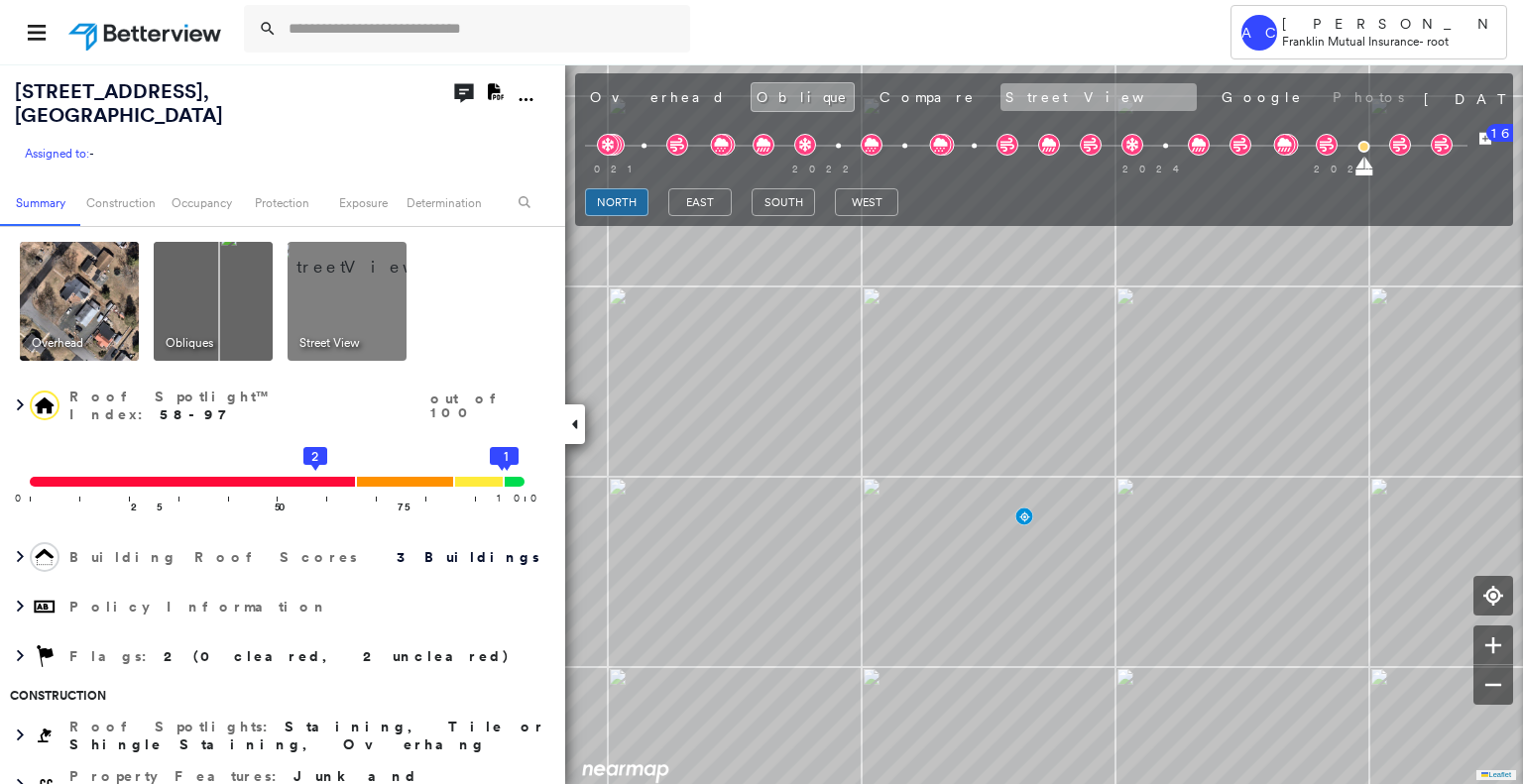 click on "Street View" at bounding box center [1099, 97] 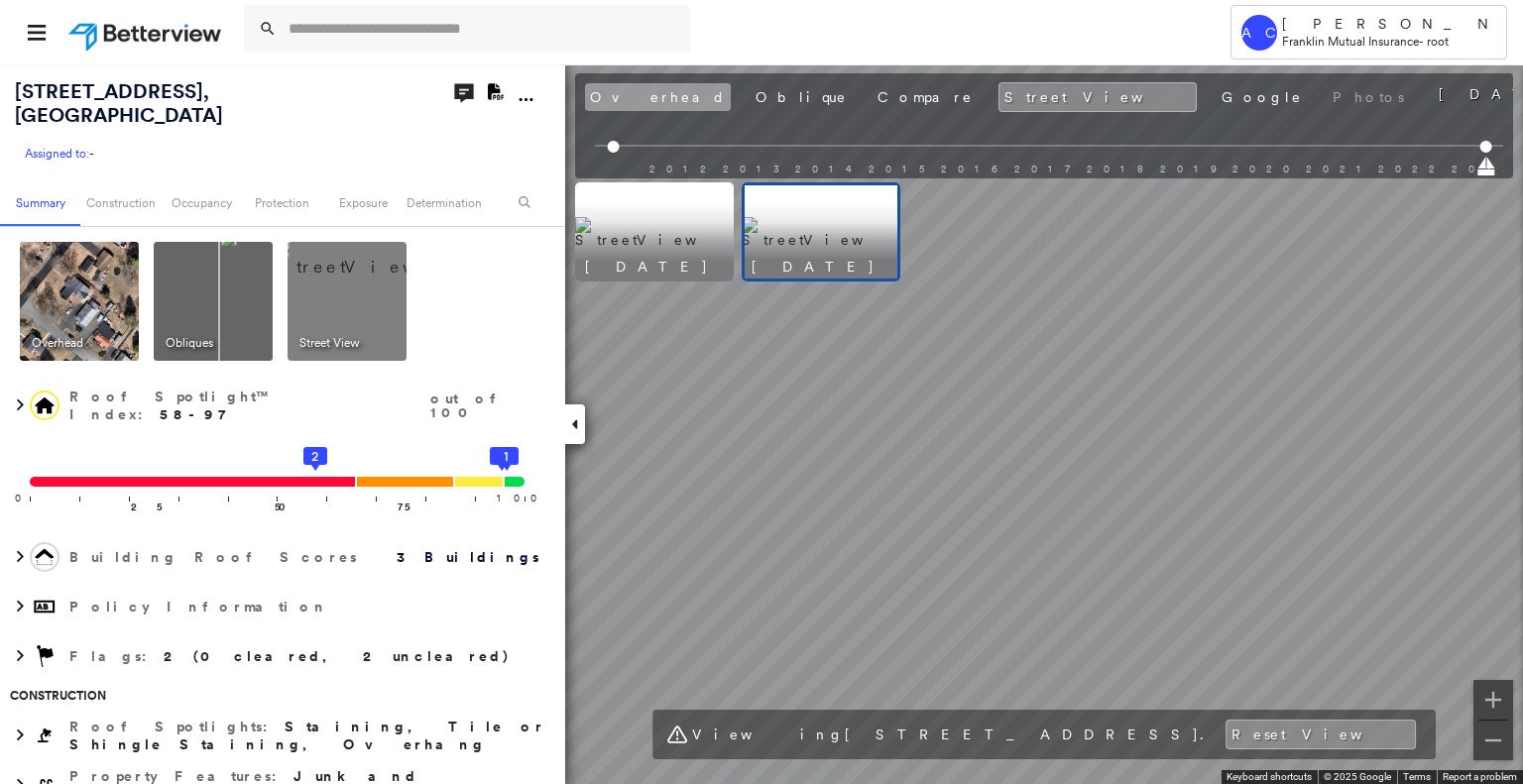 click on "Overhead" at bounding box center [657, 97] 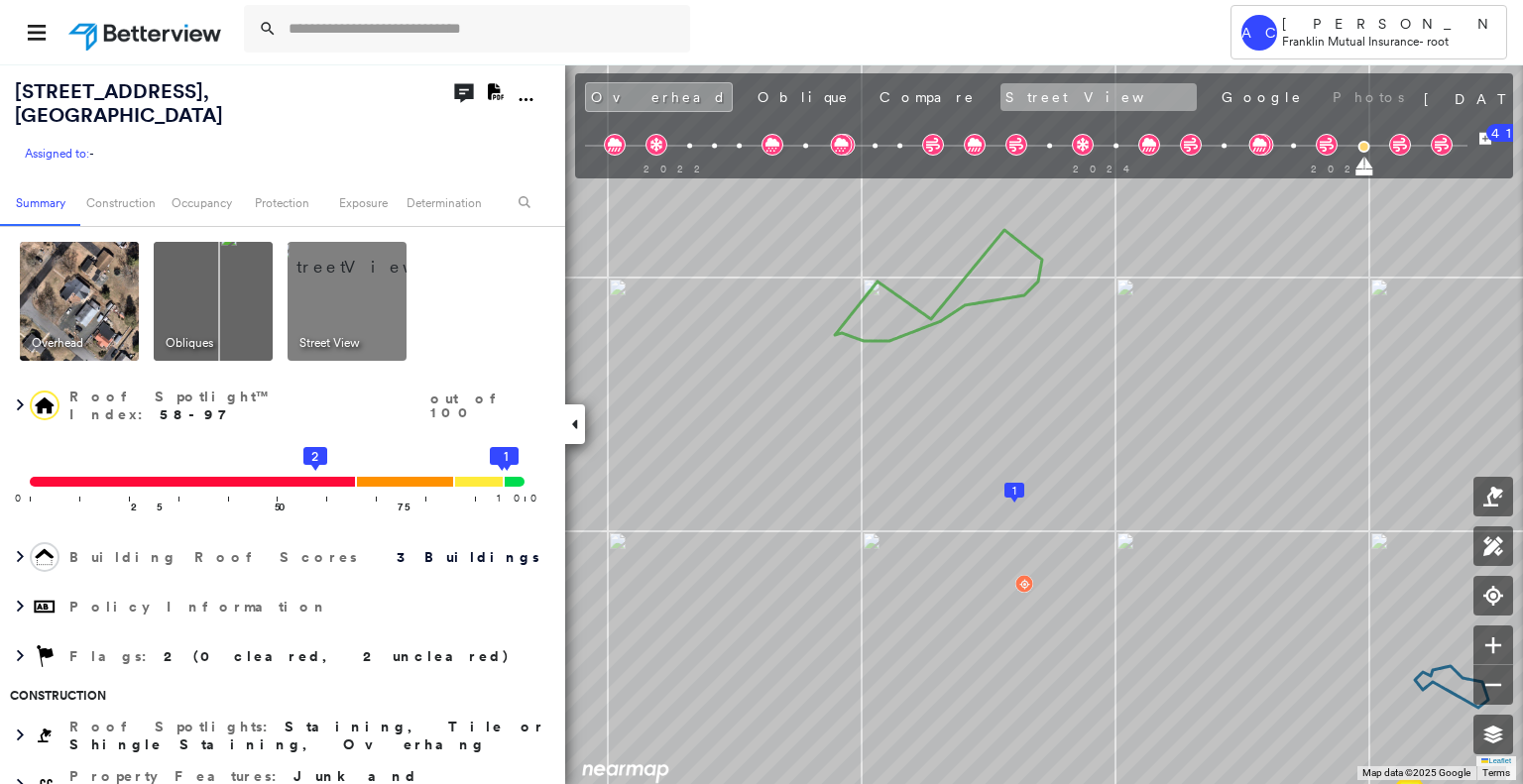 click on "Street View" at bounding box center (1099, 97) 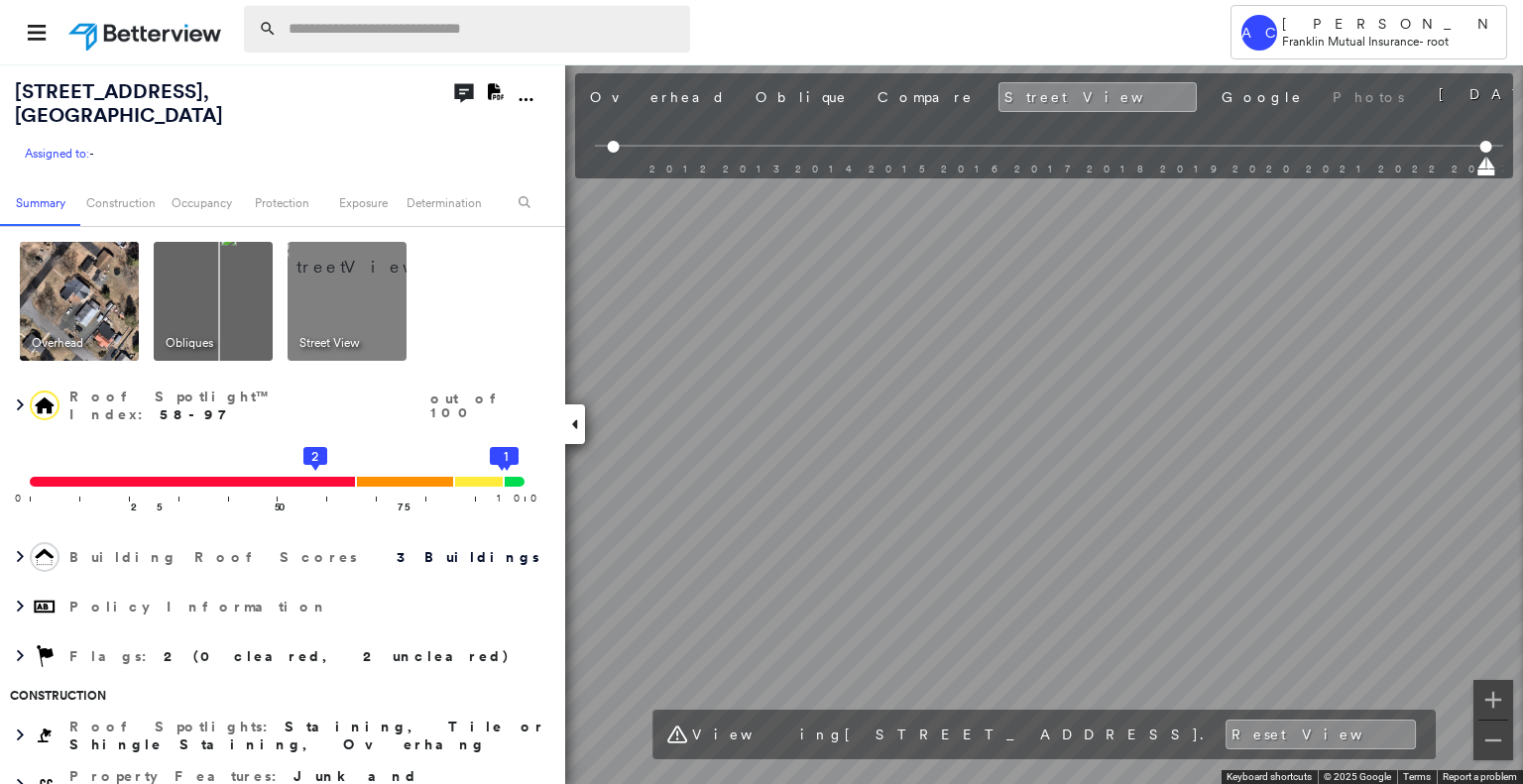 click at bounding box center [483, 29] 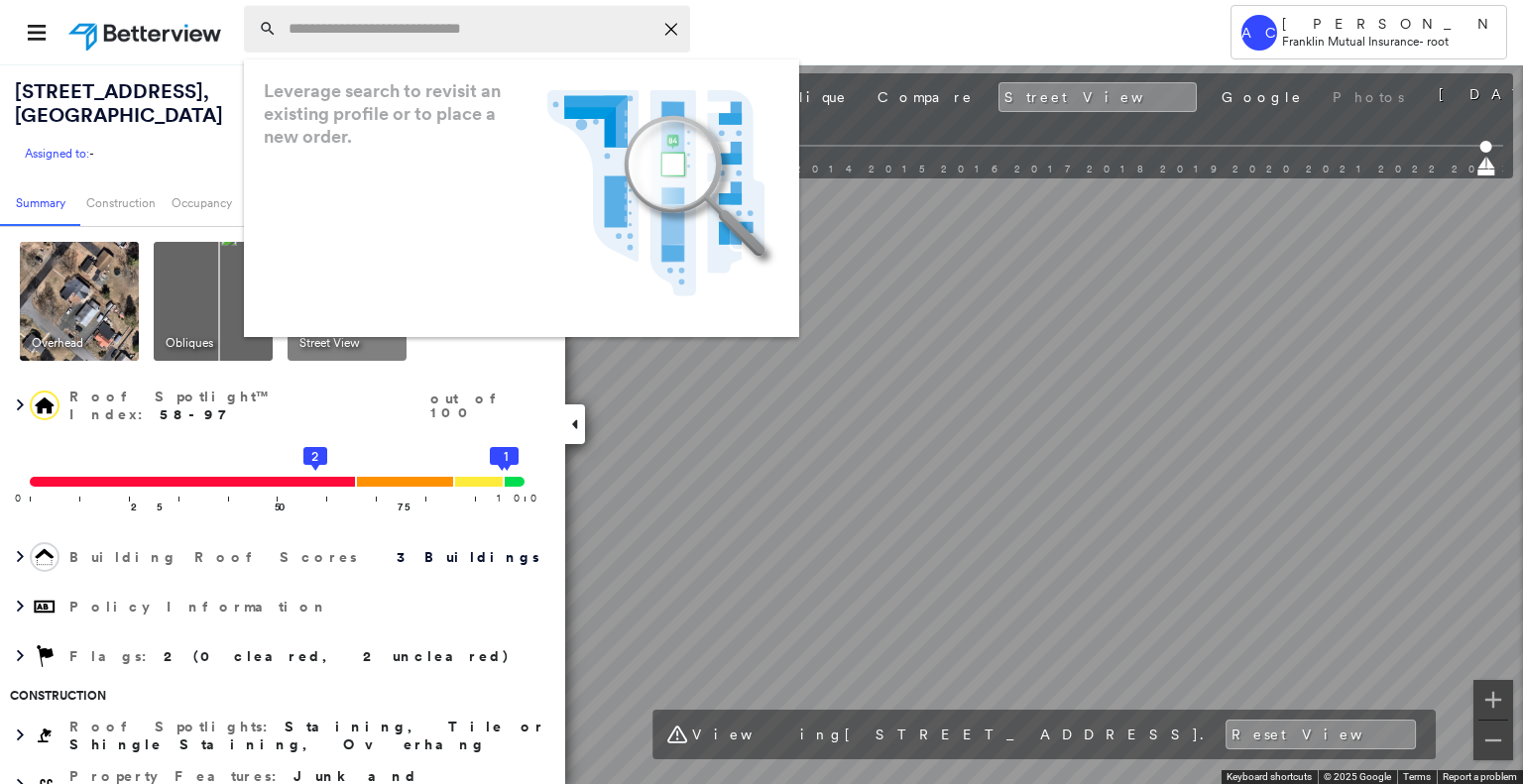 paste on "**********" 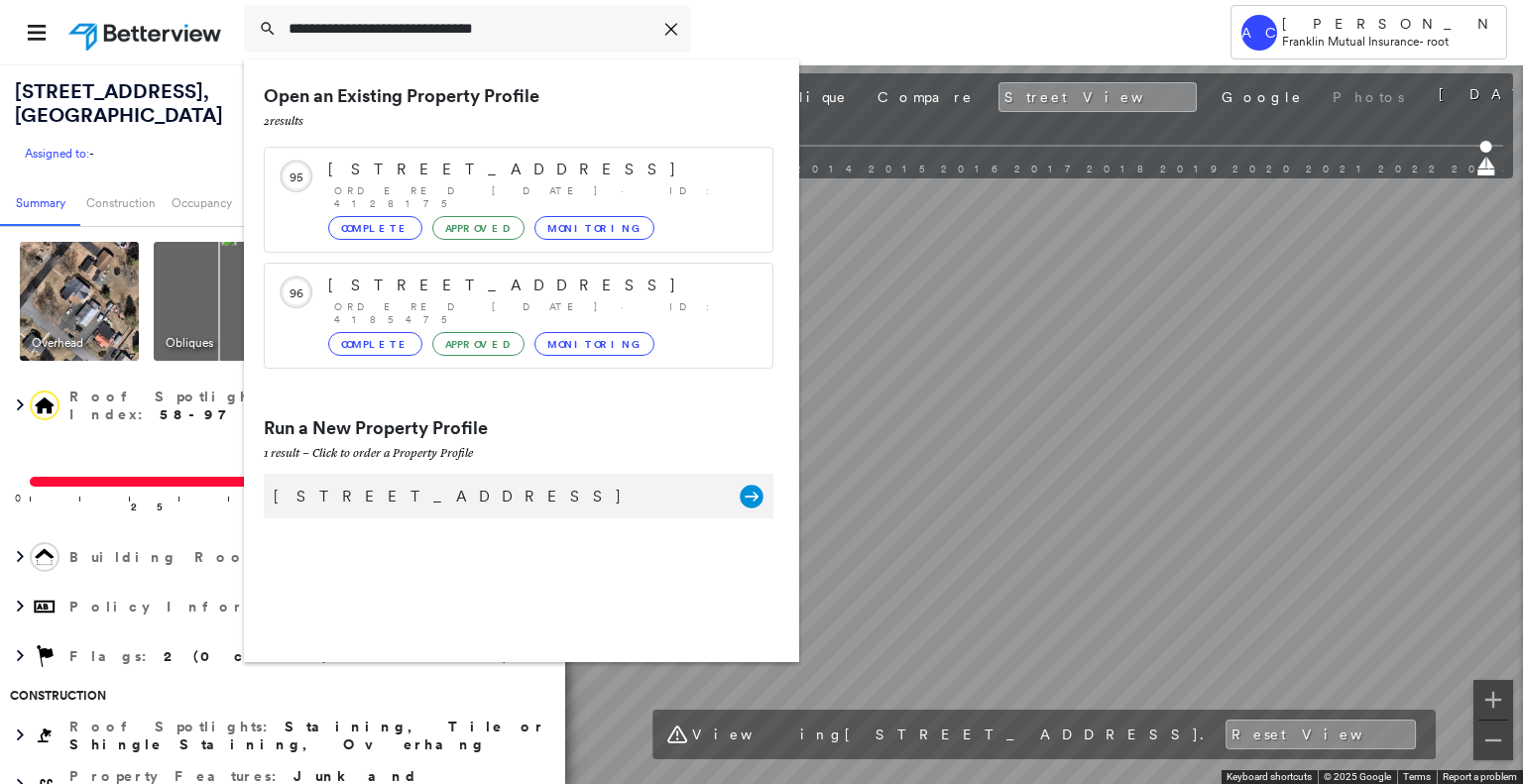 type on "**********" 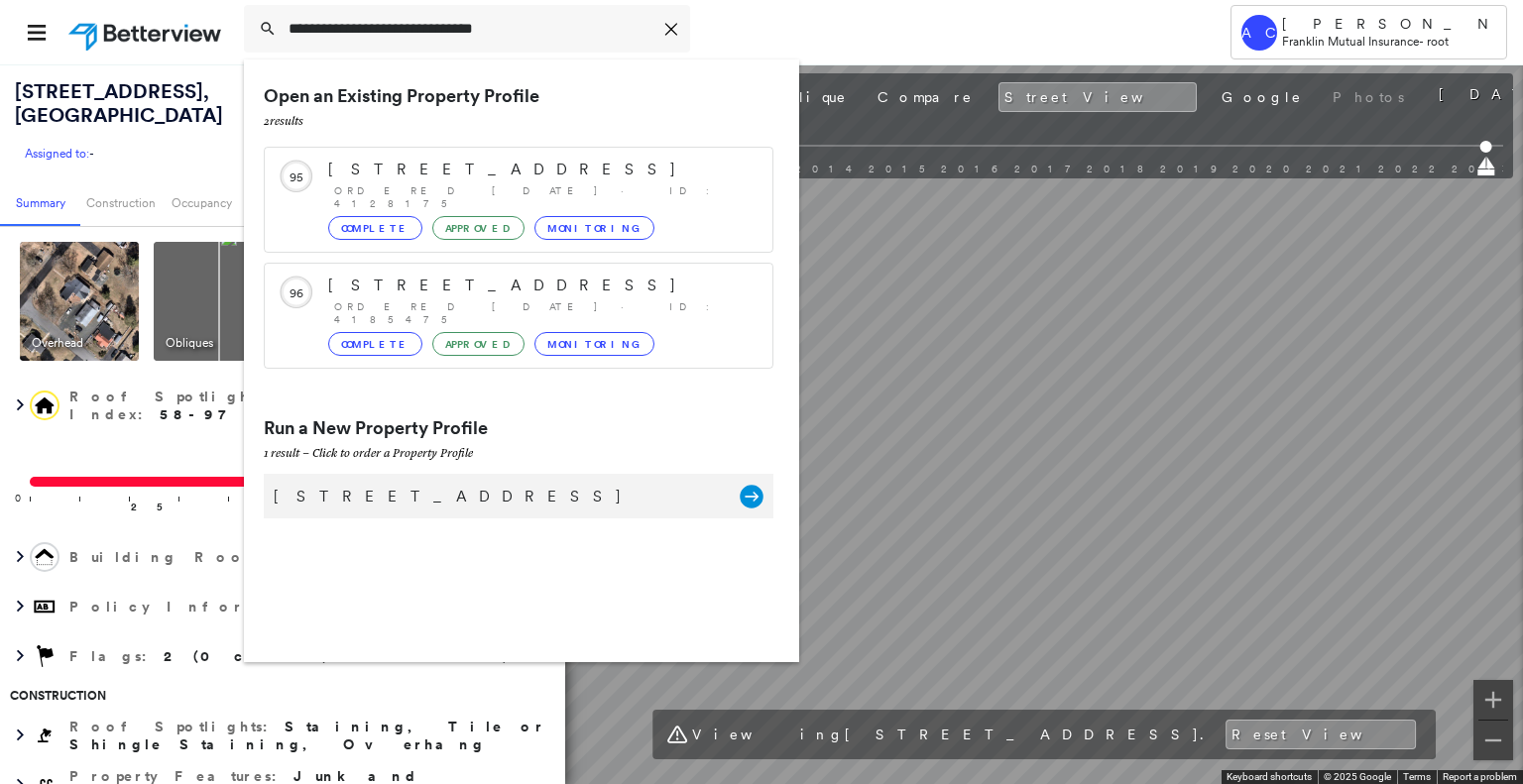 click on "4 Lavender Ln, Mount Laurel, NJ 08054" at bounding box center (497, 497) 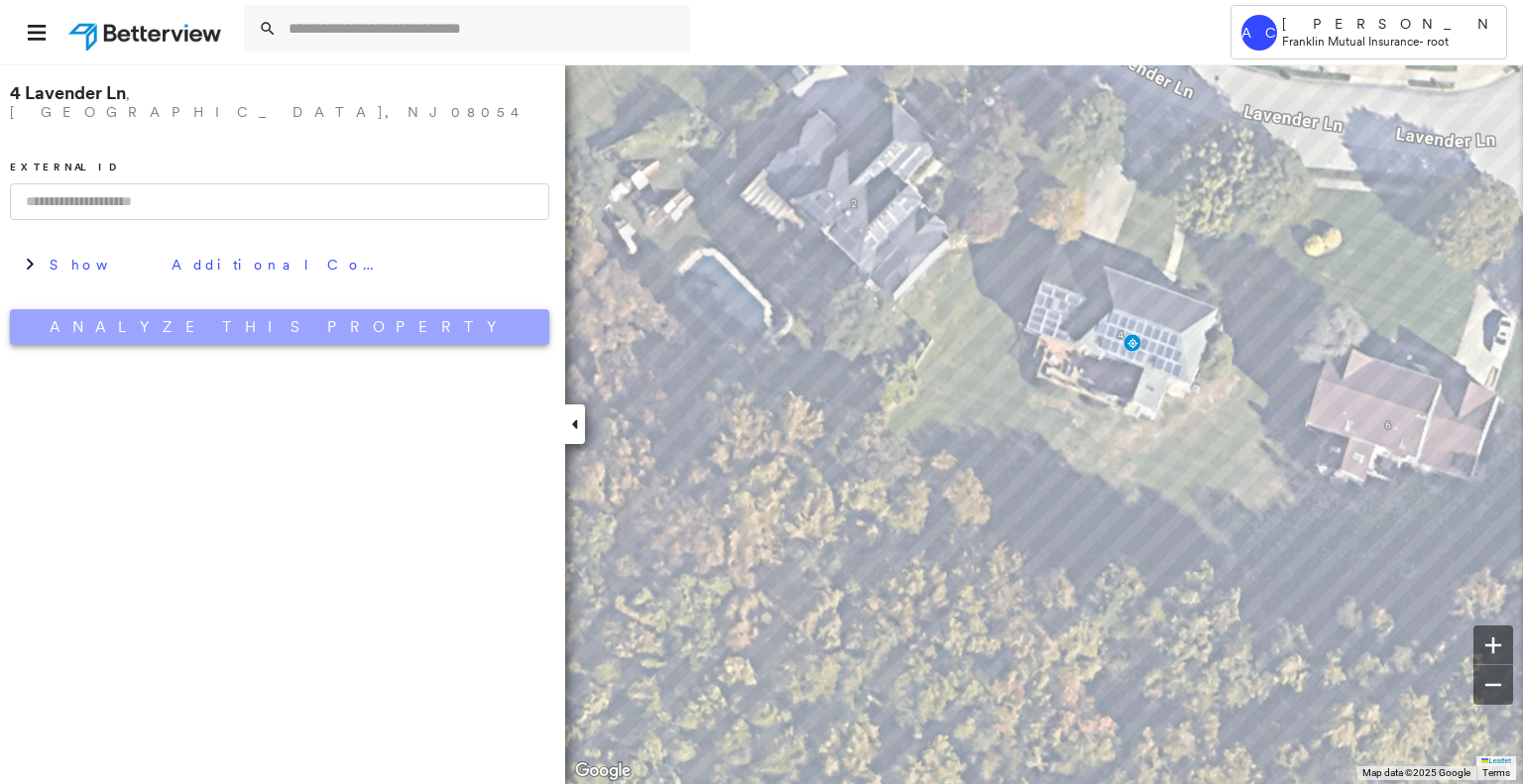 click on "Analyze This Property" at bounding box center (280, 327) 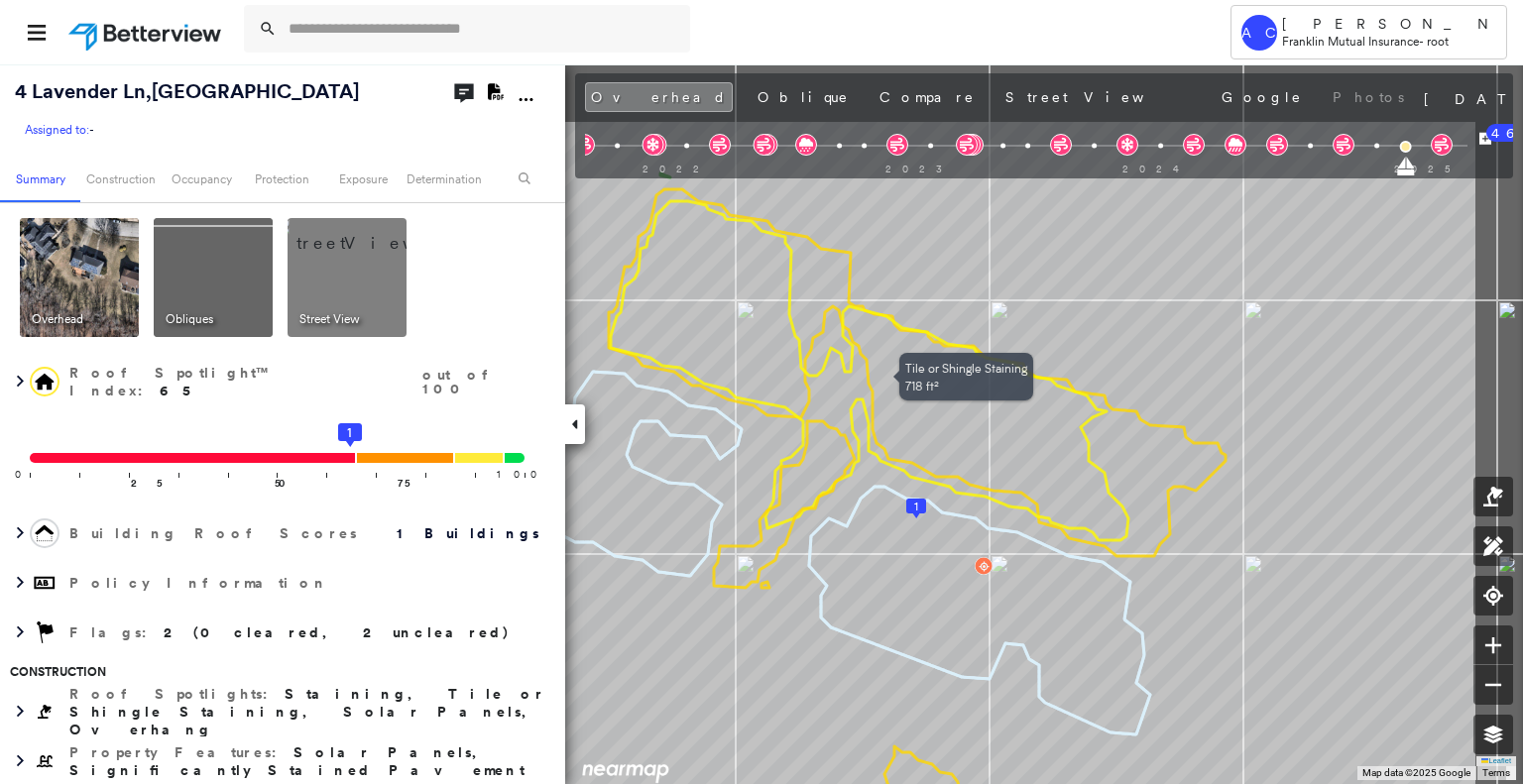 drag, startPoint x: 1338, startPoint y: 357, endPoint x: 1138, endPoint y: 483, distance: 236.38105 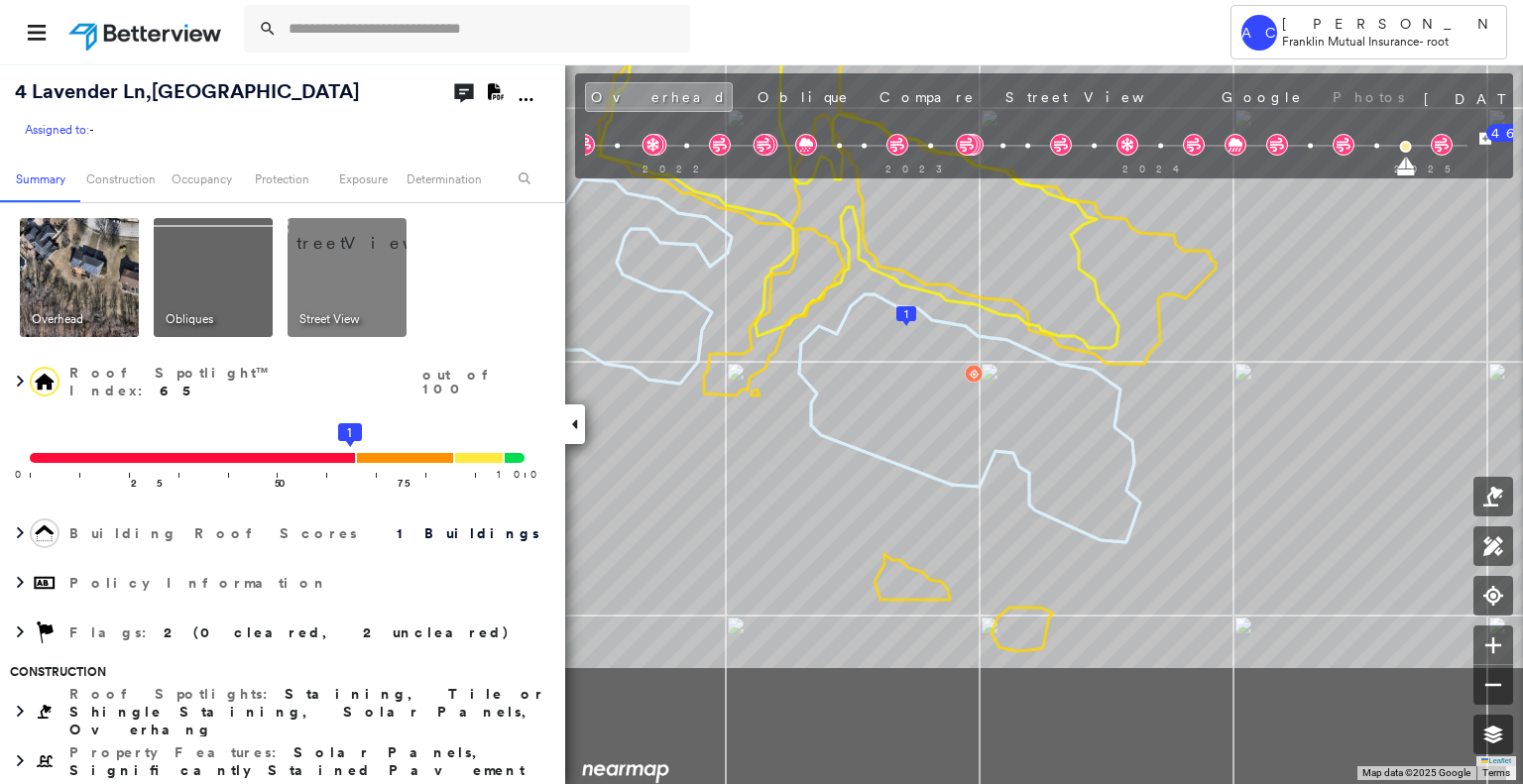 drag, startPoint x: 881, startPoint y: 564, endPoint x: 872, endPoint y: 377, distance: 187.21645 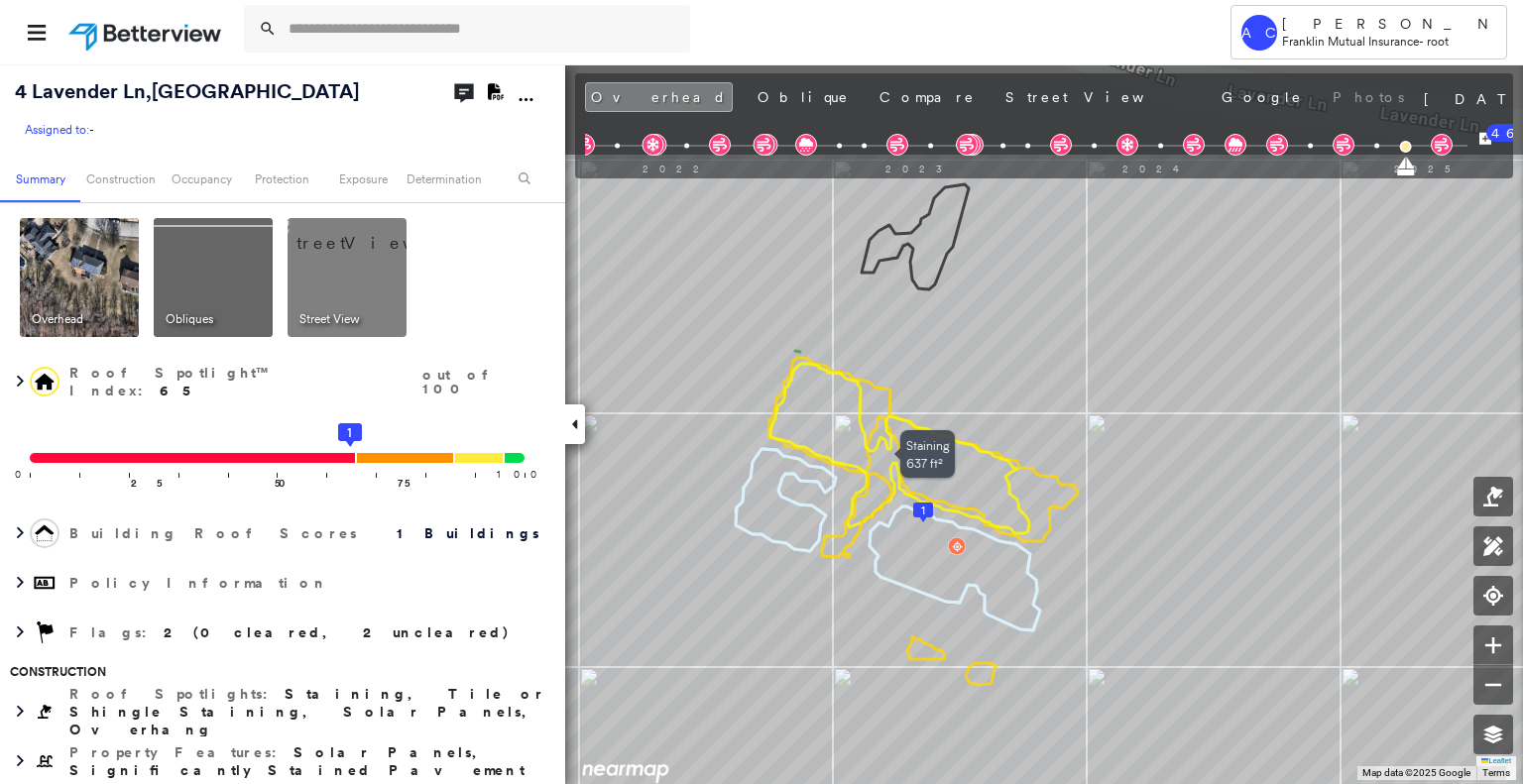 drag, startPoint x: 965, startPoint y: 323, endPoint x: 962, endPoint y: 487, distance: 164.02744 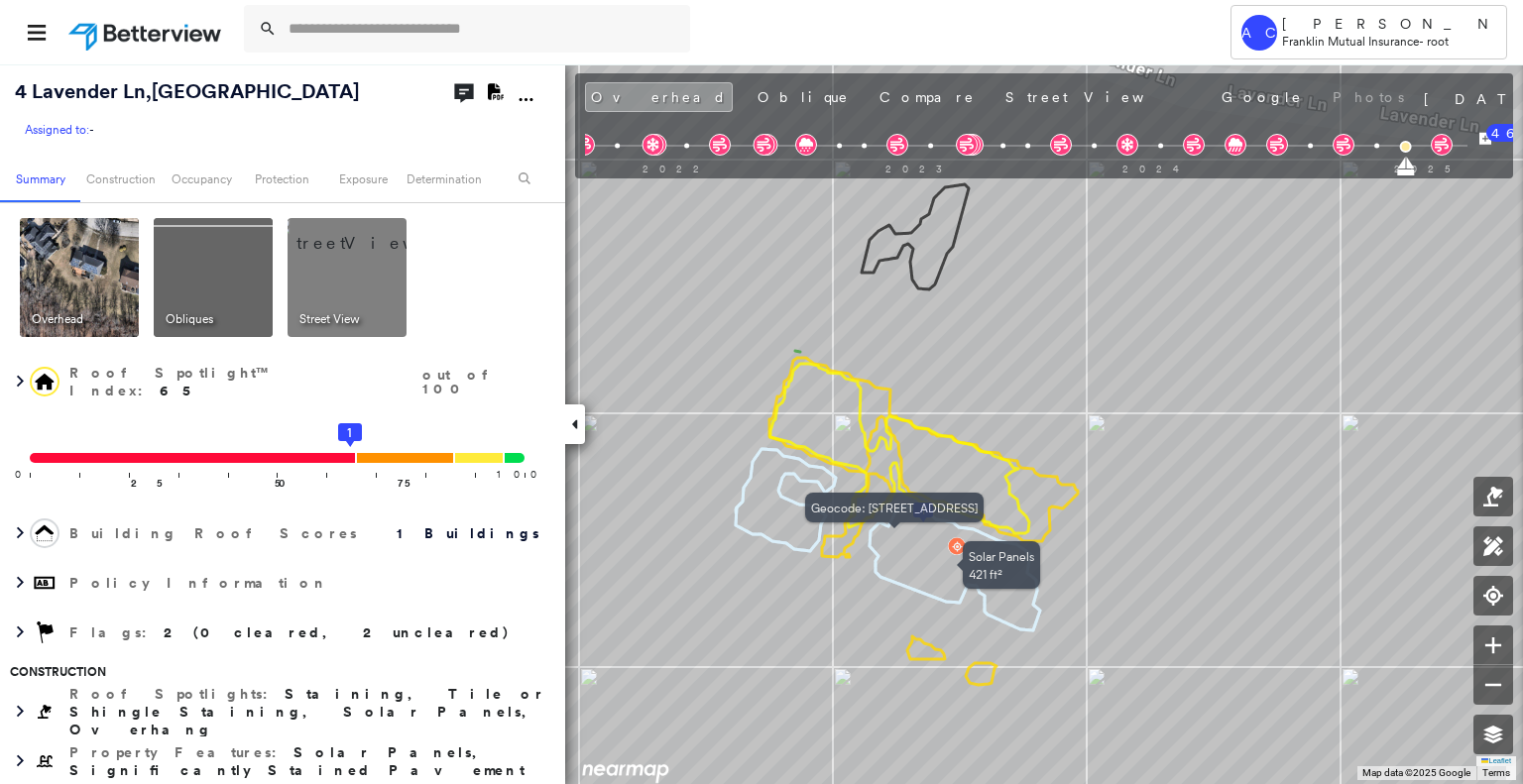 scroll, scrollTop: 0, scrollLeft: 0, axis: both 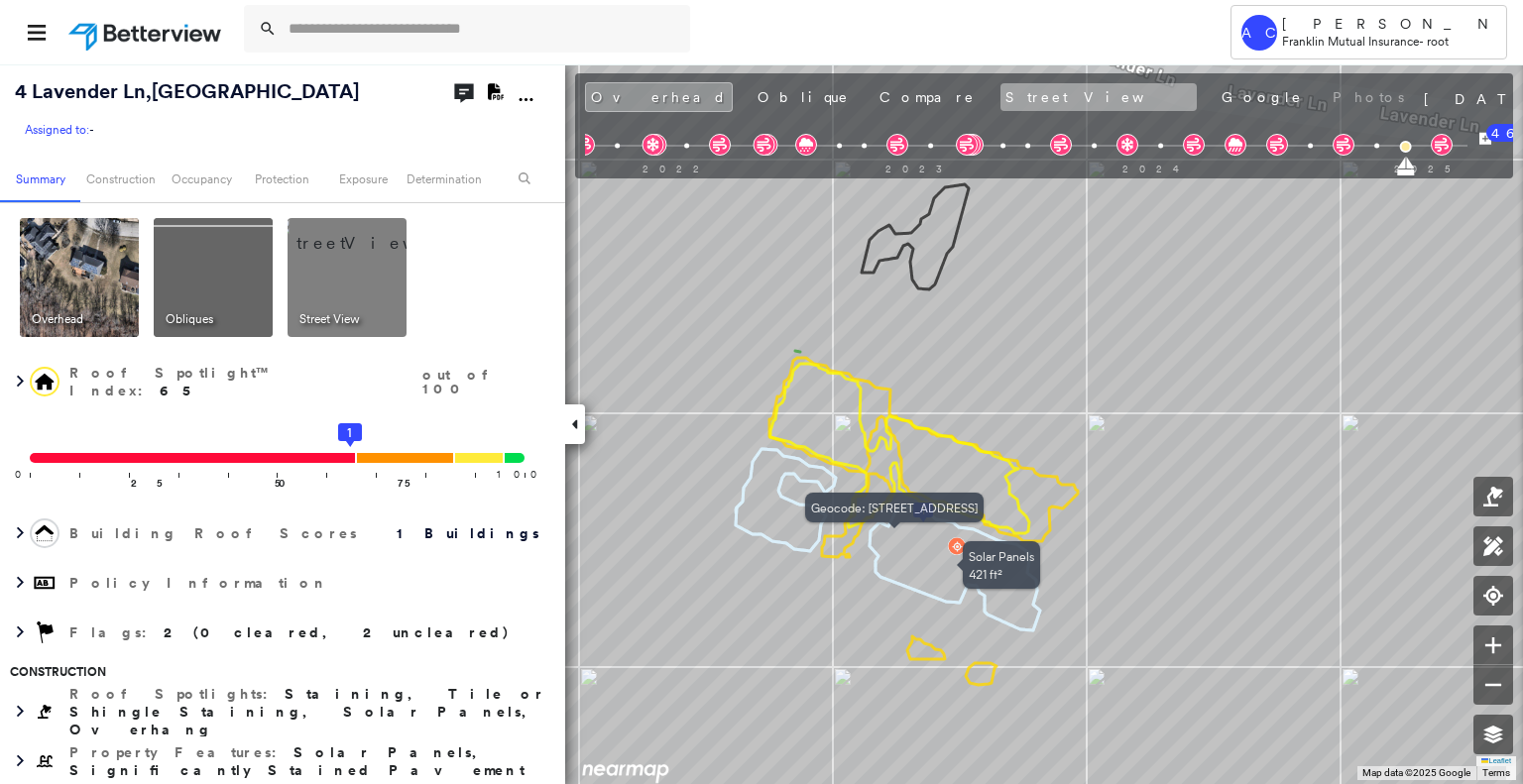 click on "Street View" at bounding box center (1099, 97) 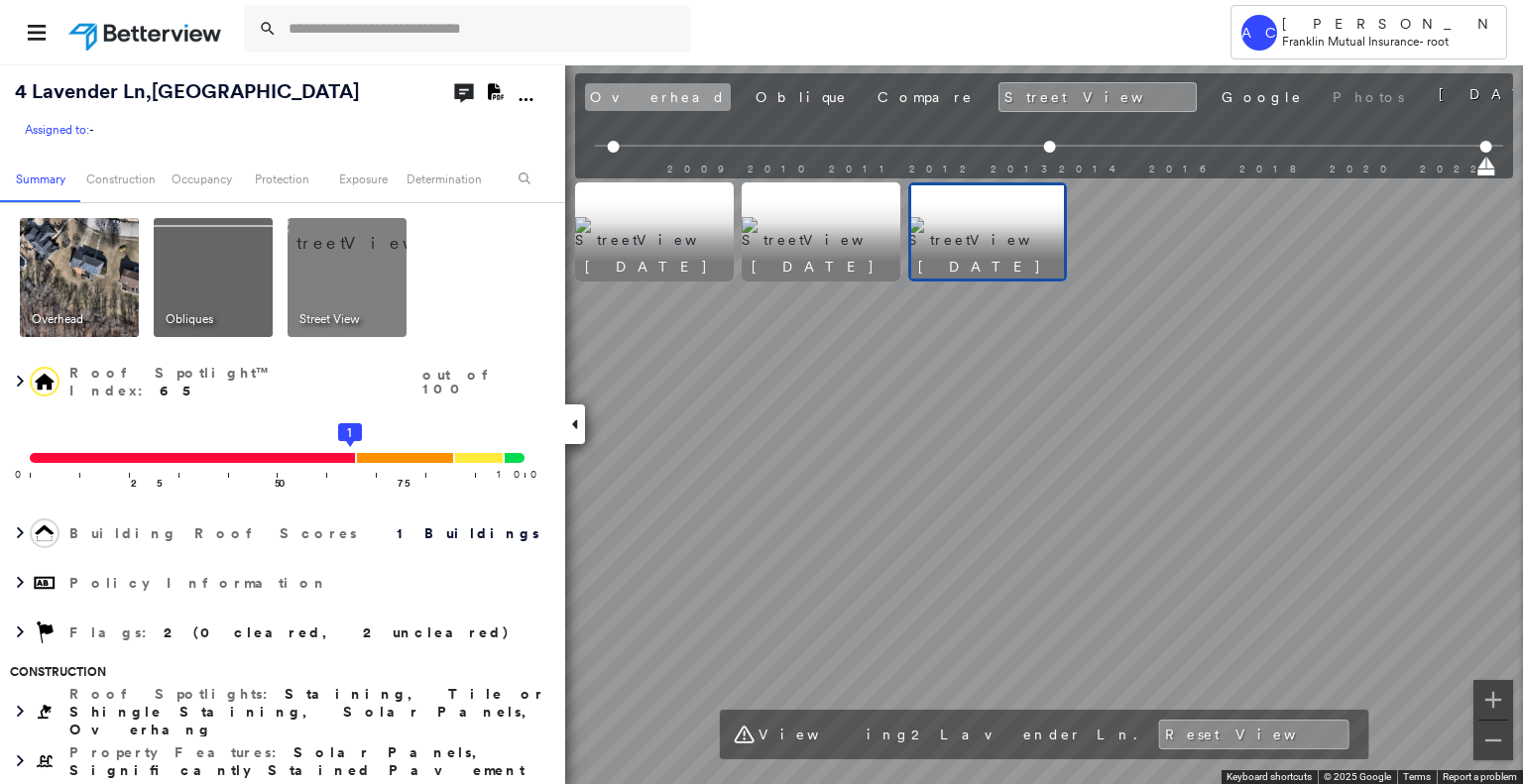 click on "Overhead" at bounding box center (657, 97) 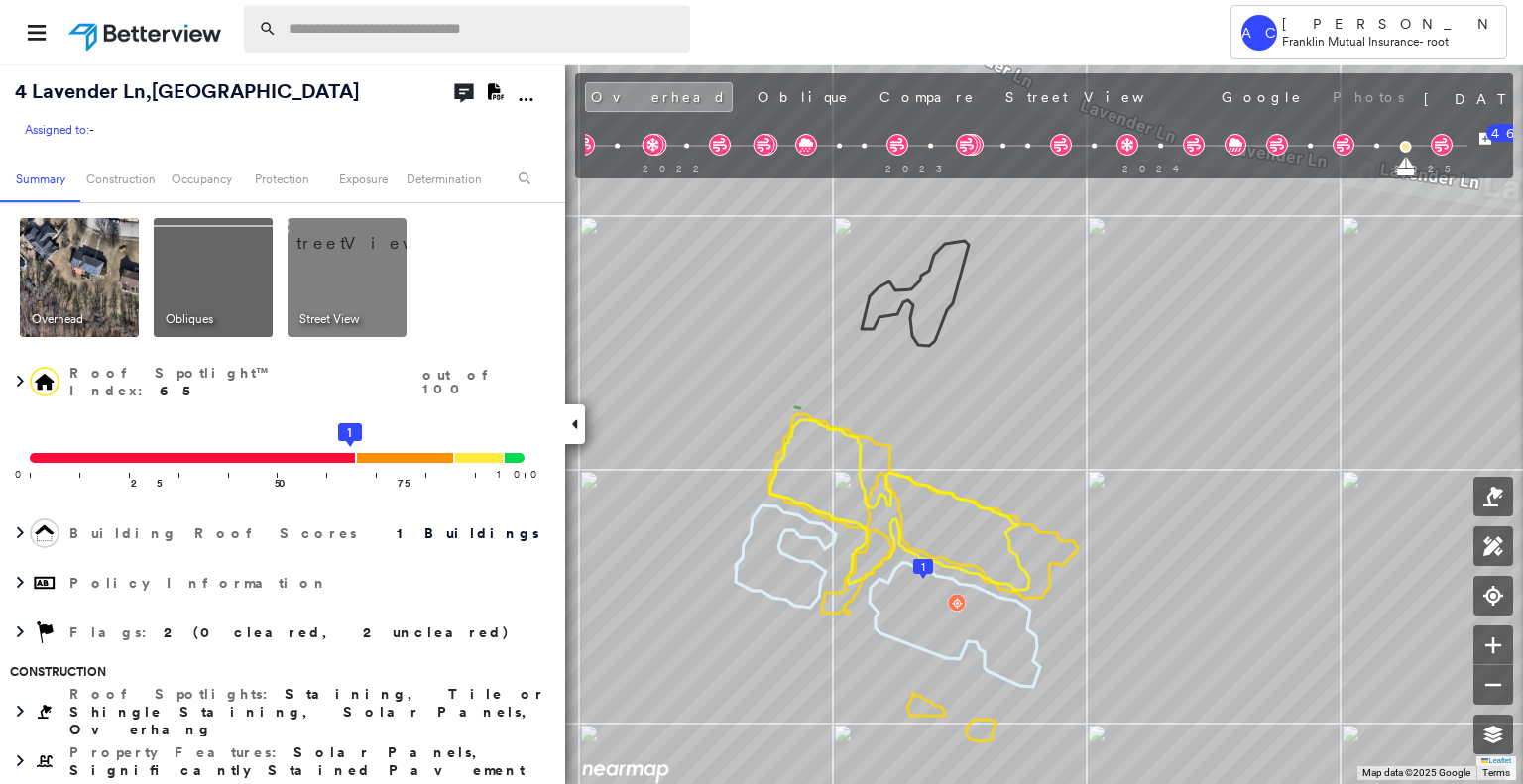 click at bounding box center [483, 29] 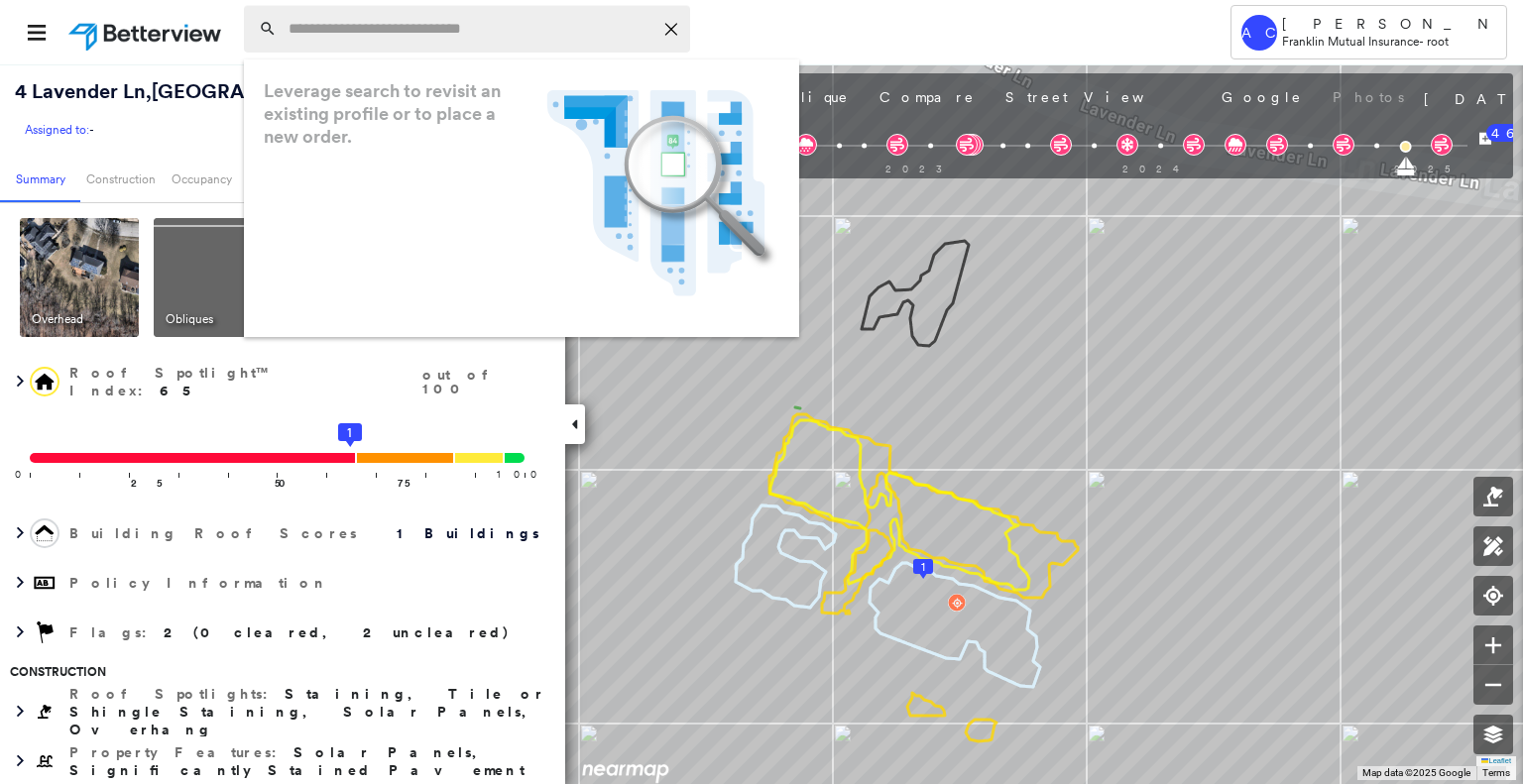 paste on "**********" 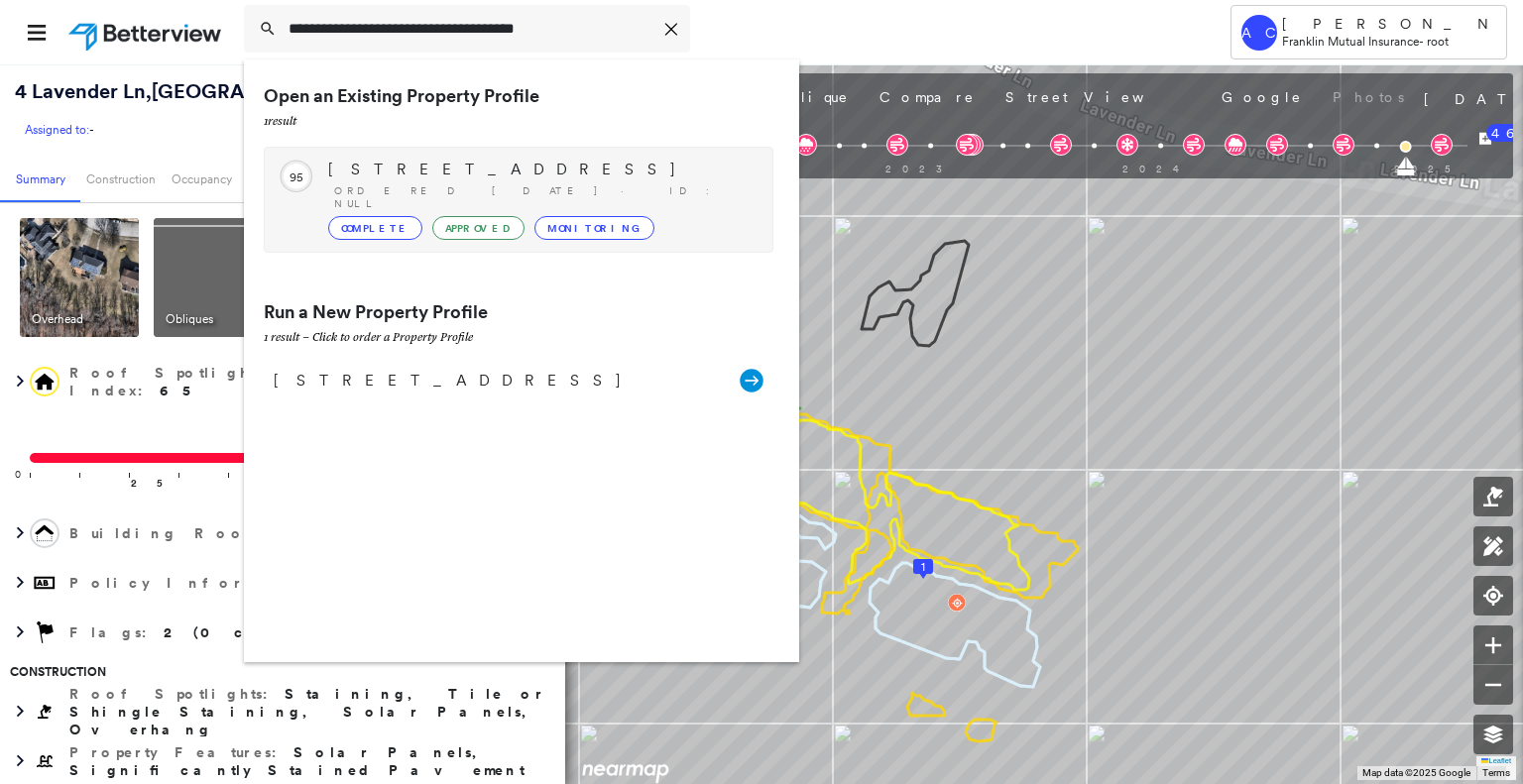 type on "**********" 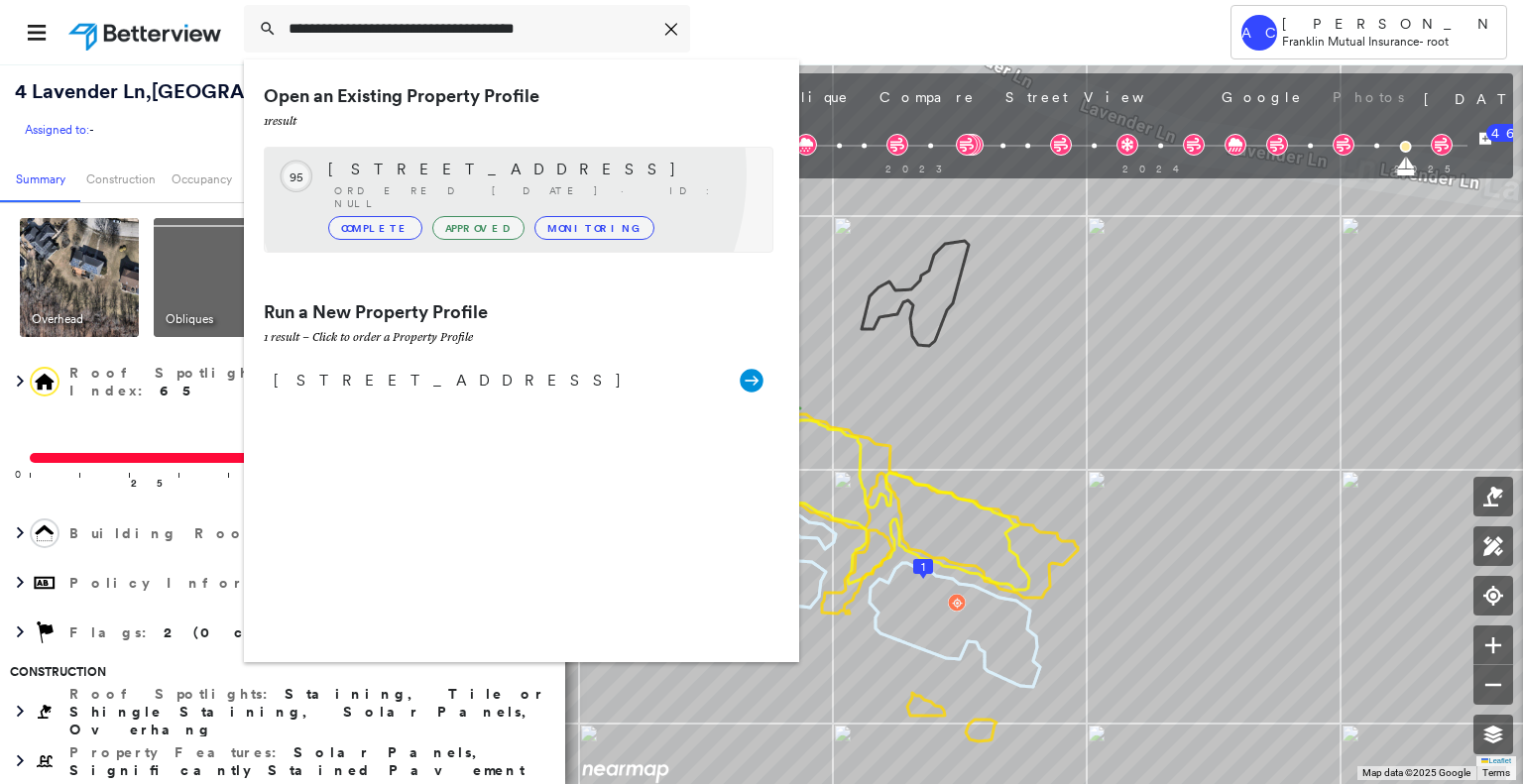 click on "208  Liverpool Ave, Egg Harbor City, NJ 08215" at bounding box center (540, 169) 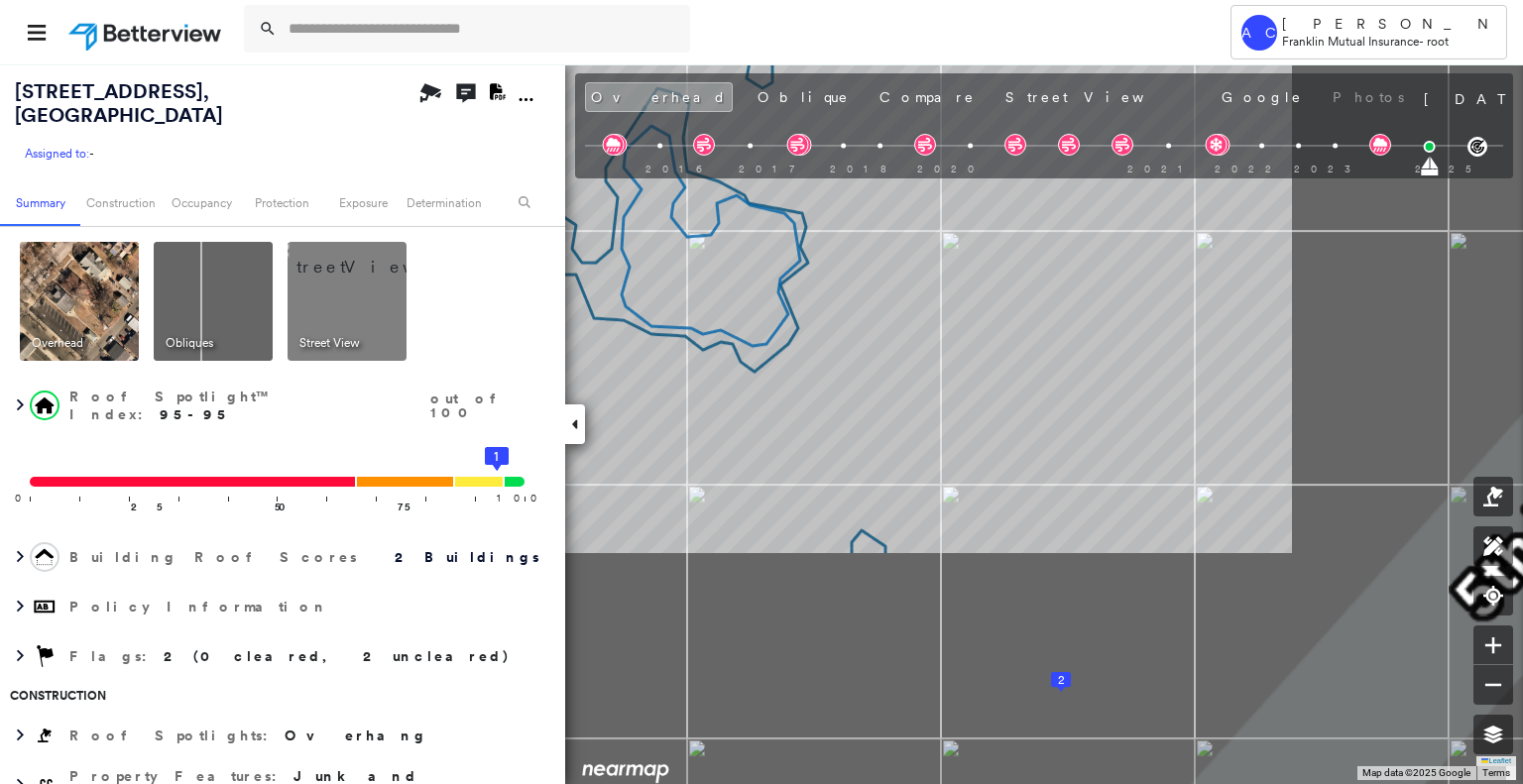 click on "208  Liverpool Ave ,  Egg Harbor City, NJ 08215 Assigned to:  - Assigned to:  - Assigned to:  - Open Comments Download PDF Report Summary Construction Occupancy Protection Exposure Determination Overhead Obliques Street View Roof Spotlight™ Index :  95-95 out of 100 0 100 25 50 75 2 1 Building Roof Scores 2 Buildings Policy Information Flags :  2 (0 cleared, 2 uncleared) Construction Roof Spotlights :  Overhang Property Features :  Junk and Wreckage, Yard Debris, Asphalt Roof Size & Shape :  2 buildings  BuildZoom - Building Permit Data and Analysis Occupancy Place Detail Protection Exposure FEMA Risk Index Wind Additional Perils Proximity Alerts :  Yard Debris Tree Fall Risk:  Present   Determination Flags :  2 (0 cleared, 2 uncleared) Uncleared Flags (2) Cleared Flags  (0) LOW Low Priority Flagged 06/06/25 Clear Tree Overhang Flagged 06/06/25 Clear Action Taken New Entry History Quote/New Business Terms & Conditions Added ACV Endorsement Added Cosmetic Endorsement Inspection/Loss Control General Save Save" at bounding box center [762, 423] 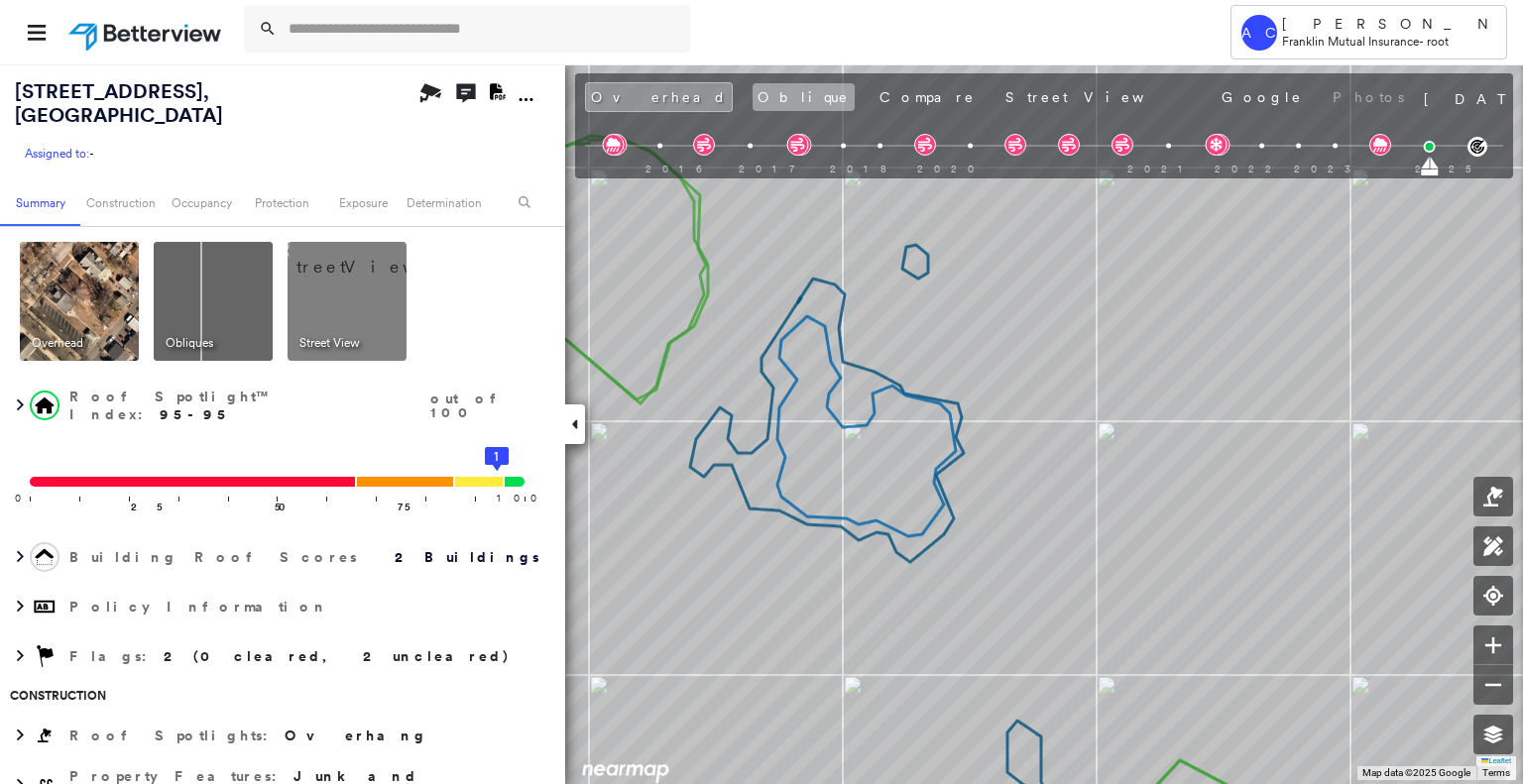 click on "Oblique" at bounding box center [803, 97] 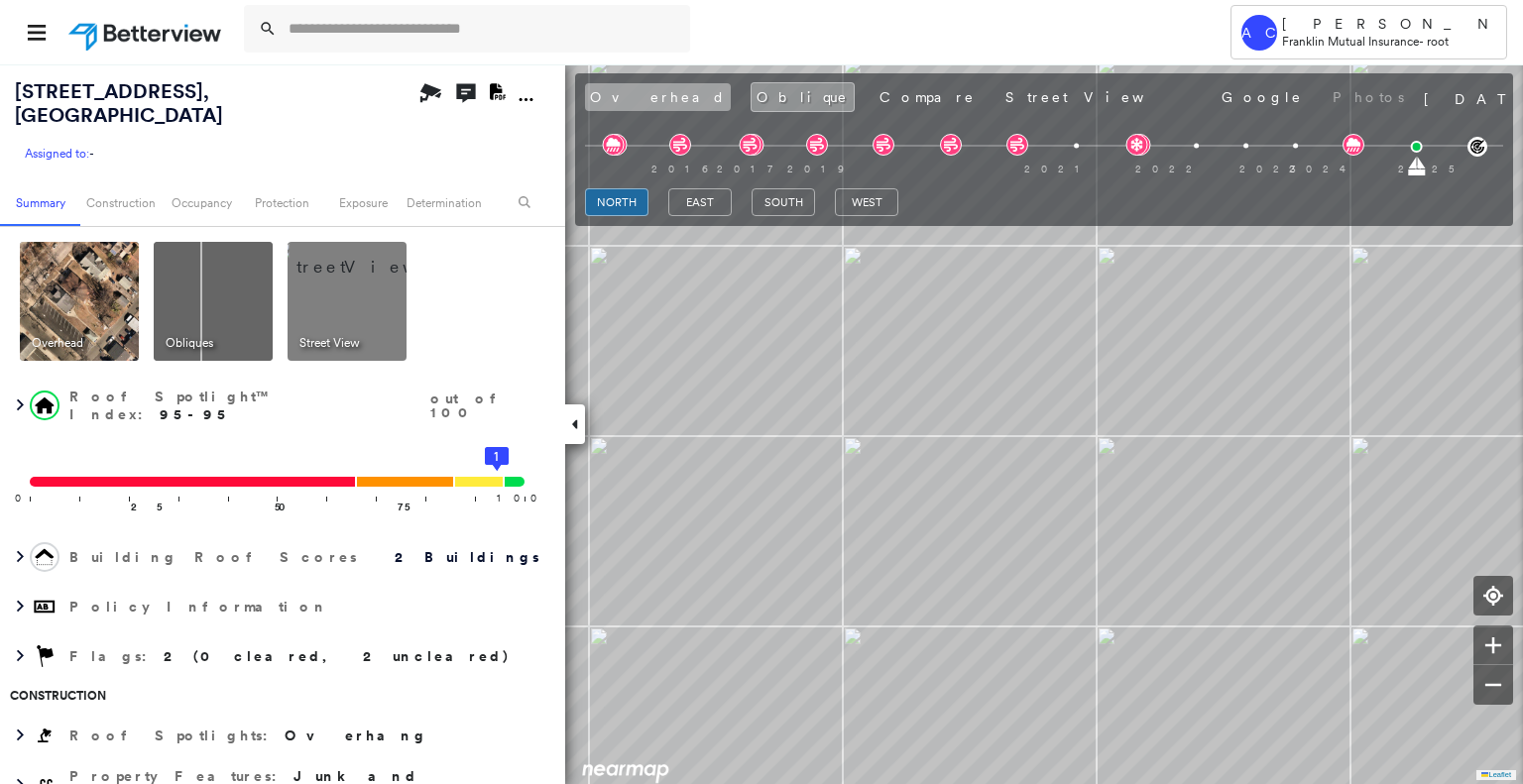 click on "Overhead" at bounding box center [657, 97] 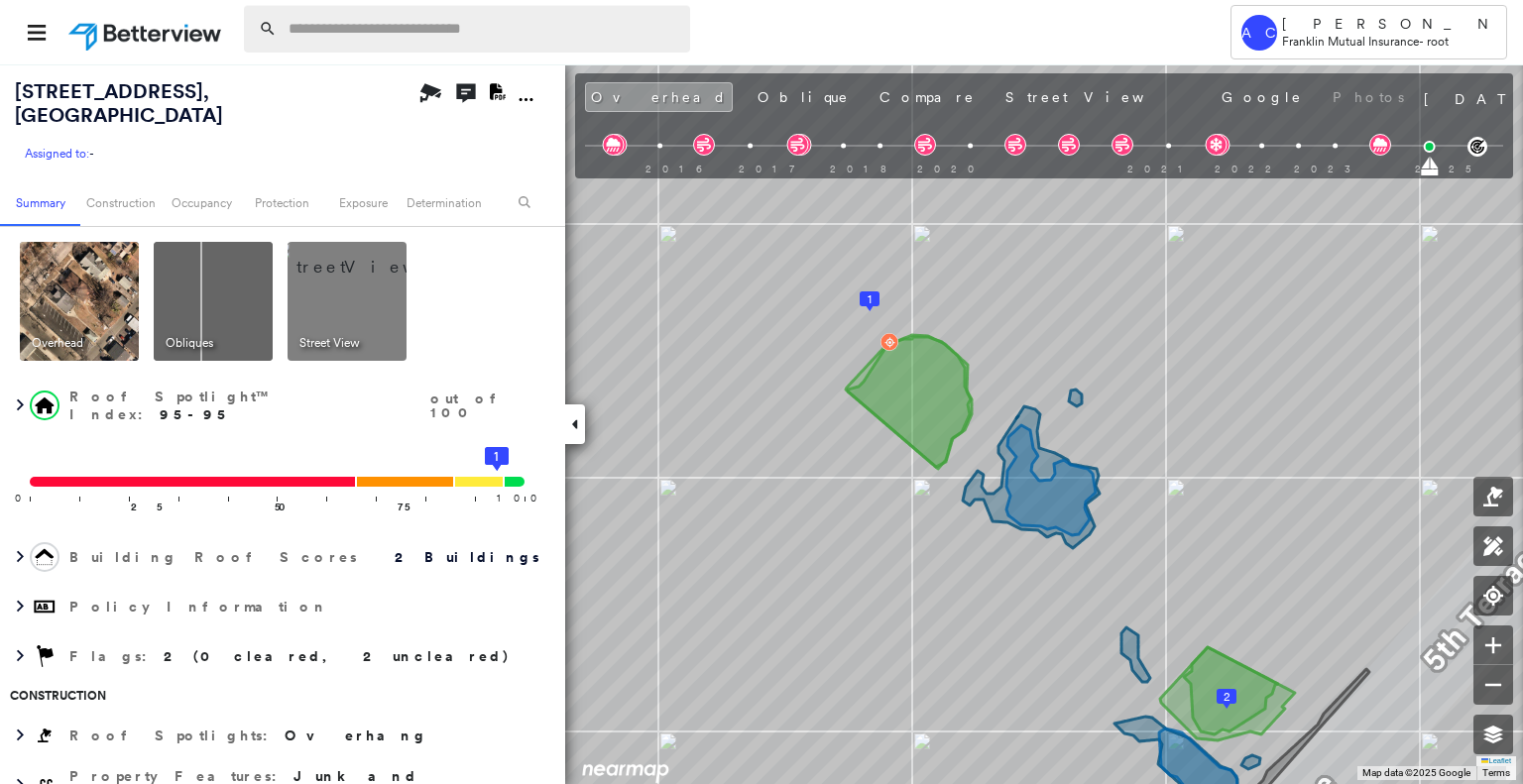 click at bounding box center (483, 29) 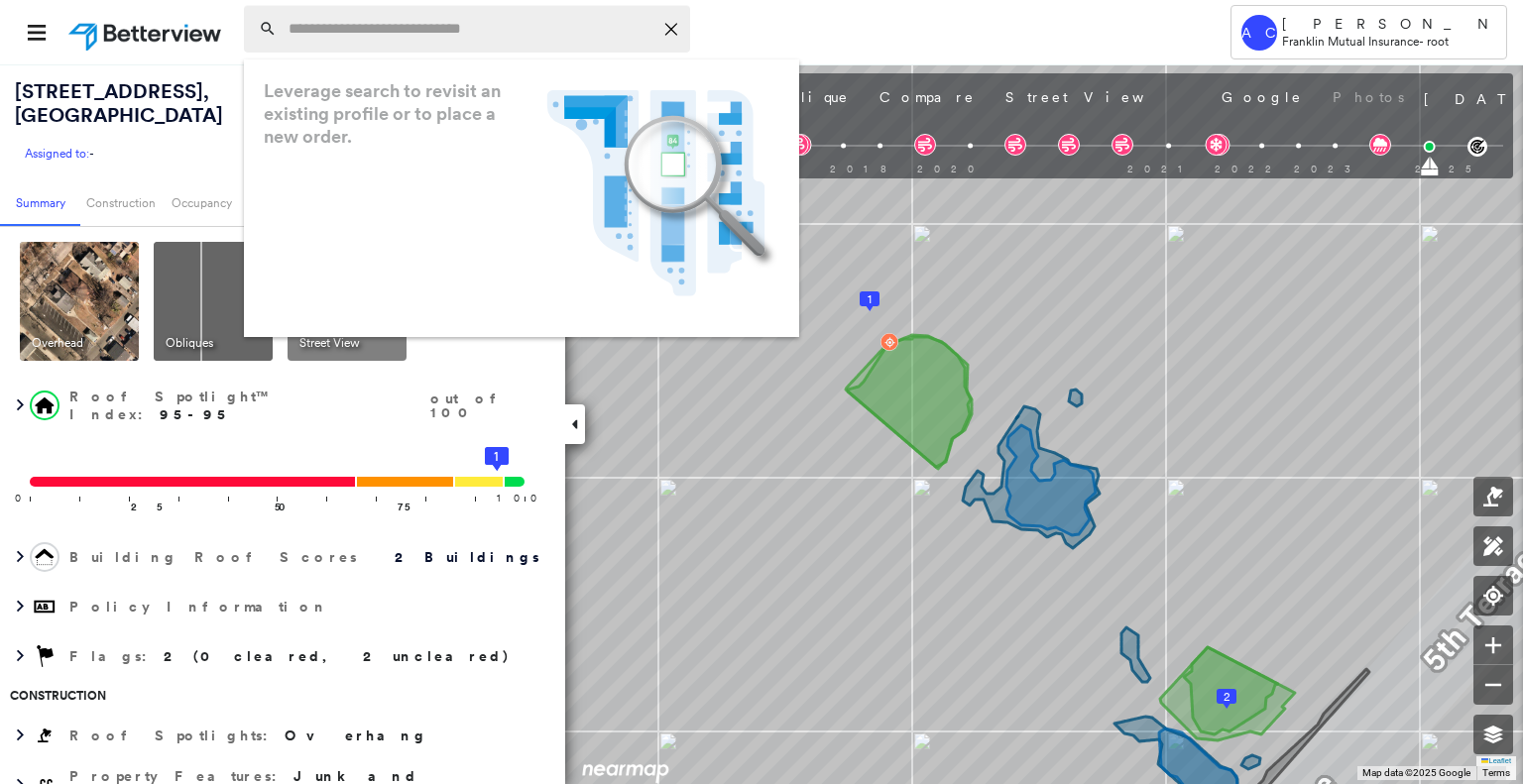 paste on "**********" 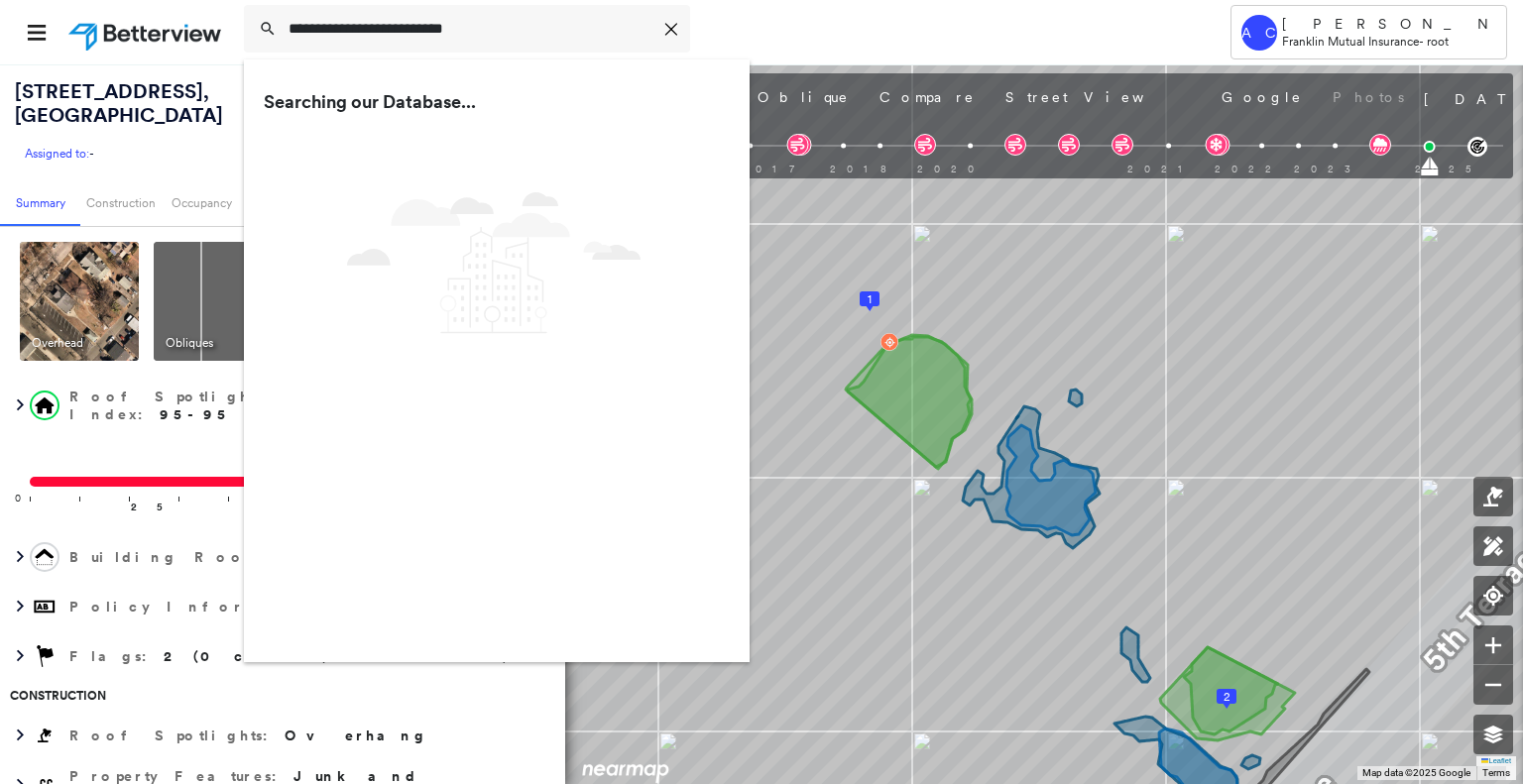 type on "**********" 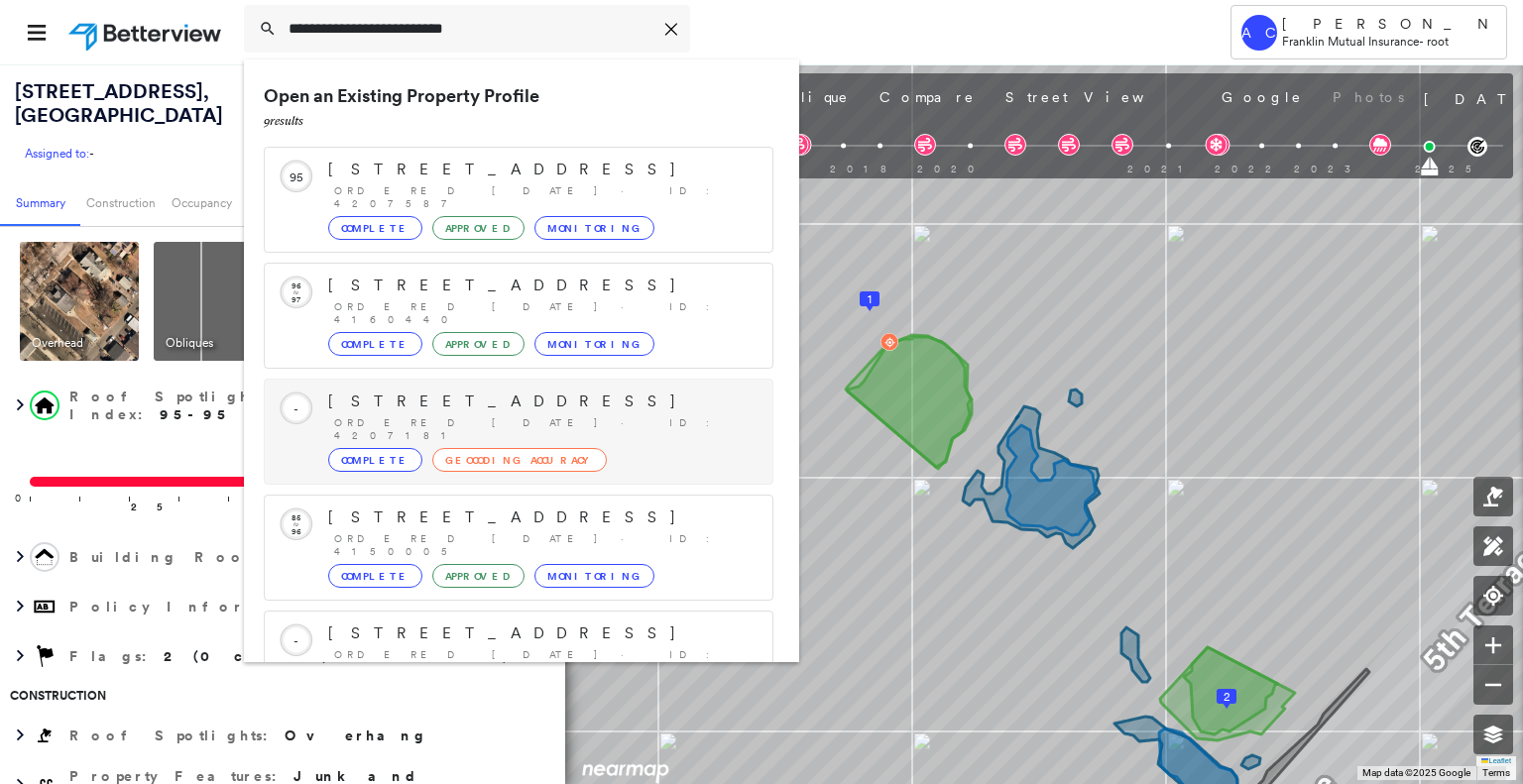 scroll, scrollTop: 250, scrollLeft: 0, axis: vertical 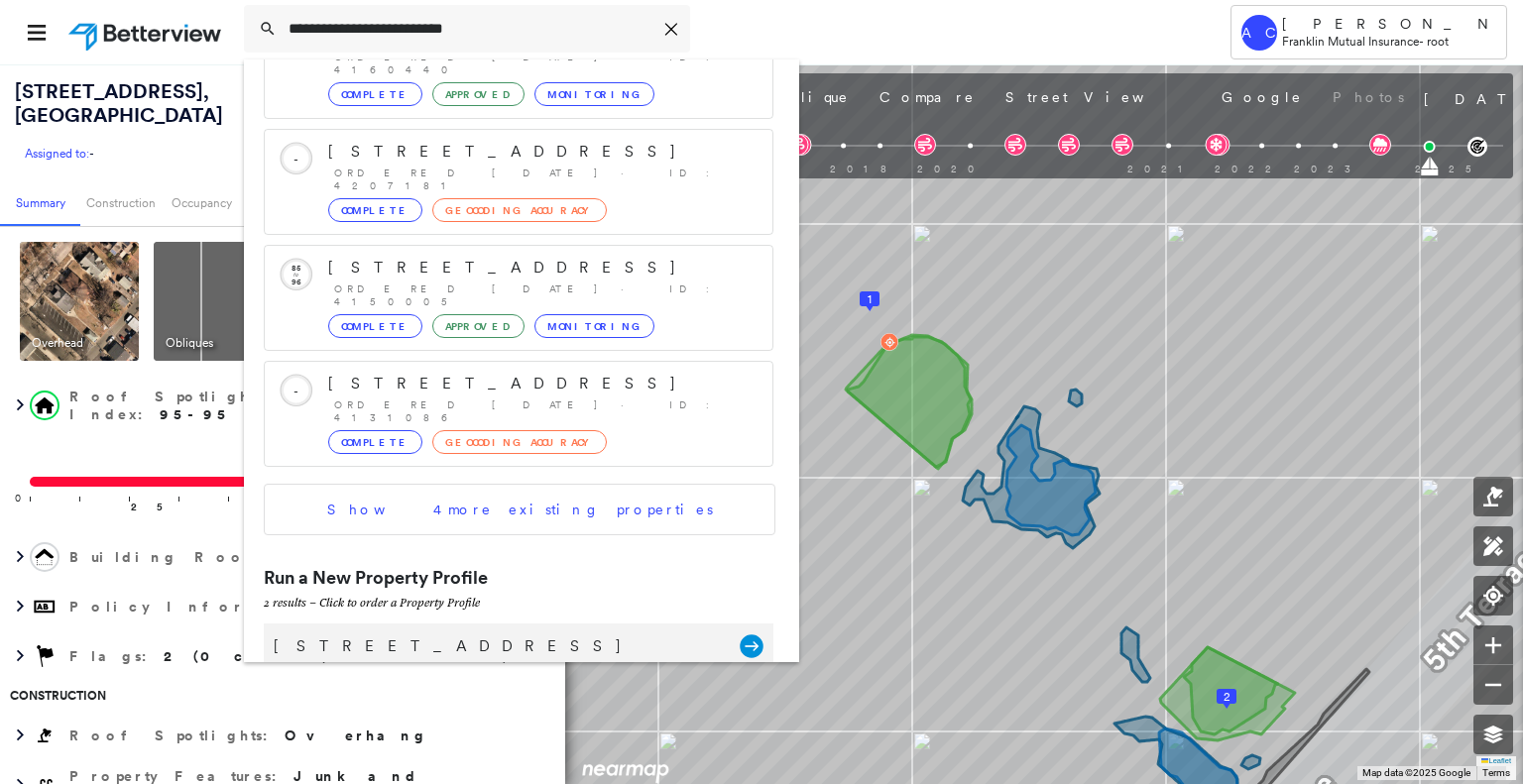 click on "73 W Front St, Keyport, NJ 07735" at bounding box center [497, 646] 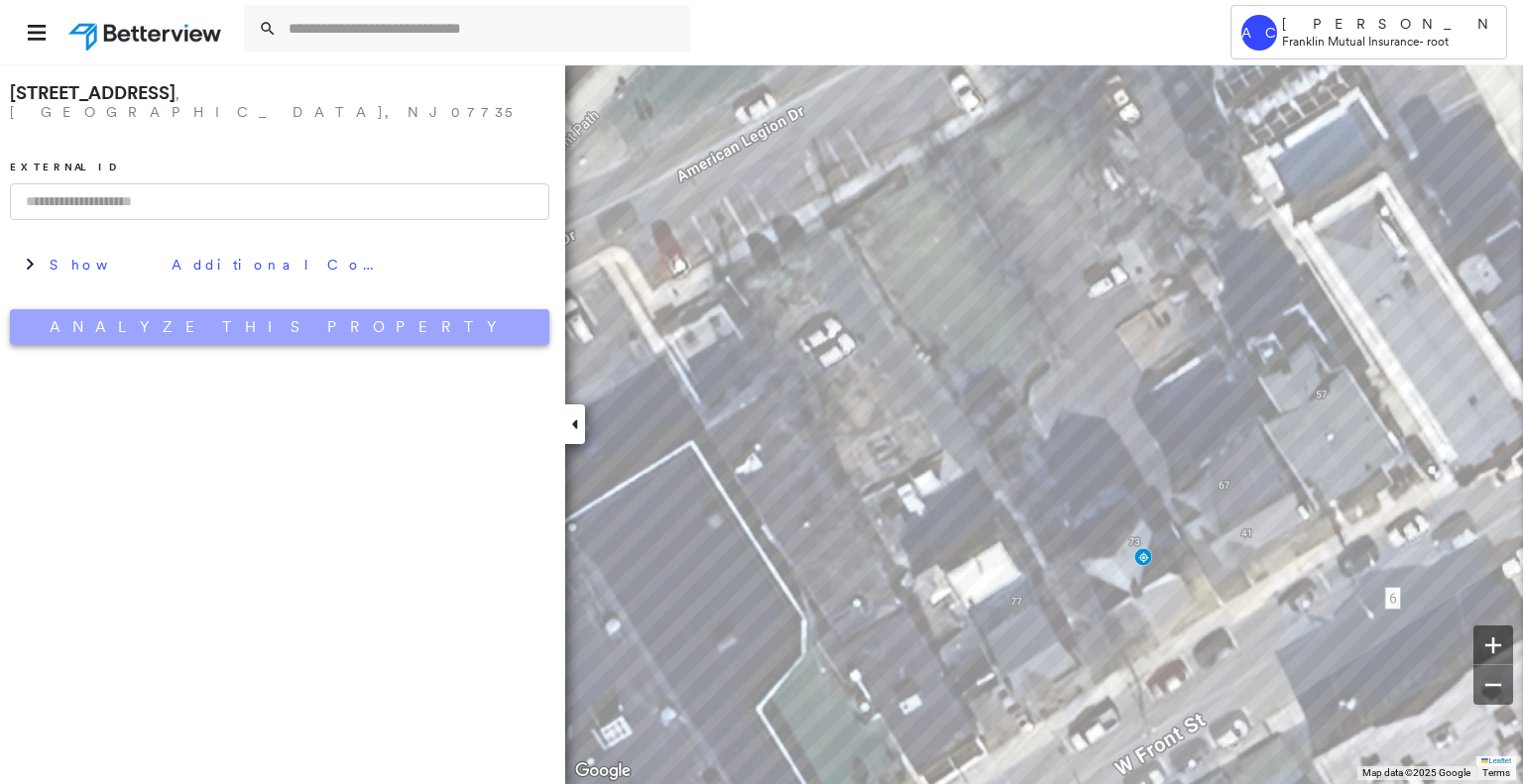click on "Analyze This Property" at bounding box center (280, 327) 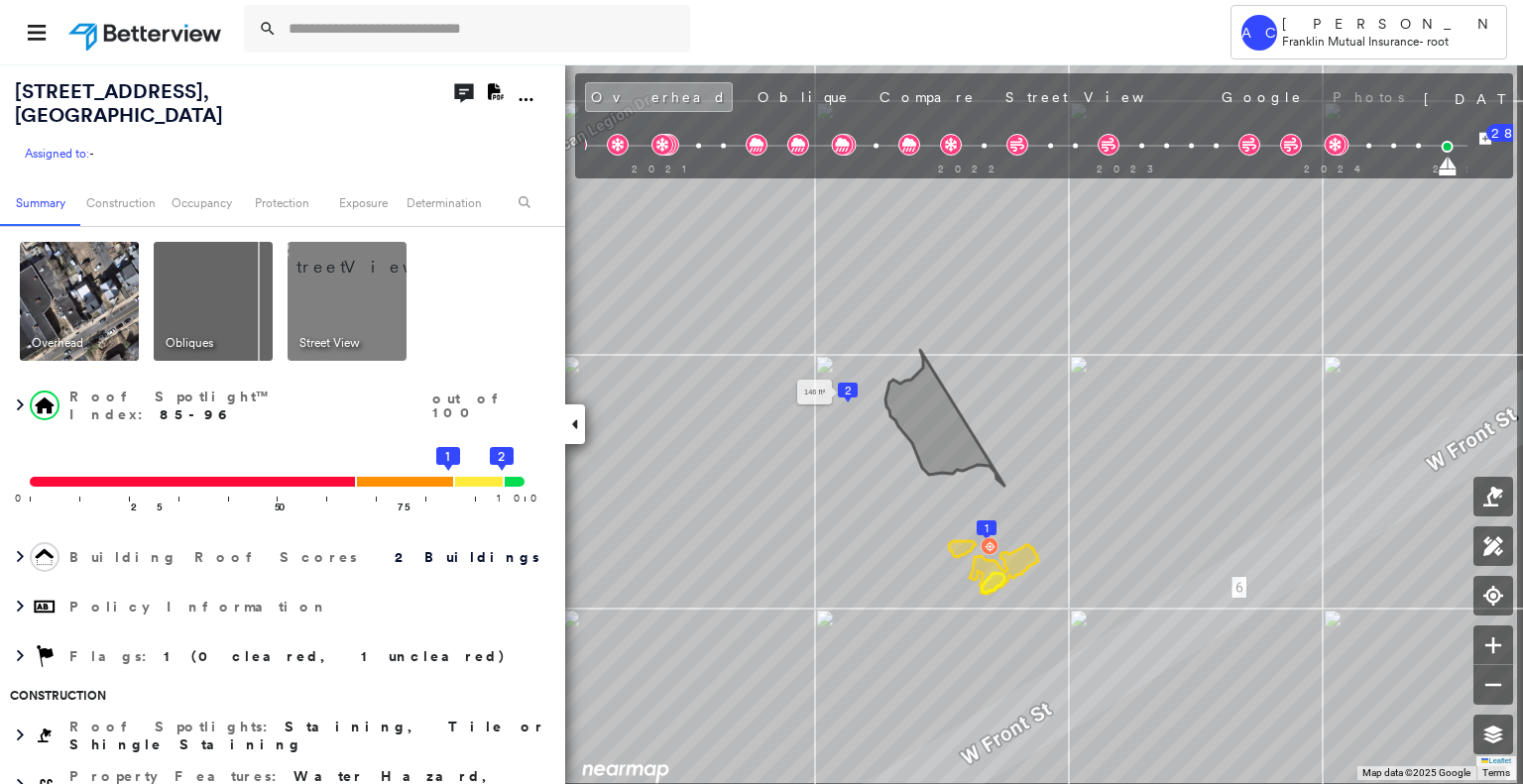 click on "2" at bounding box center [848, 391] 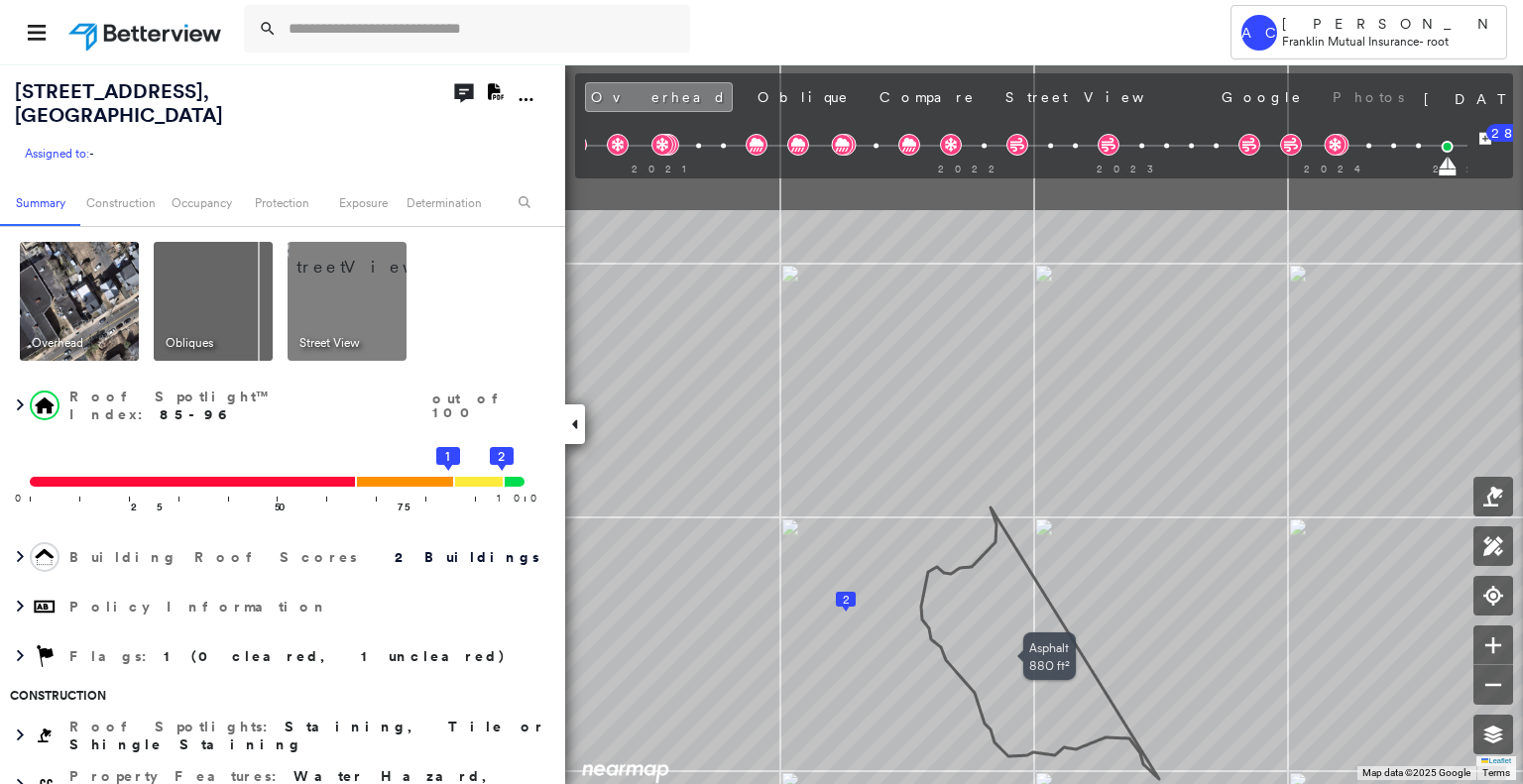 drag, startPoint x: 945, startPoint y: 378, endPoint x: 981, endPoint y: 597, distance: 221.93918 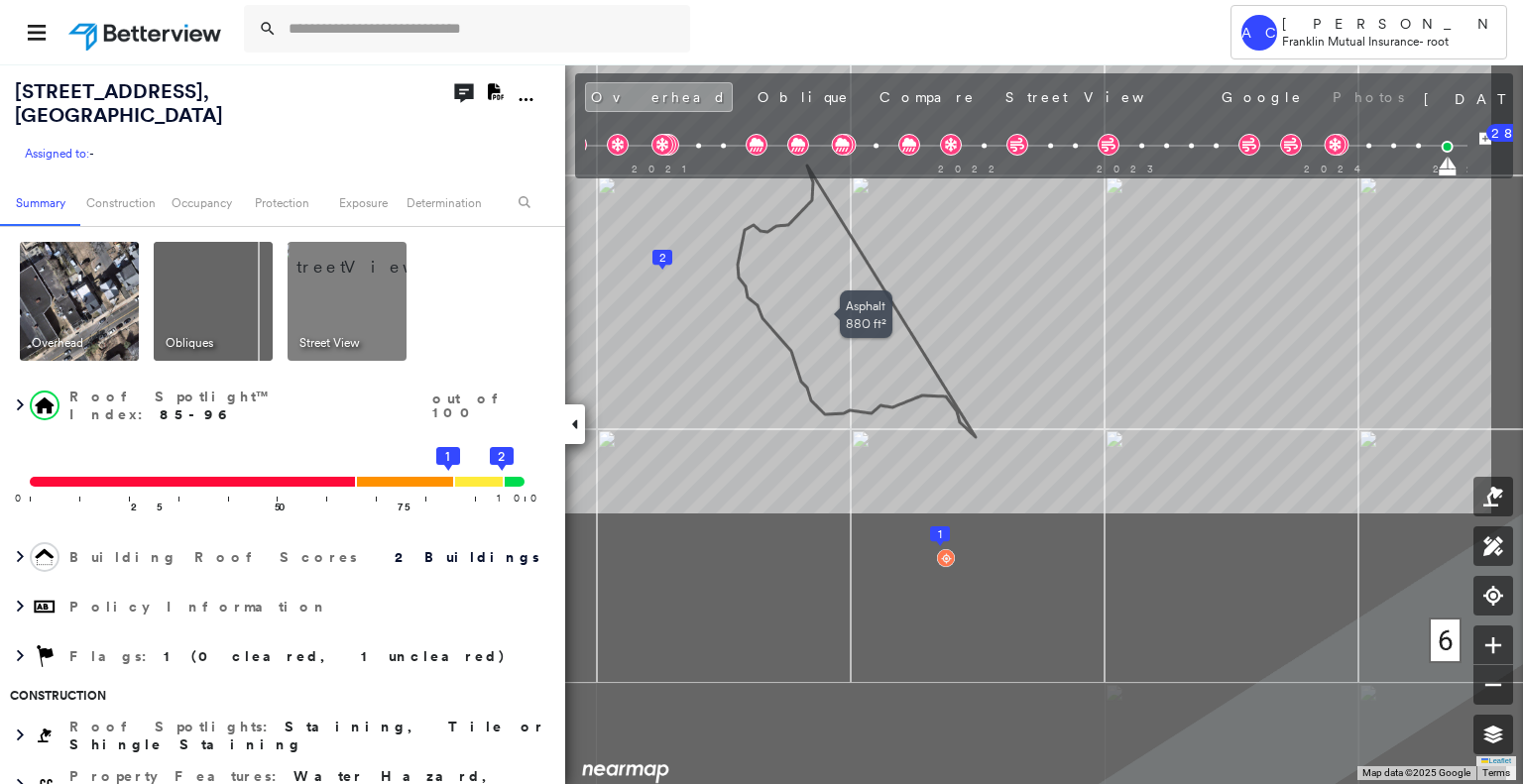 drag, startPoint x: 961, startPoint y: 576, endPoint x: 777, endPoint y: 234, distance: 388.3555 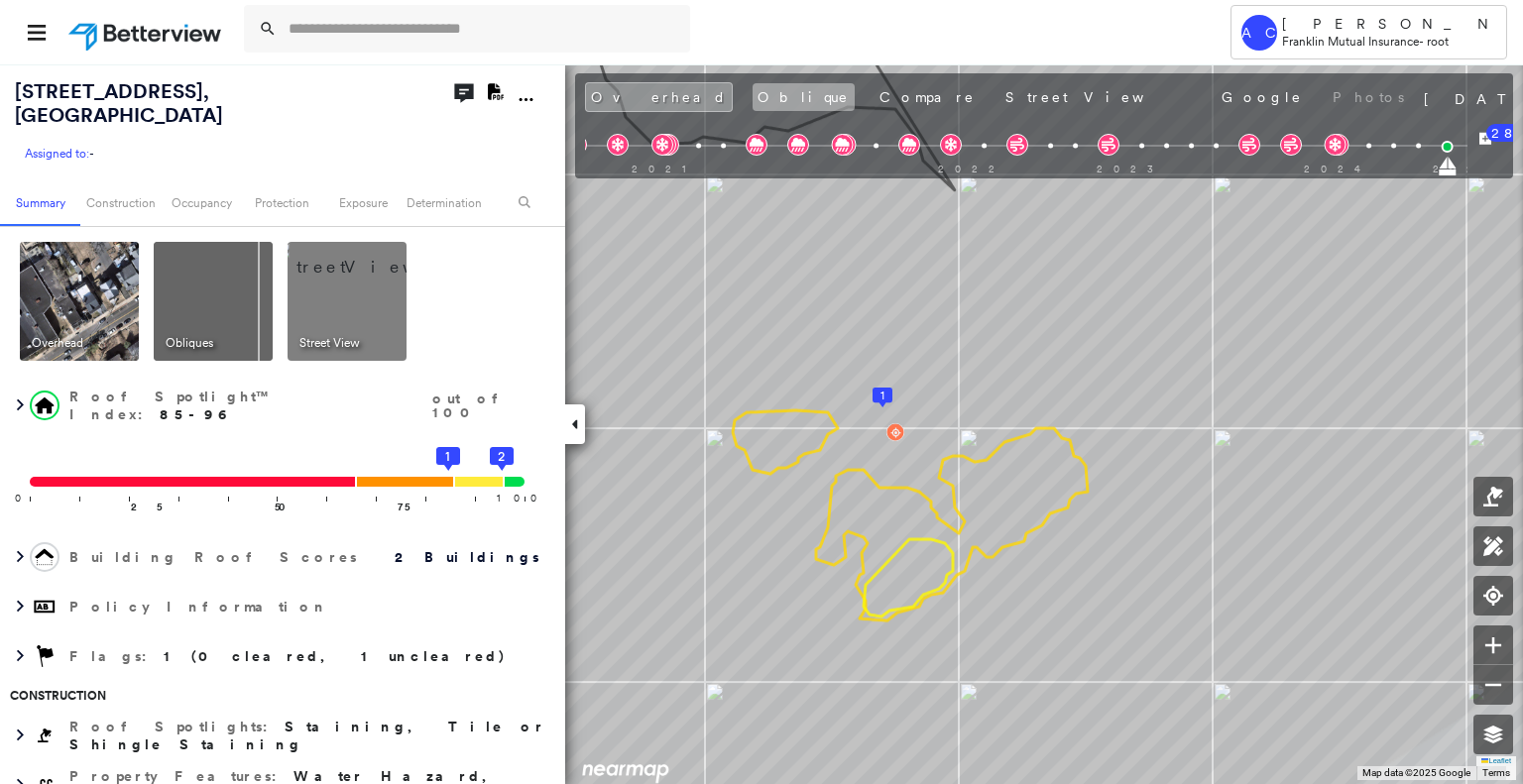 click on "Oblique" at bounding box center (803, 97) 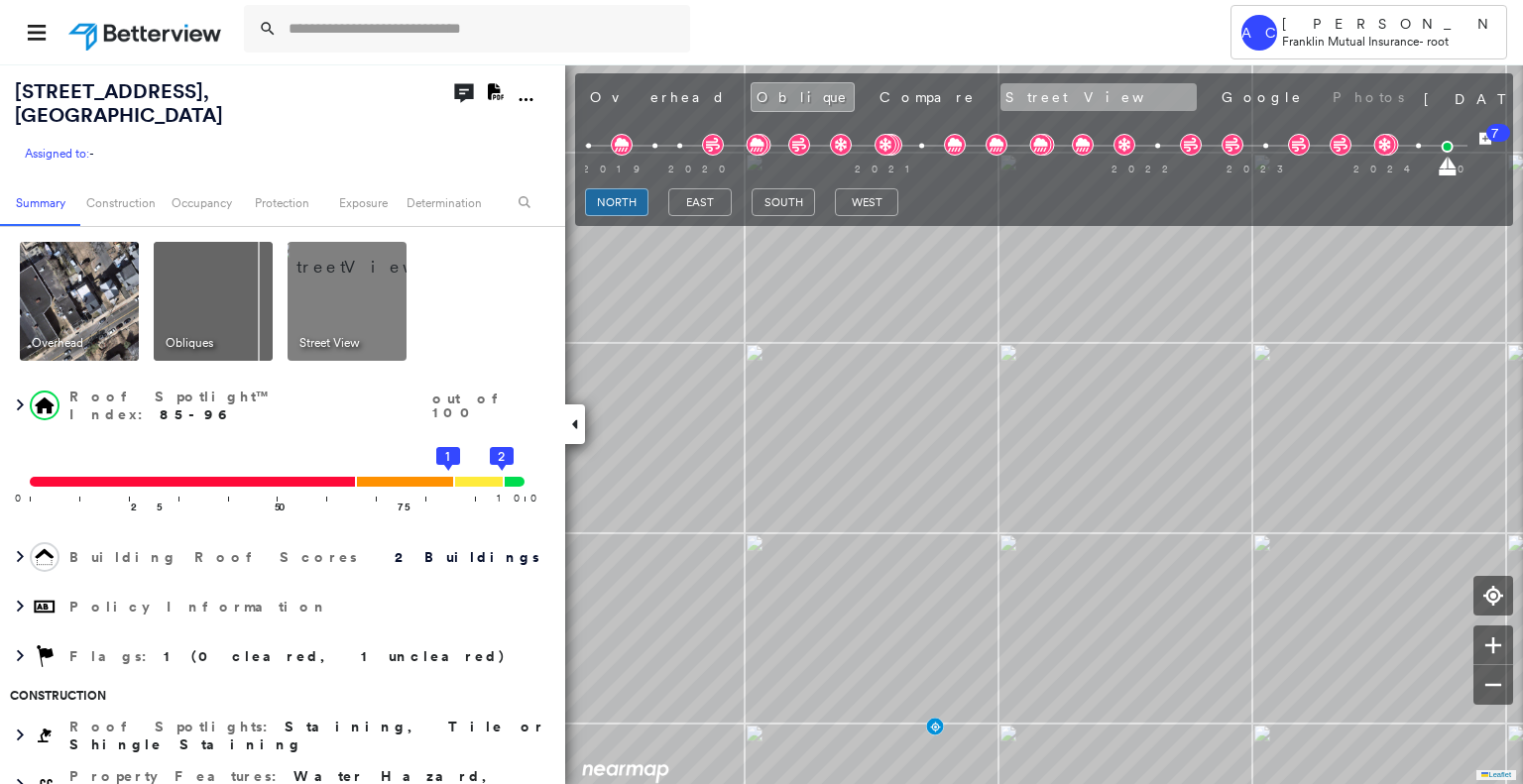 click on "Street View" at bounding box center (1099, 97) 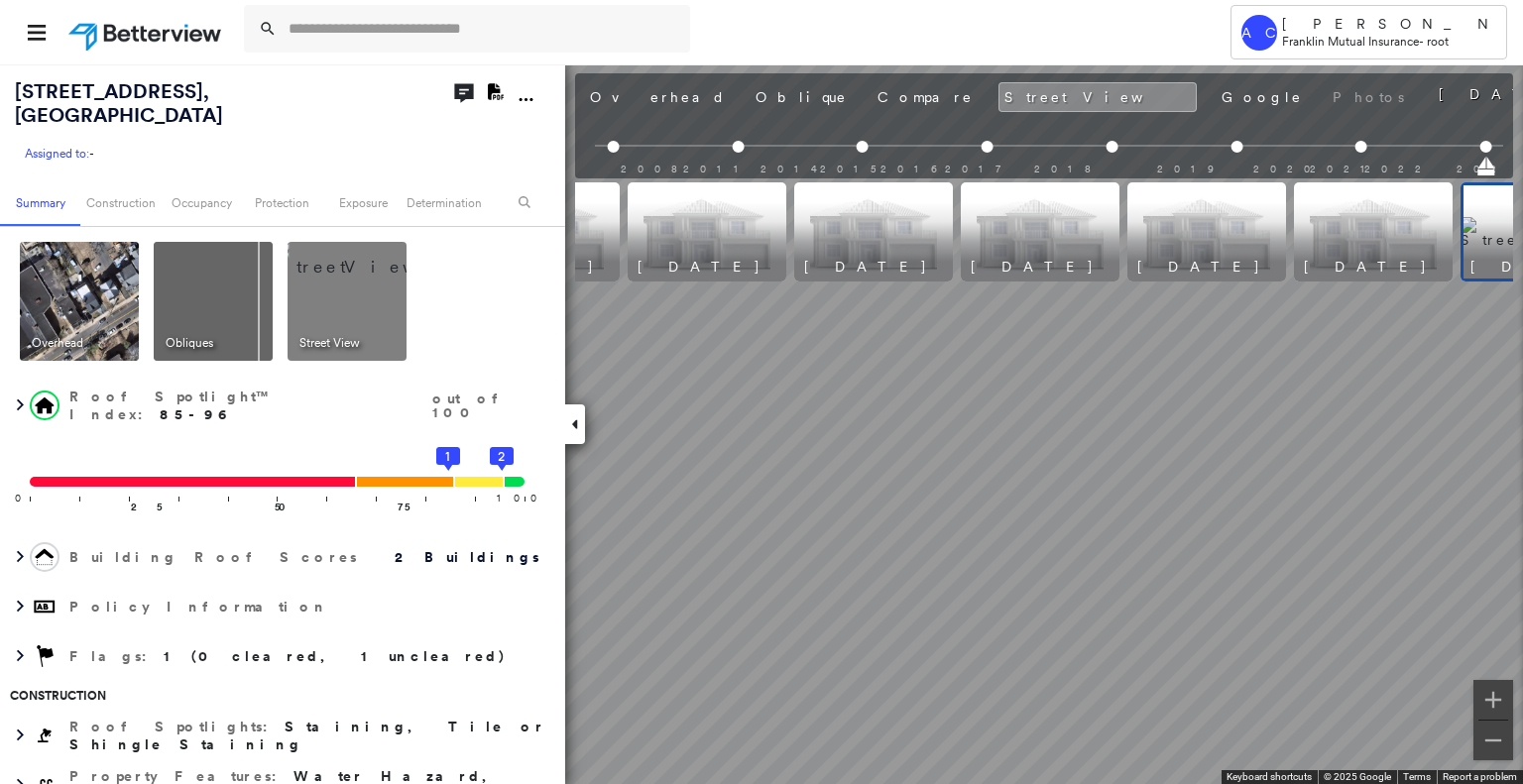 scroll, scrollTop: 0, scrollLeft: 394, axis: horizontal 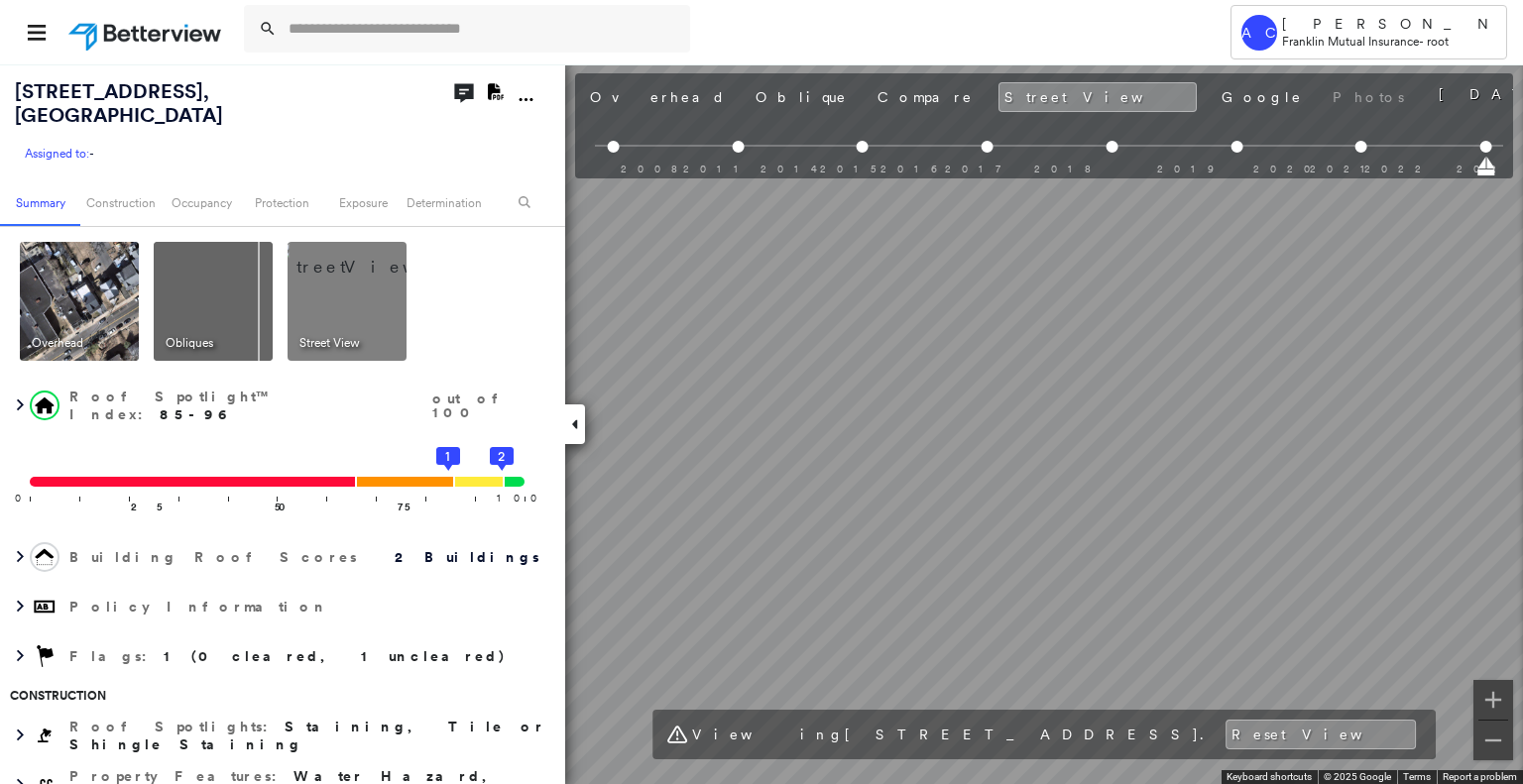 click on "Tower AC Anderson Cardona Franklin Mutual Insurance  -   root 73 W Front St ,  Keyport, NJ 07735 Assigned to:  - Assigned to:  - Assigned to:  - Open Comments Download PDF Report Summary Construction Occupancy Protection Exposure Determination Overhead Obliques Street View Roof Spotlight™ Index :  85-96 out of 100 0 100 25 50 75 1 2 Building Roof Scores 2 Buildings Policy Information Flags :  1 (0 cleared, 1 uncleared) Construction Roof Spotlights :  Staining, Tile or Shingle Staining Property Features :  Water Hazard, Asphalt Roof Size & Shape :  2 buildings  BuildZoom - Building Permit Data and Analysis Occupancy Place Detail Protection Exposure FEMA Risk Index Wind Flood Regional Hazard: 2   out of  5 Additional Perils Determination Flags :  1 (0 cleared, 1 uncleared) Uncleared Flags (1) Cleared Flags  (0) LOW Low Priority Flagged 07/10/25 Clear Action Taken New Entry History Quote/New Business Terms & Conditions Added ACV Endorsement Added Cosmetic Endorsement Inspection/Loss Control General Save Save" at bounding box center [762, 392] 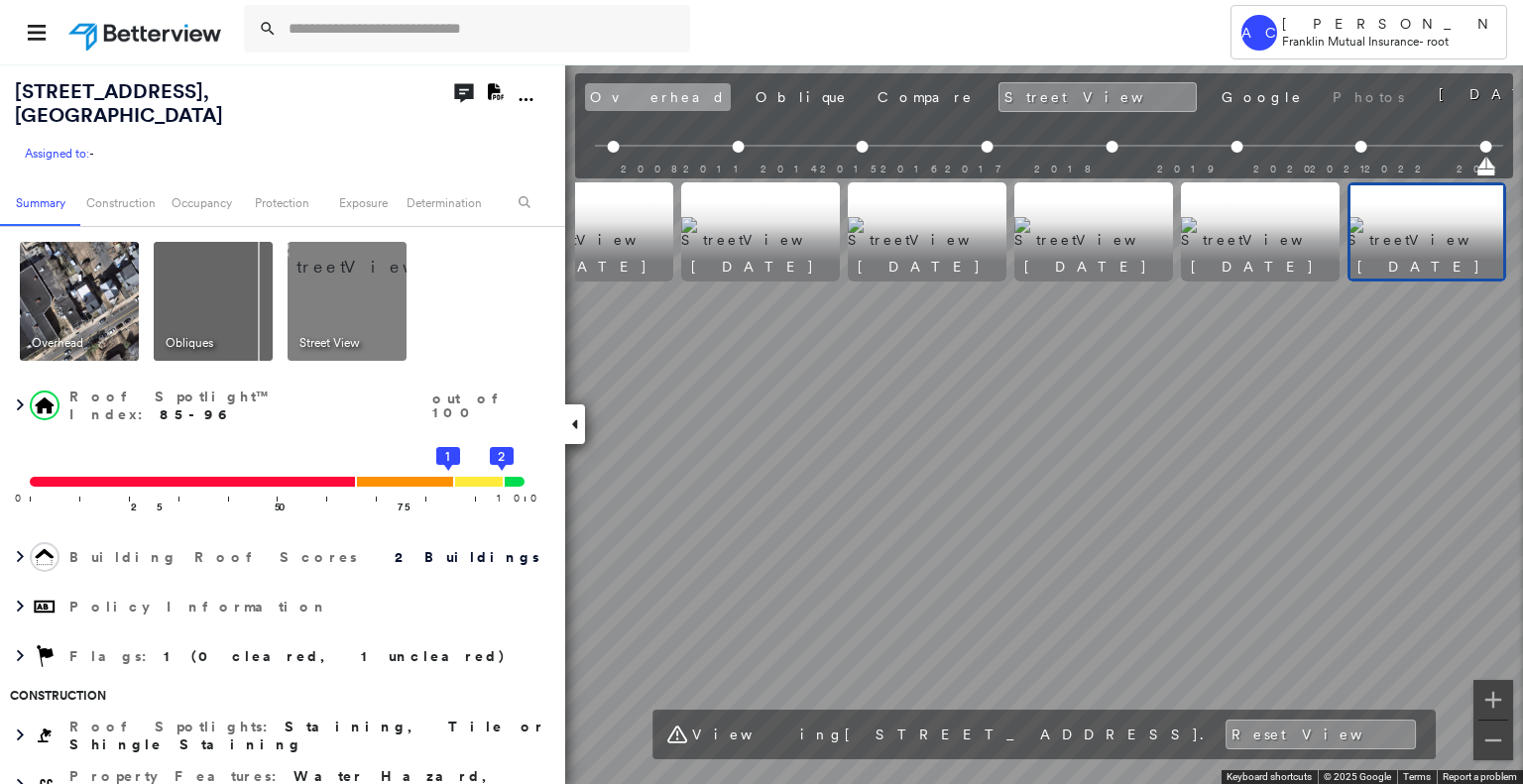 click on "Overhead" at bounding box center (657, 97) 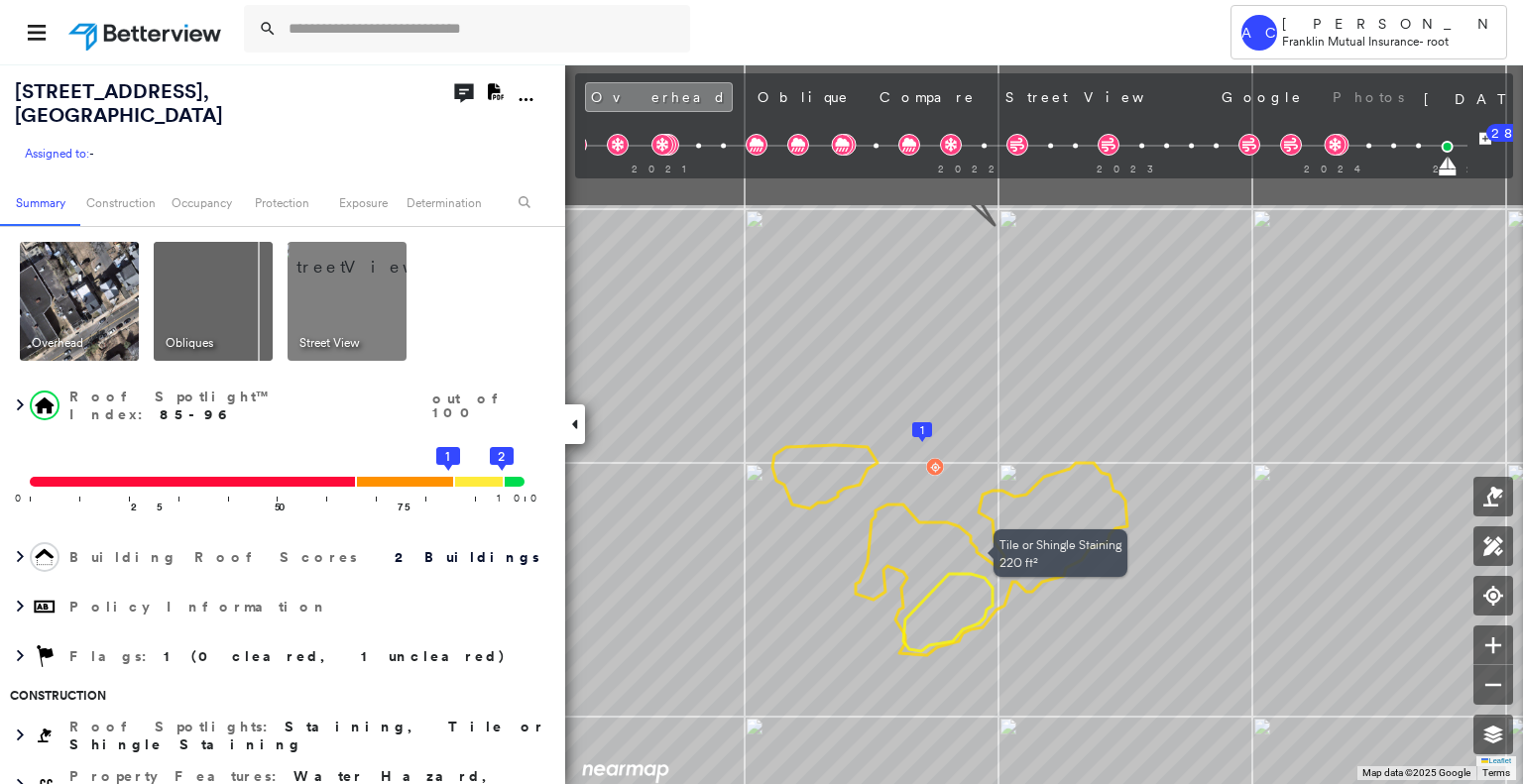 drag, startPoint x: 935, startPoint y: 339, endPoint x: 924, endPoint y: 553, distance: 214.2825 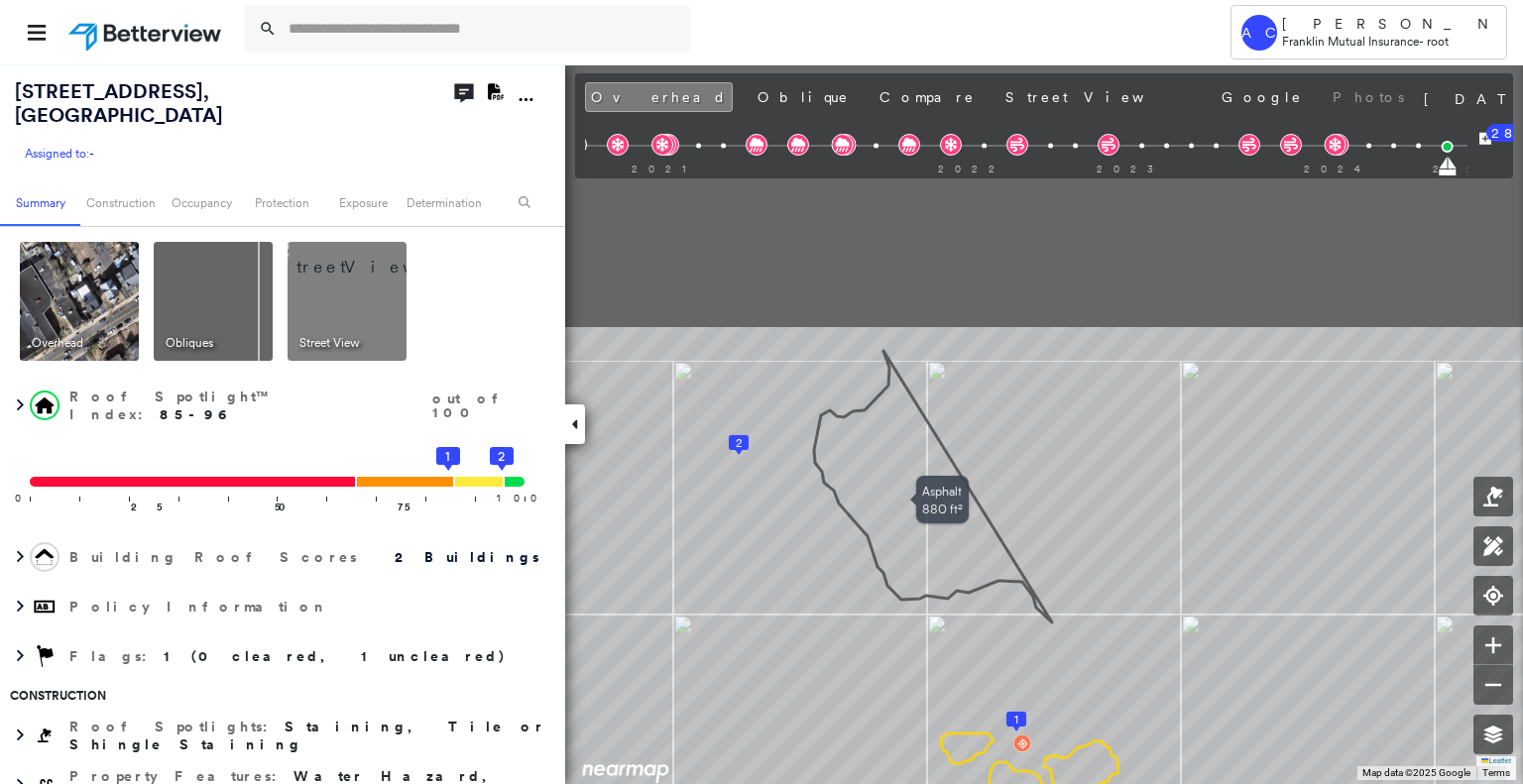 drag, startPoint x: 741, startPoint y: 257, endPoint x: 948, endPoint y: 628, distance: 424.84115 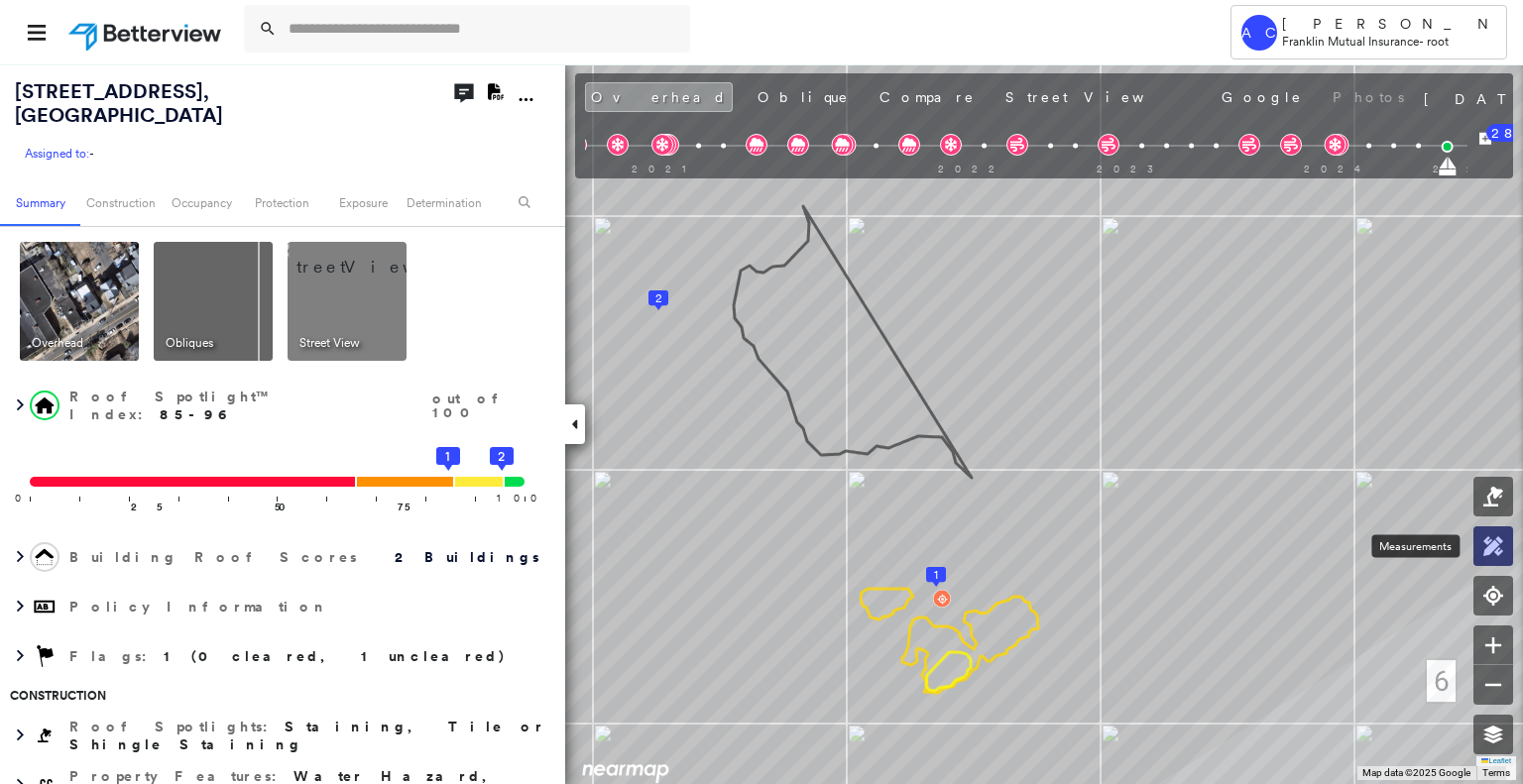 click at bounding box center (1493, 546) 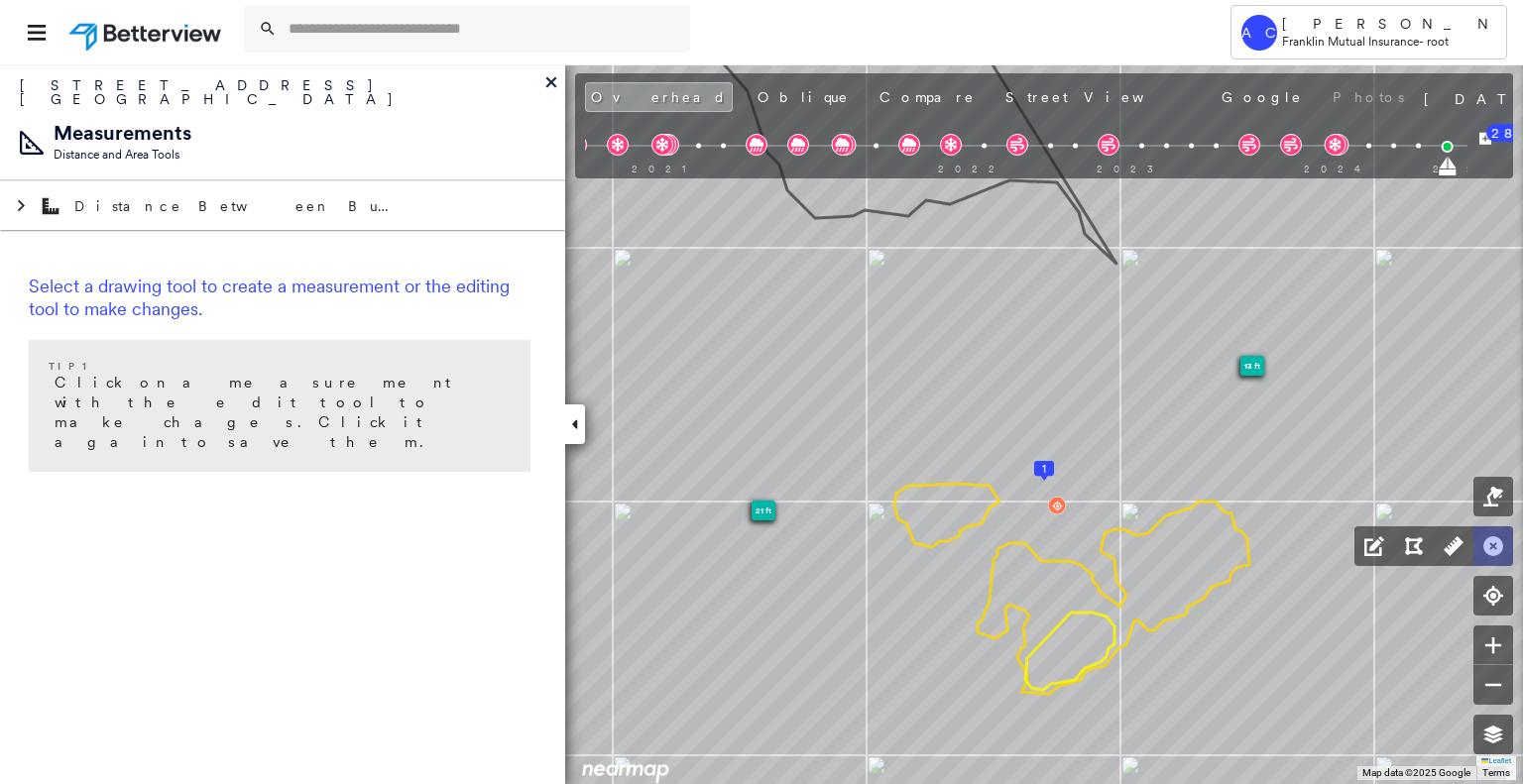 click at bounding box center [1493, 546] 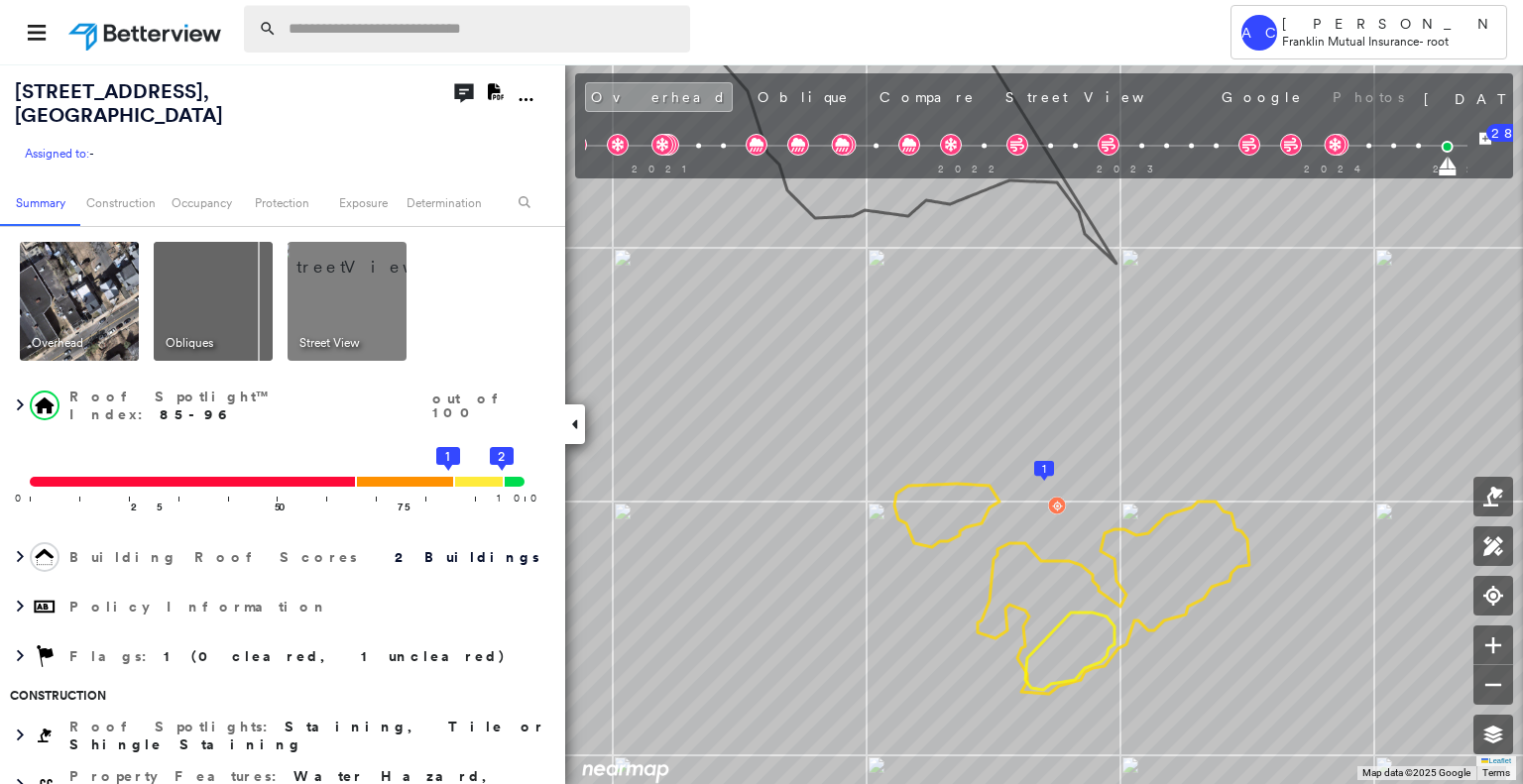 click at bounding box center [483, 29] 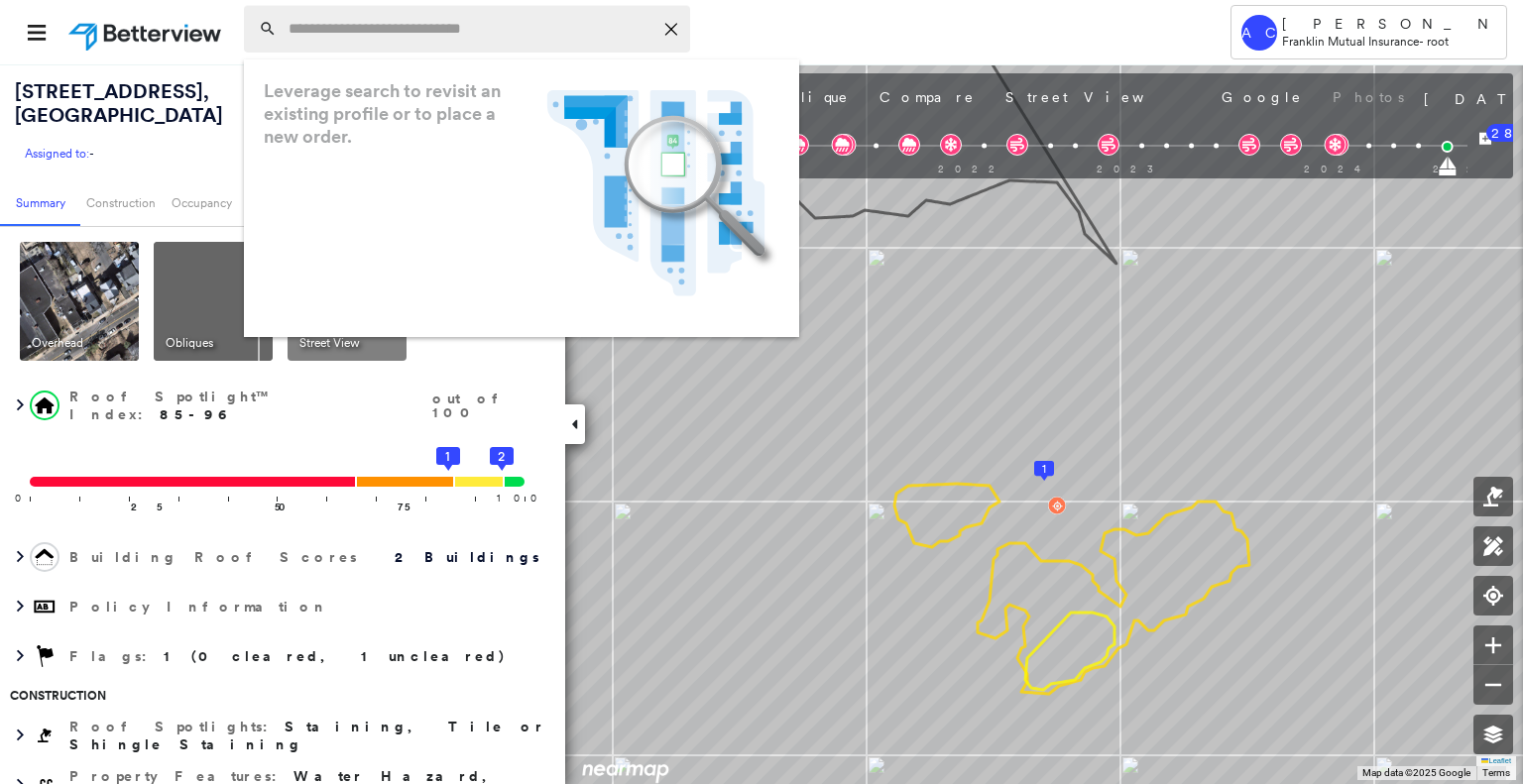 paste on "**********" 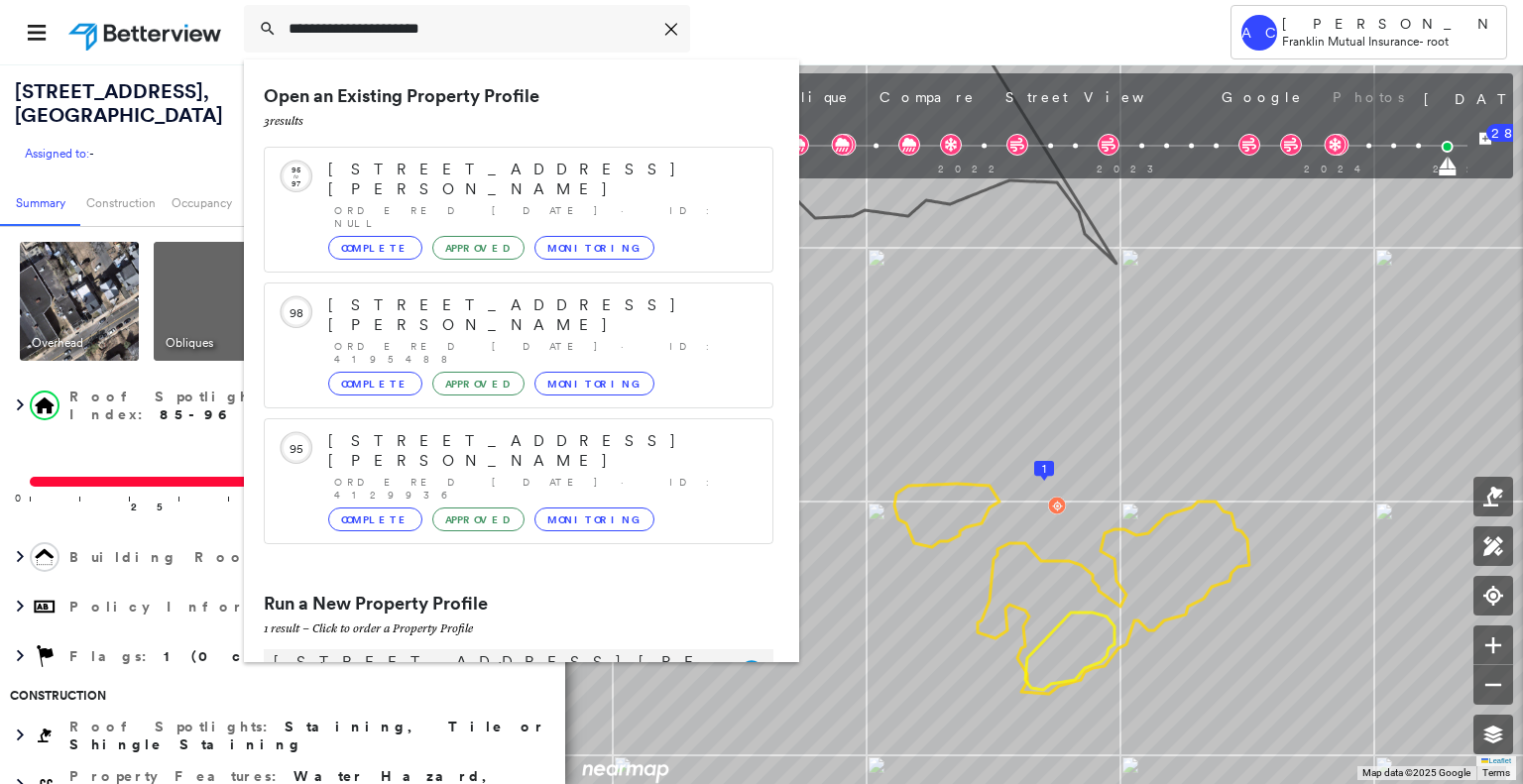 type on "**********" 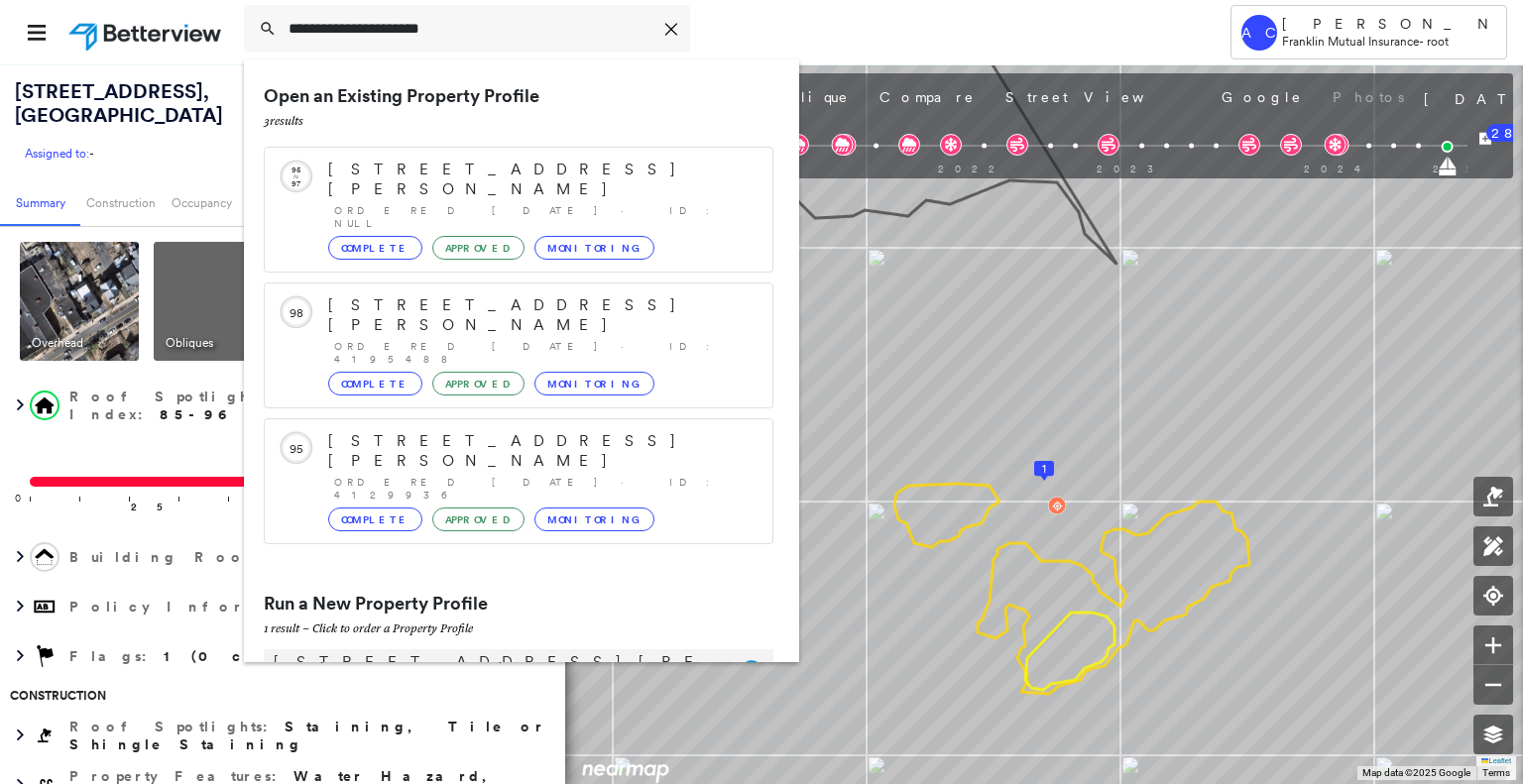 click on "4 Tara Ct, Holmdel, NJ 07733" at bounding box center (497, 672) 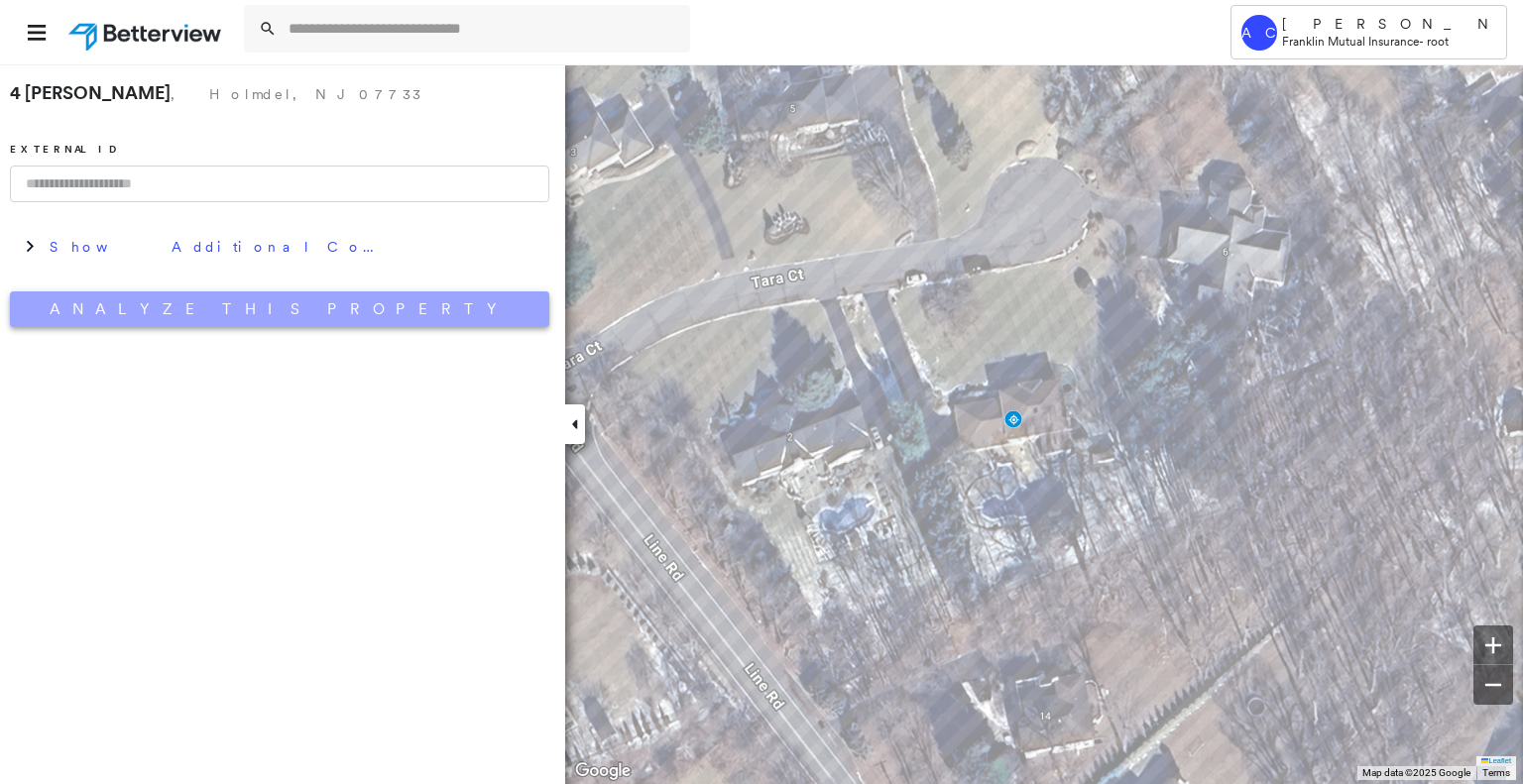 click on "Analyze This Property" at bounding box center [280, 309] 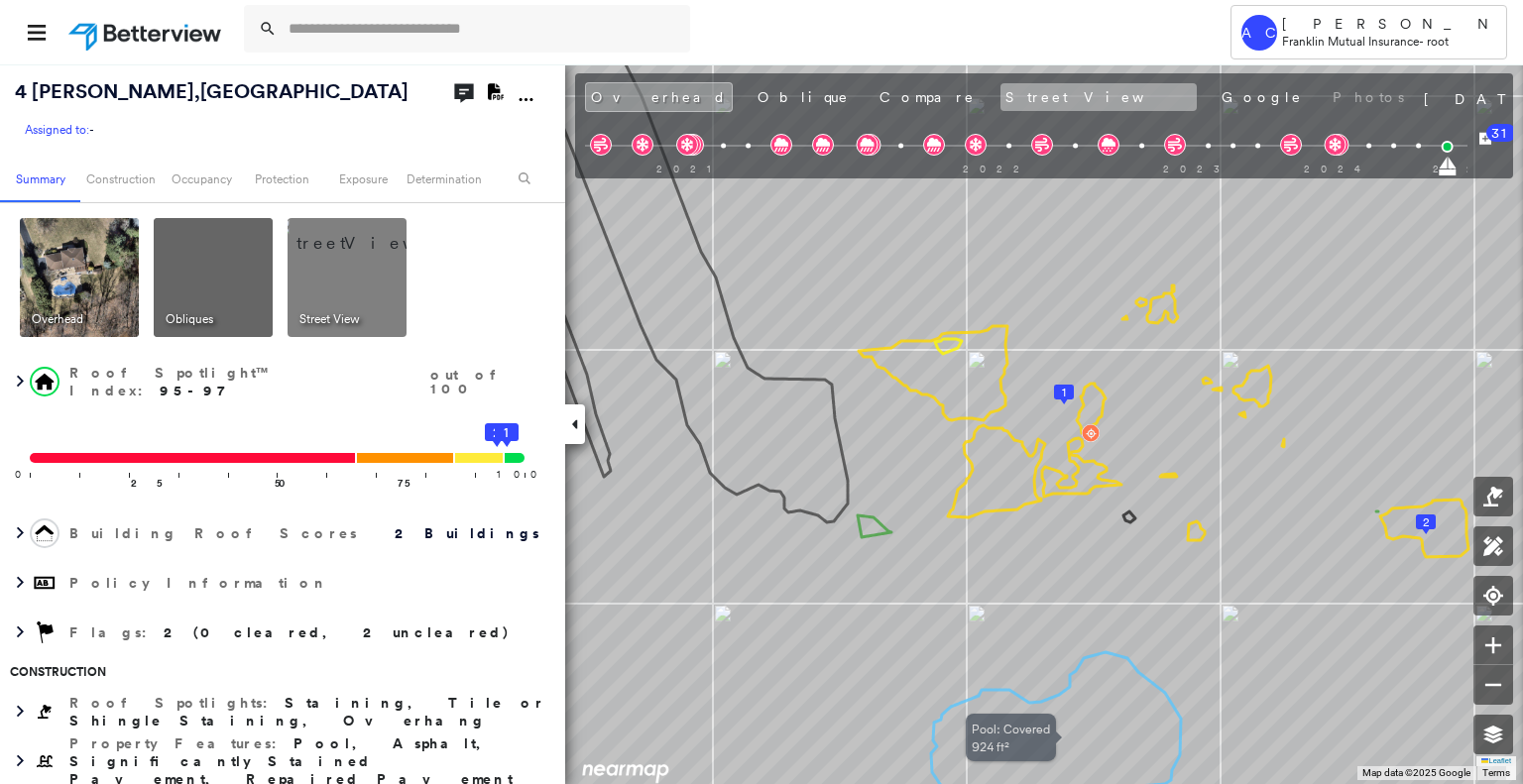 click on "Street View" at bounding box center [1099, 97] 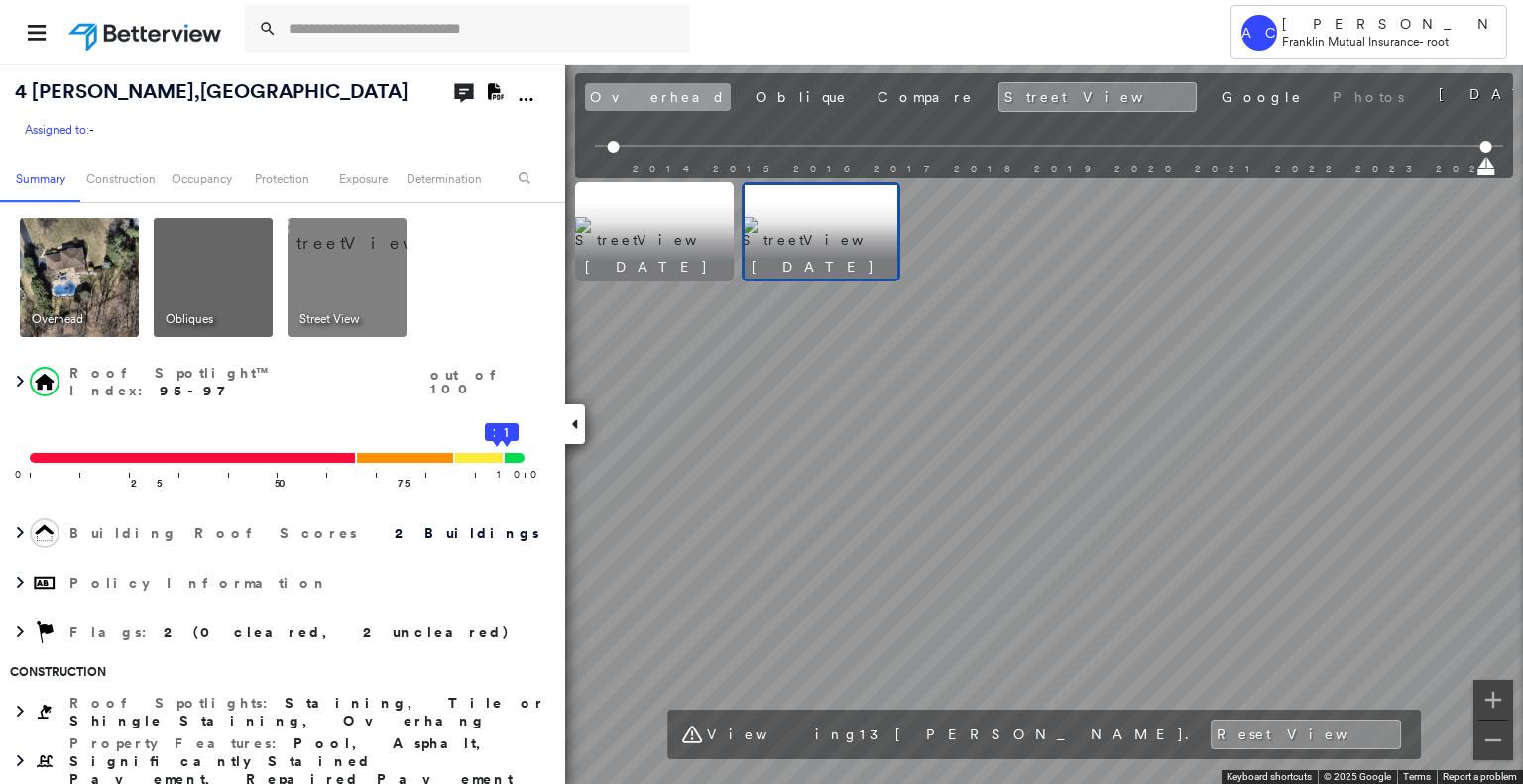 click on "Overhead" at bounding box center [657, 97] 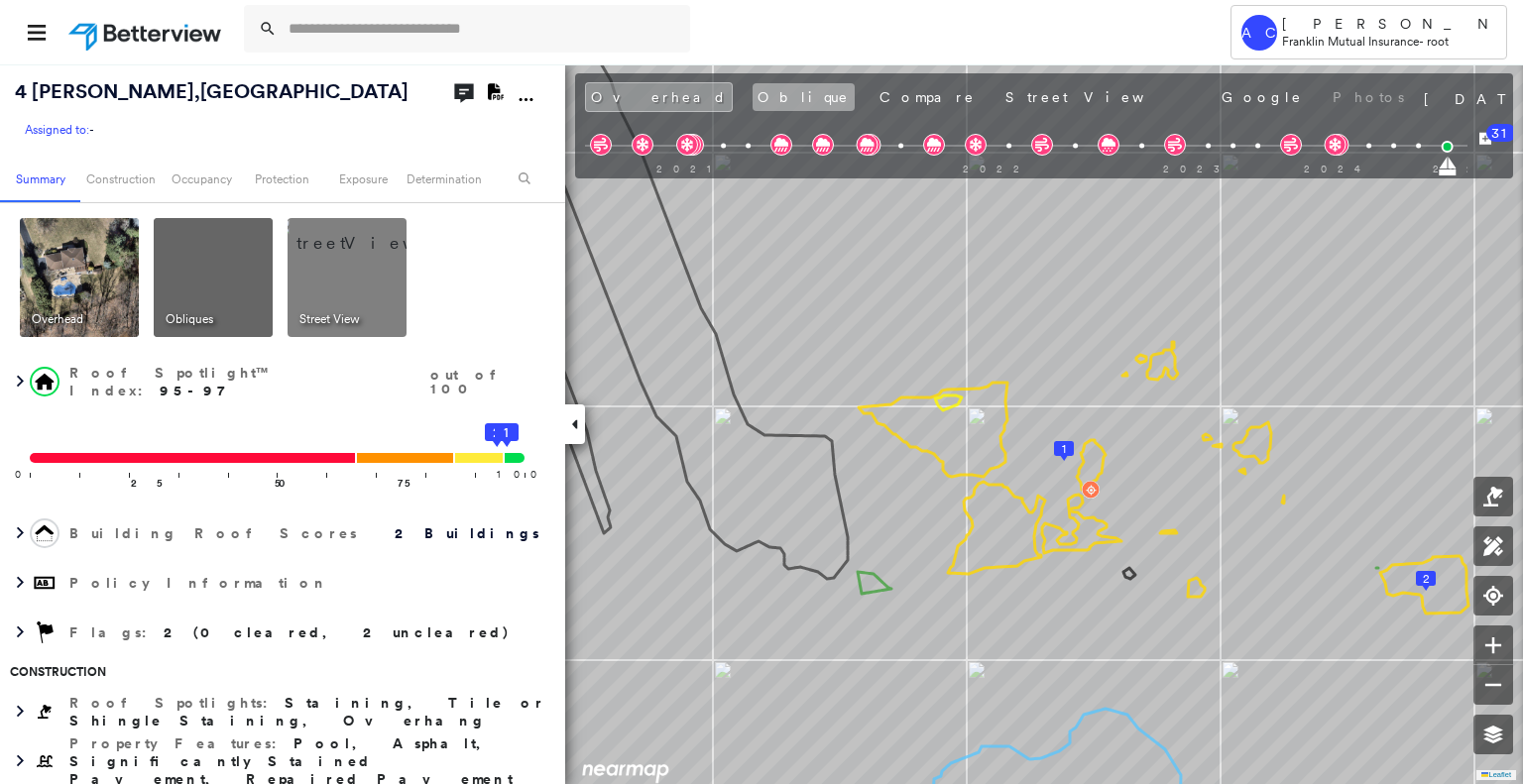 click on "Oblique" at bounding box center [803, 97] 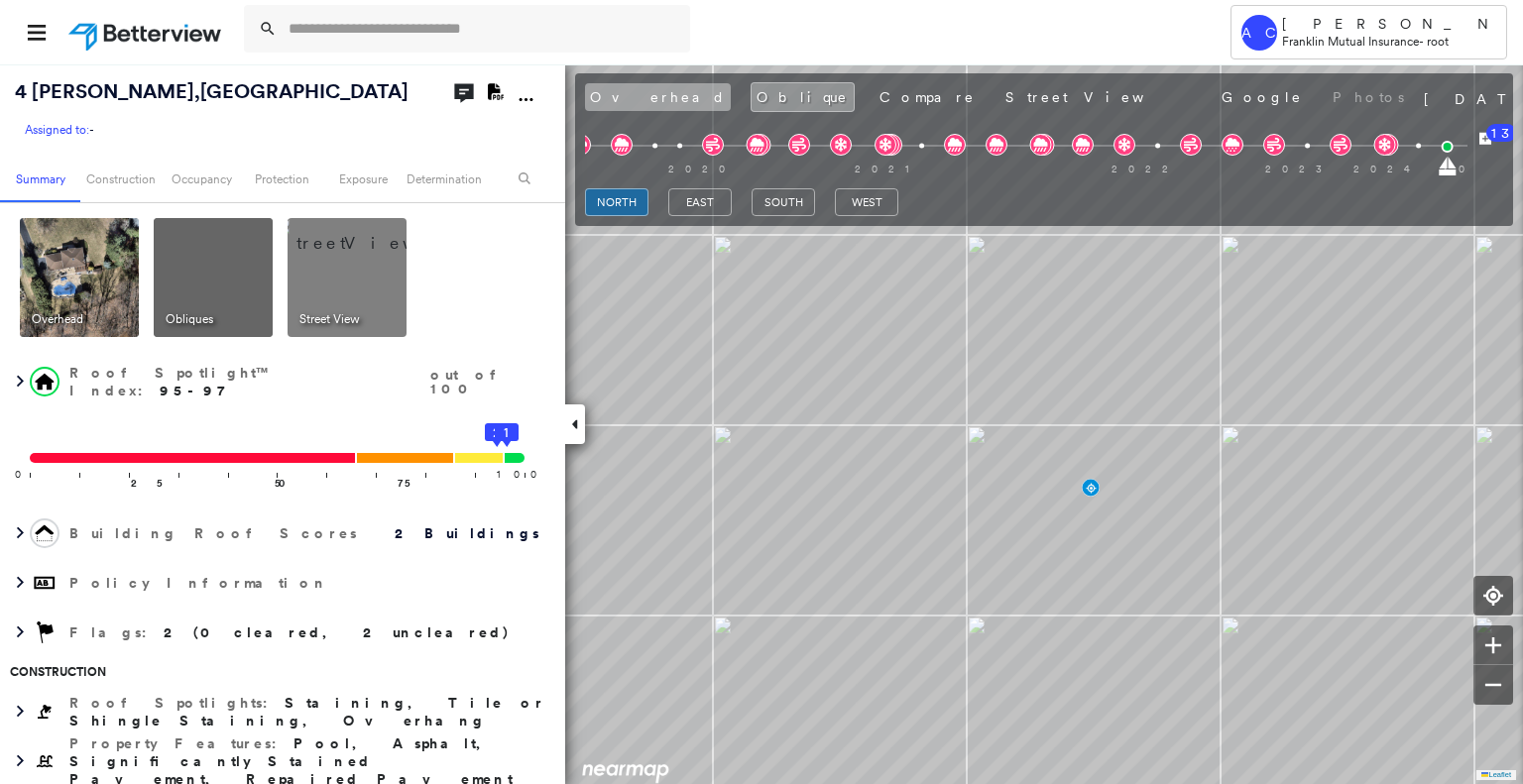 click on "Overhead" at bounding box center (657, 97) 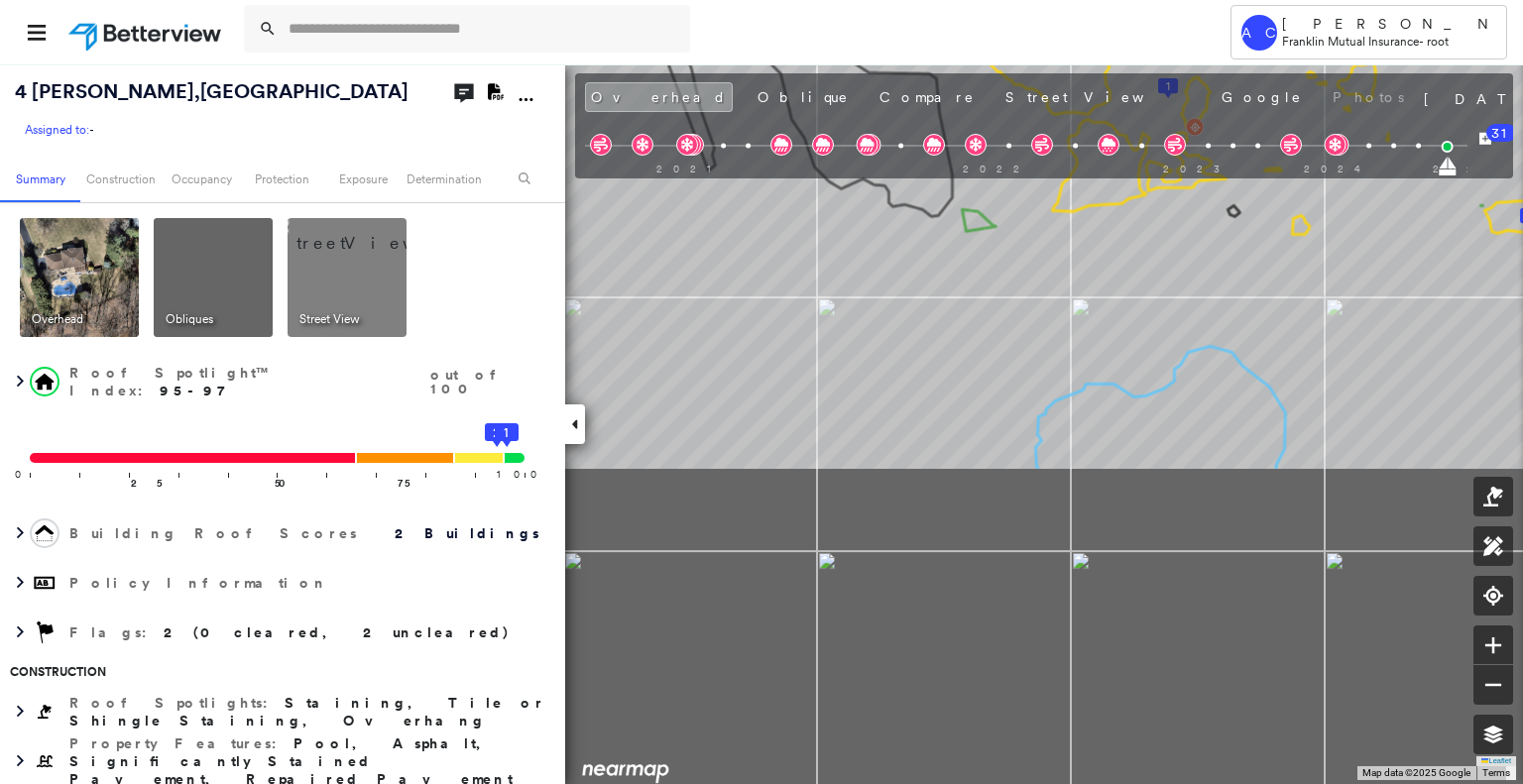 click on "4  Tara Ct ,  Holmdel, NJ 07733 Assigned to:  - Assigned to:  - Assigned to:  - Open Comments Download PDF Report Summary Construction Occupancy Protection Exposure Determination Overhead Obliques Street View Roof Spotlight™ Index :  95-97 out of 100 0 100 25 50 75 2 1 Building Roof Scores 2 Buildings Policy Information Flags :  2 (0 cleared, 2 uncleared) Construction Roof Spotlights :  Staining, Tile or Shingle Staining, Overhang Property Features :  Pool, Asphalt, Significantly Stained Pavement, Repaired Pavement Roof Size & Shape :  2 buildings  BuildZoom - Building Permit Data and Analysis Occupancy Place Detail Protection Exposure FEMA Risk Index Wind Additional Perils Tree Fall Risk:  Present   Determination Flags :  2 (0 cleared, 2 uncleared) Uncleared Flags (2) Cleared Flags  (0) LOW Low Priority Flagged 07/10/25 Clear Pool Flagged 07/10/25 Clear Action Taken New Entry History Quote/New Business Terms & Conditions Added ACV Endorsement Added Cosmetic Endorsement Inspection/Loss Control General Save" at bounding box center (762, 423) 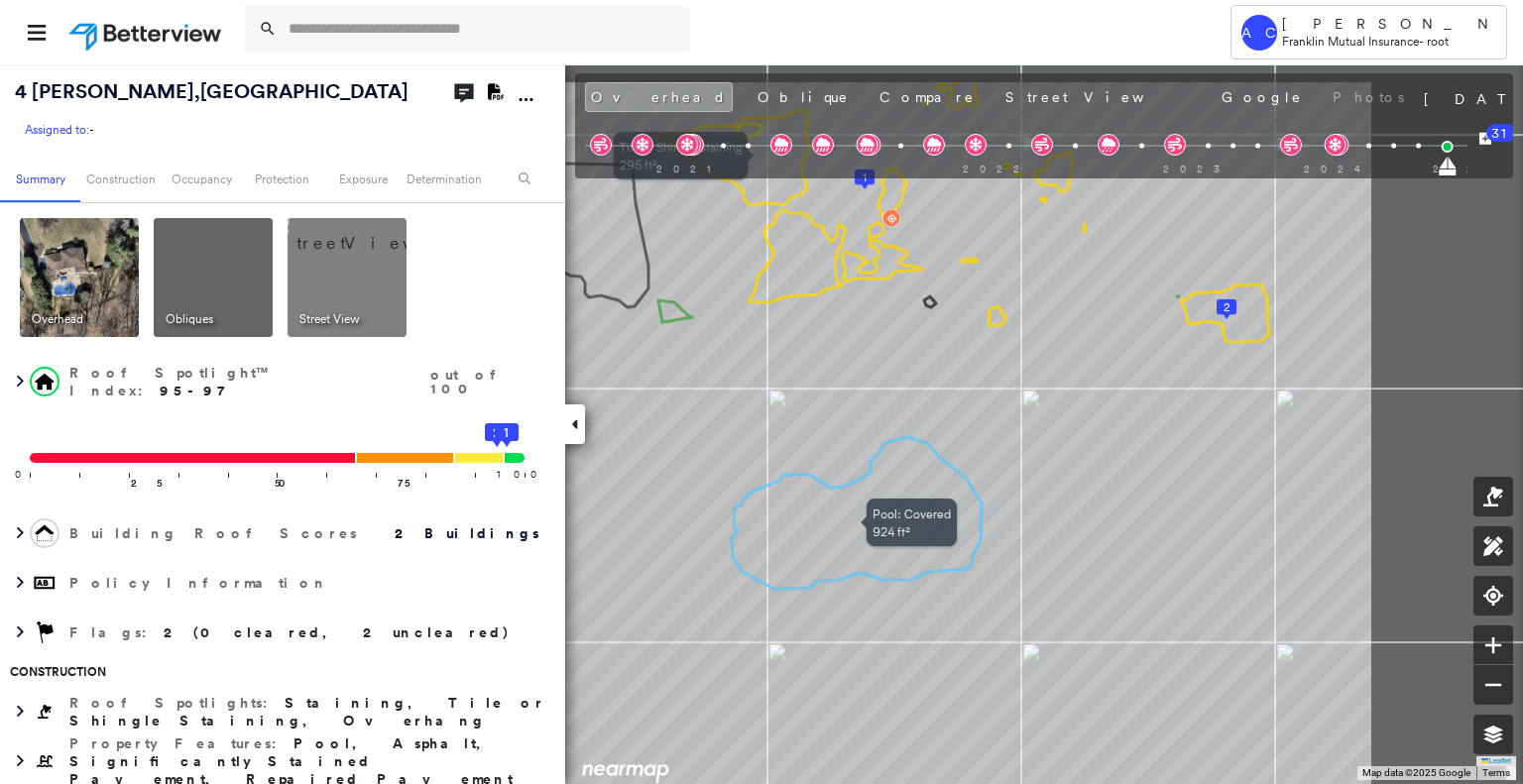 drag, startPoint x: 1134, startPoint y: 414, endPoint x: 831, endPoint y: 504, distance: 316.08385 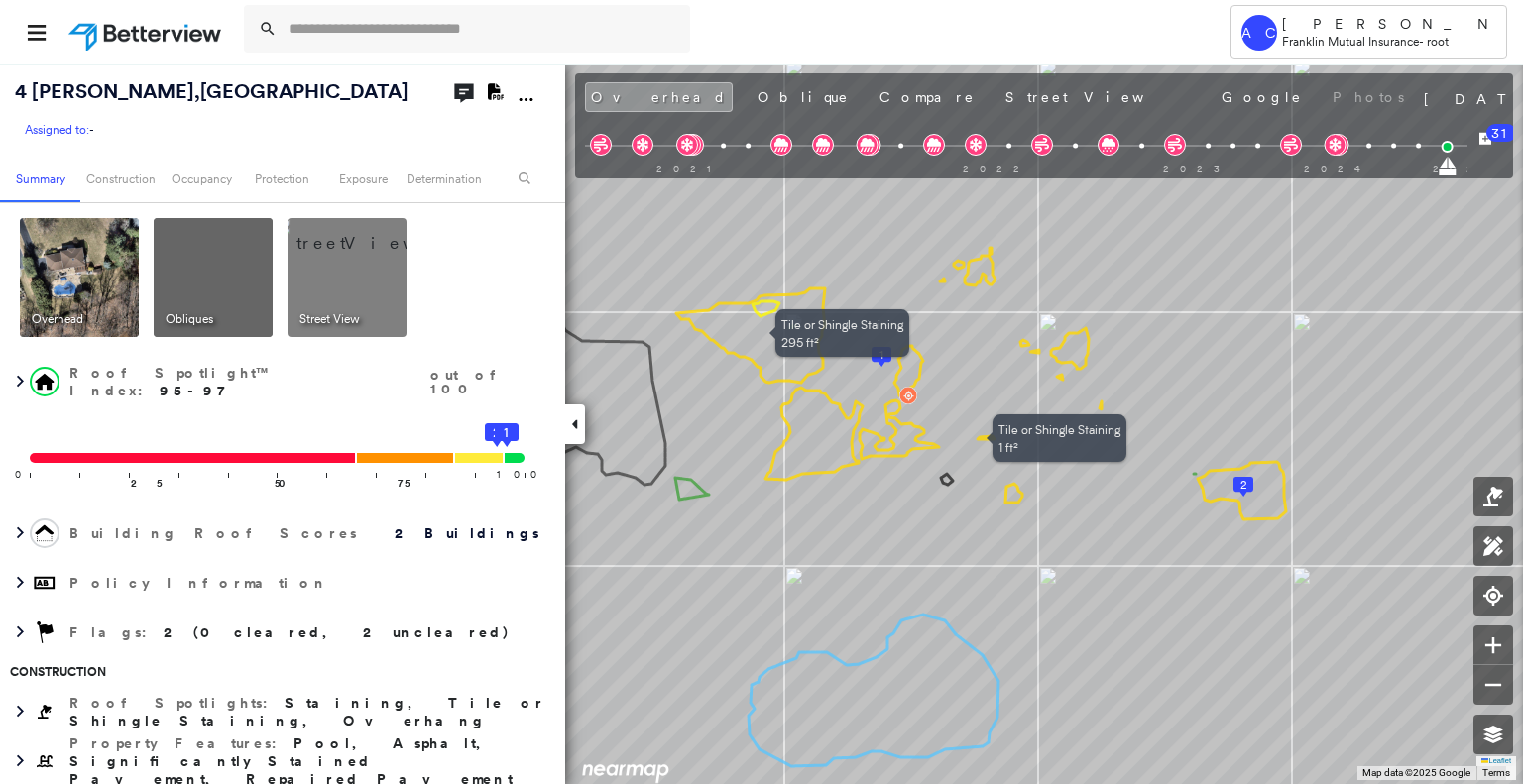 scroll, scrollTop: 0, scrollLeft: 0, axis: both 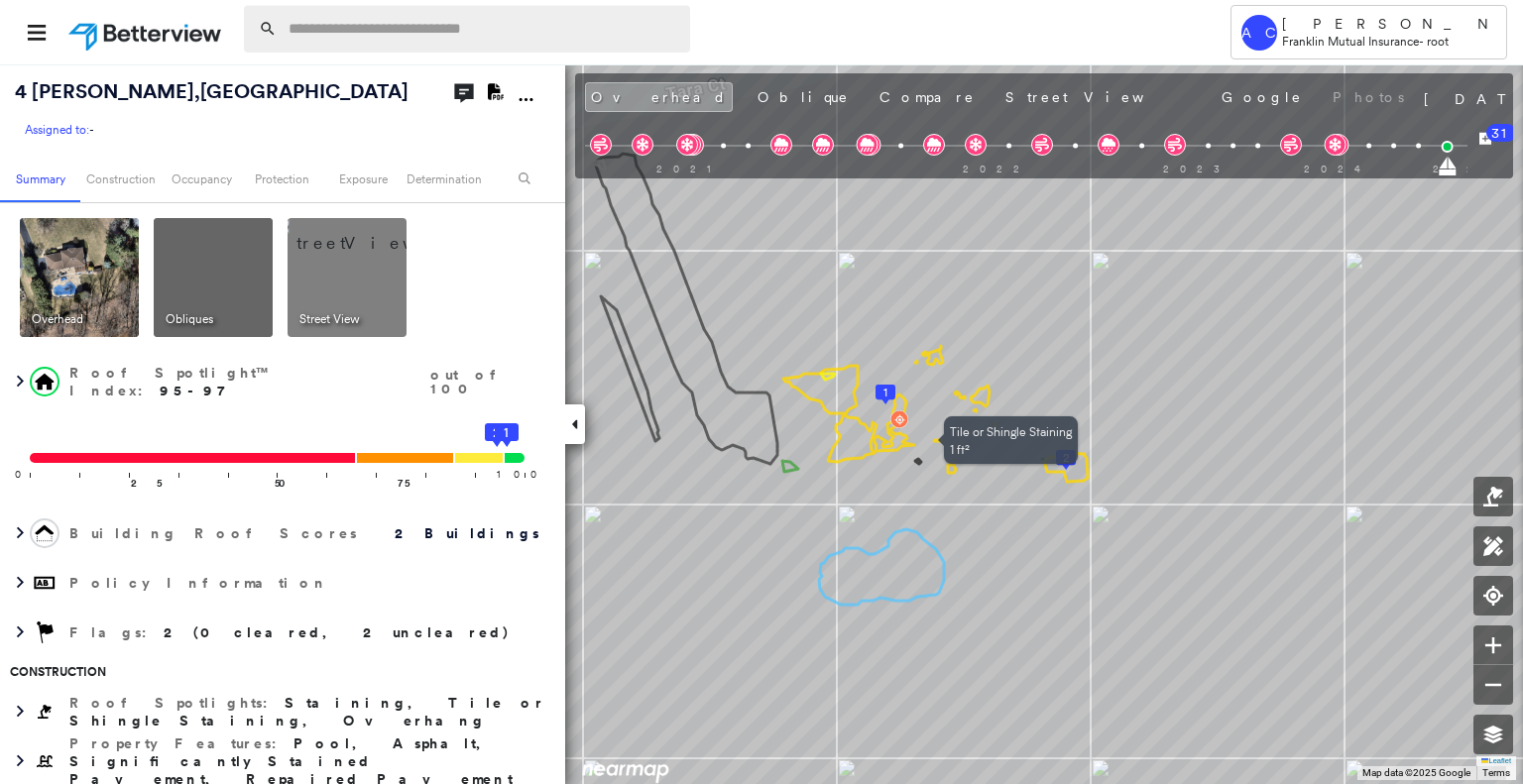 click at bounding box center (483, 29) 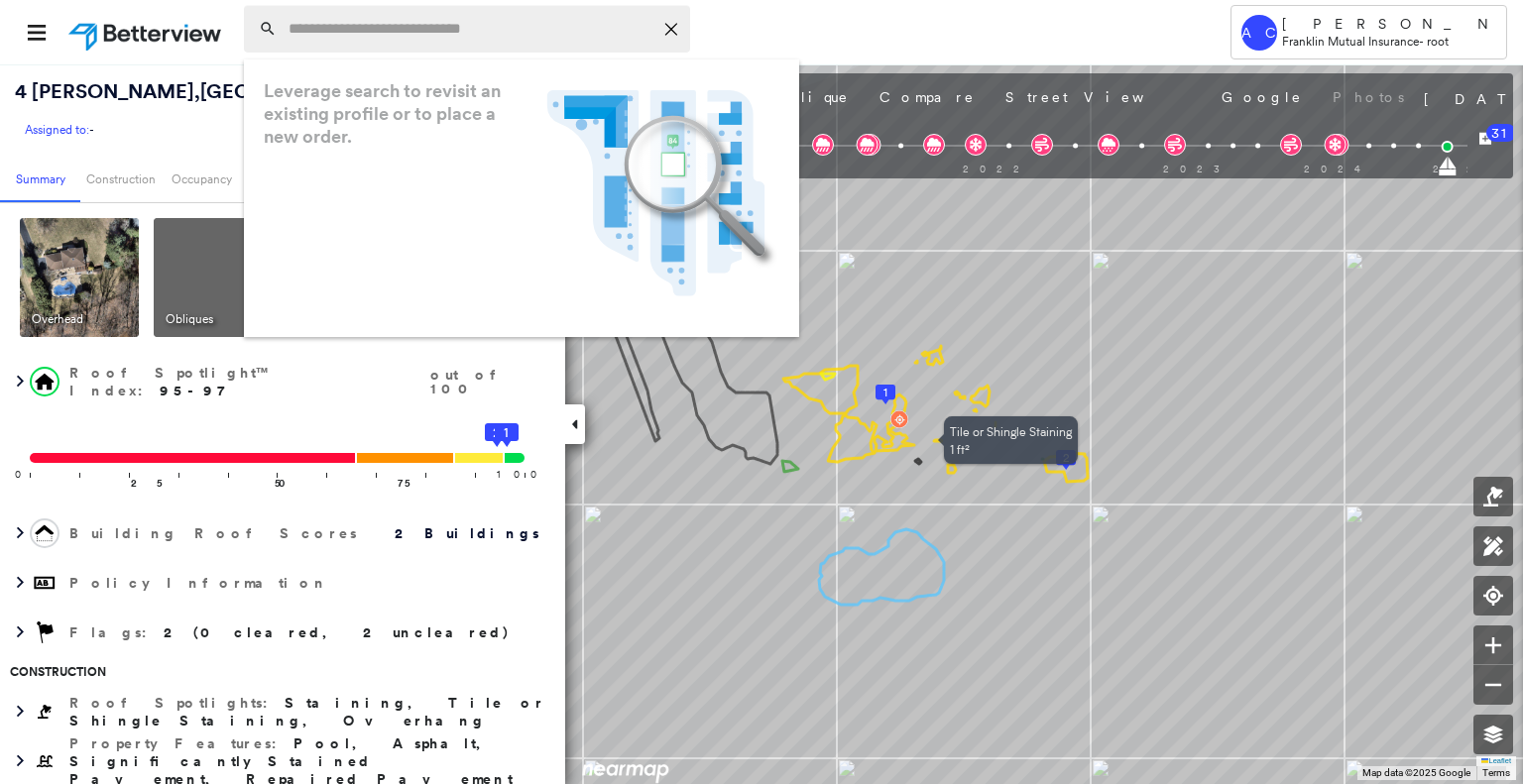 paste on "**********" 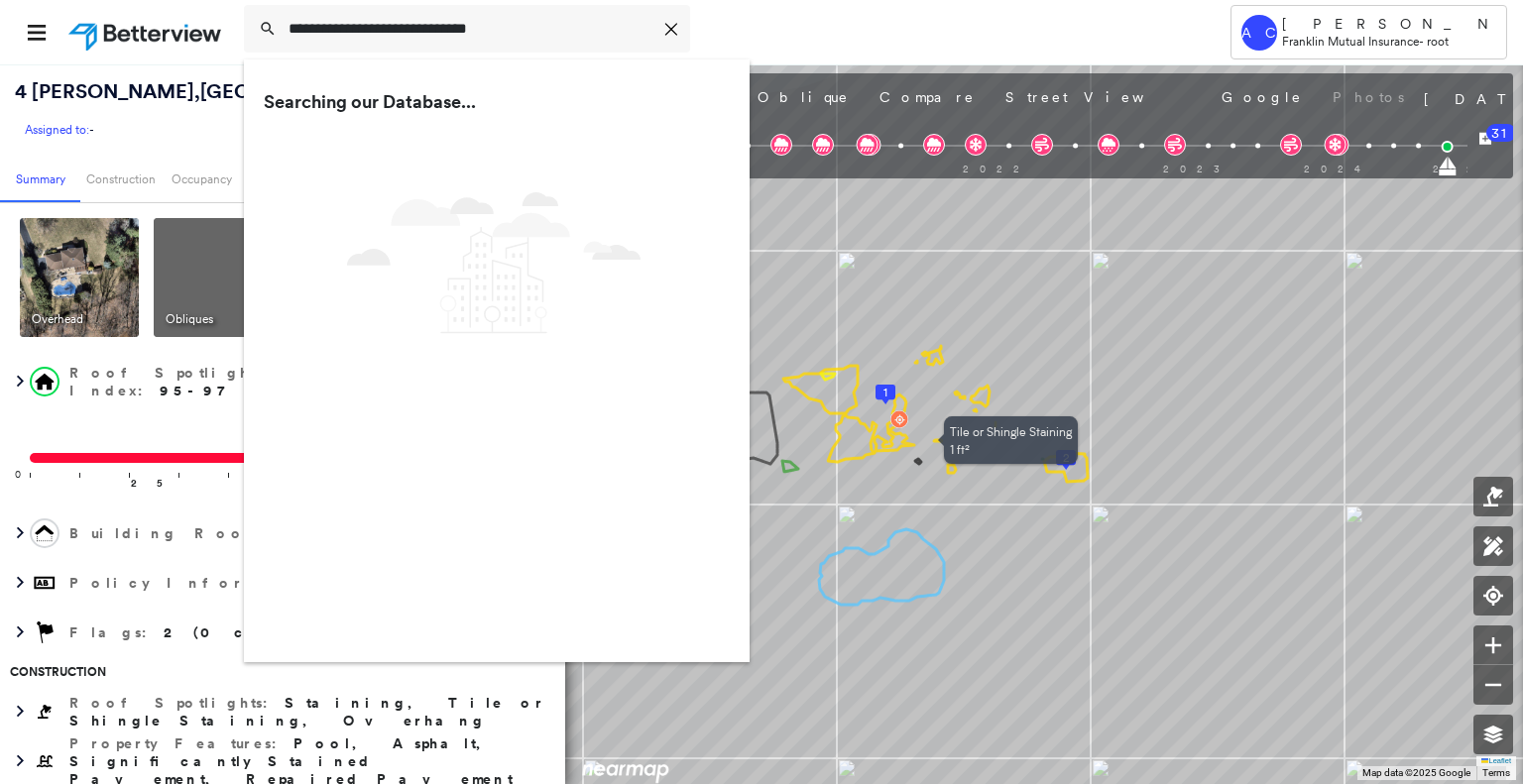 type on "**********" 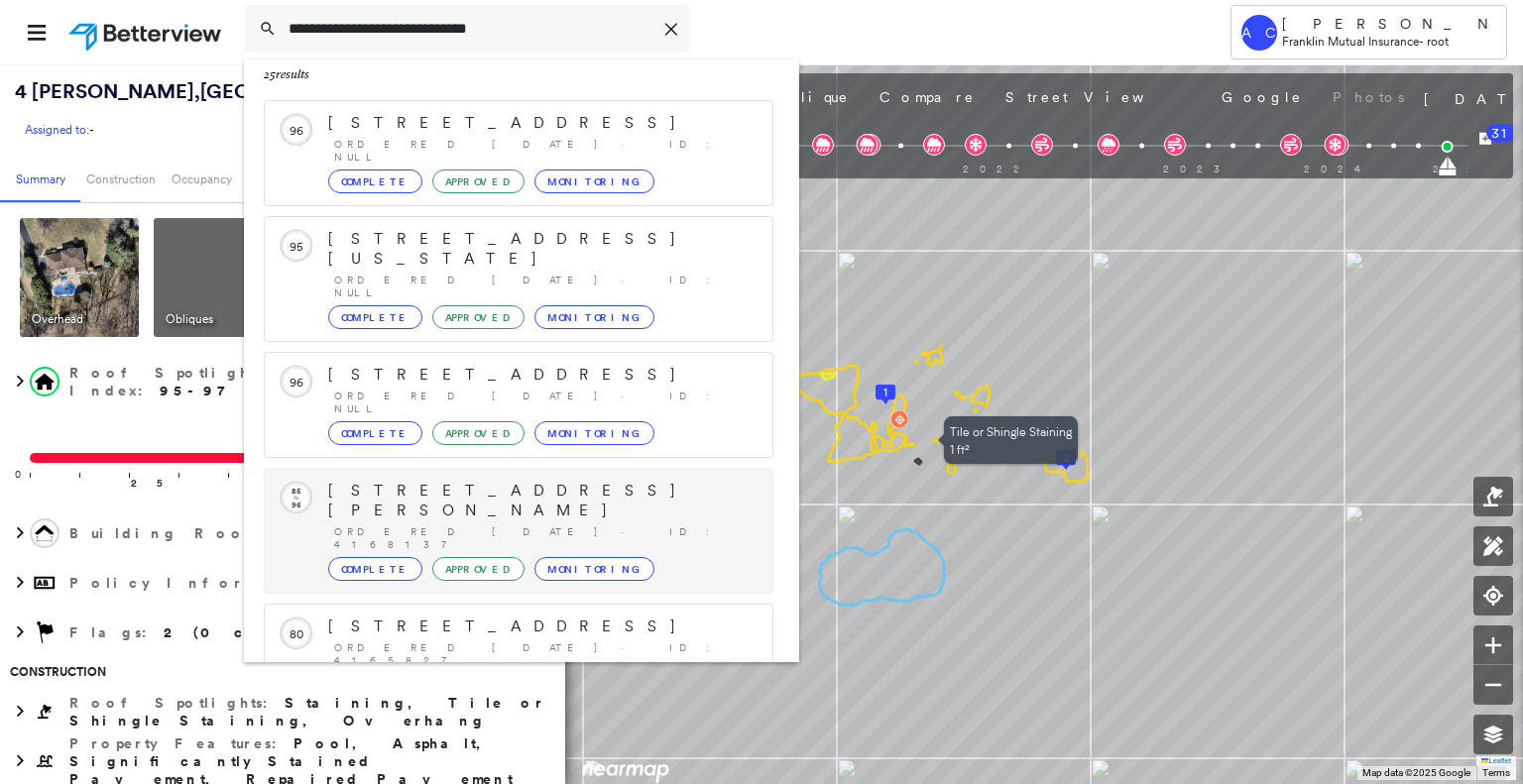 scroll, scrollTop: 206, scrollLeft: 0, axis: vertical 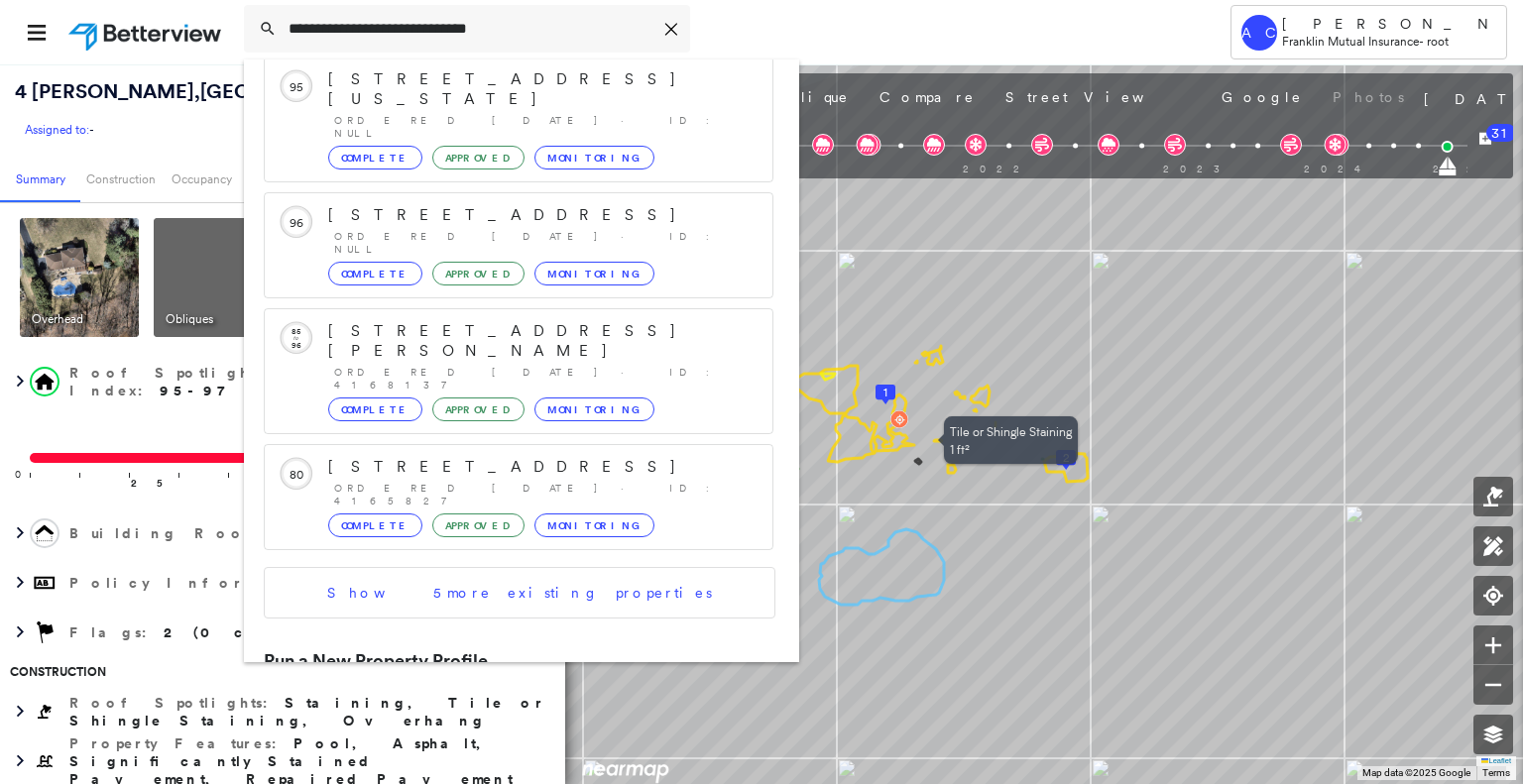click on "[STREET_ADDRESS][PERSON_NAME][PERSON_NAME]" at bounding box center (497, 736) 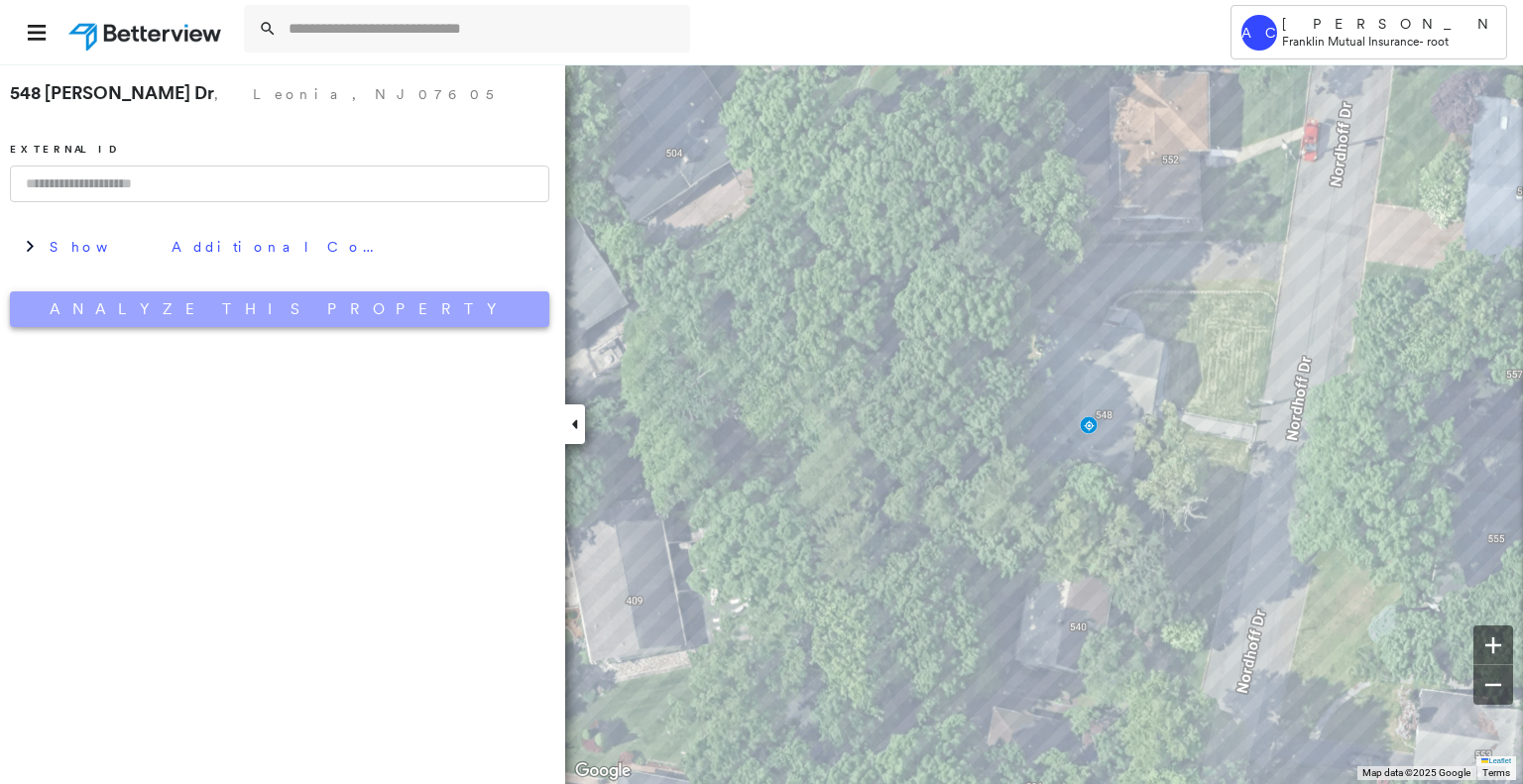 click on "Analyze This Property" at bounding box center [280, 309] 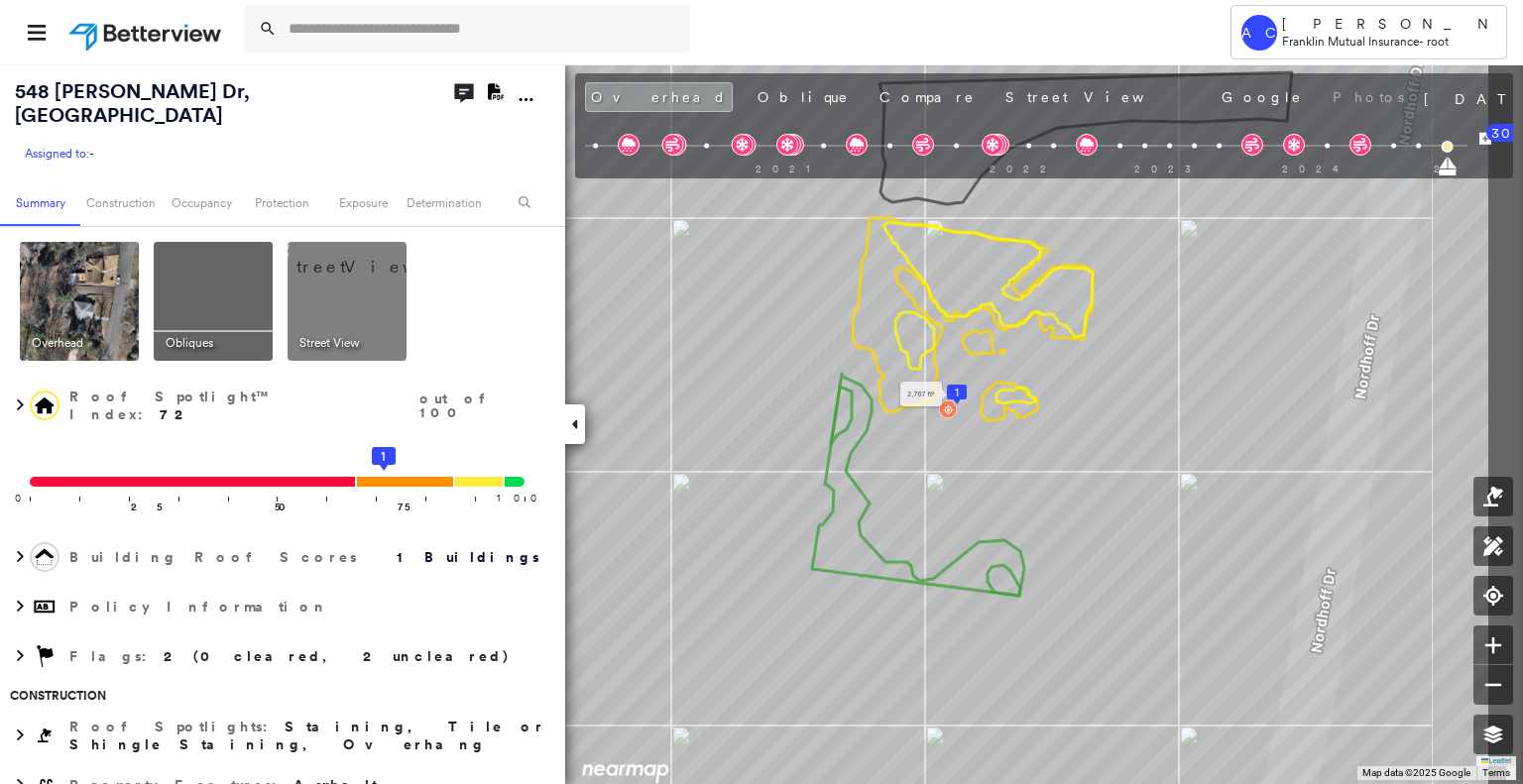 drag, startPoint x: 1152, startPoint y: 434, endPoint x: 966, endPoint y: 385, distance: 192.34604 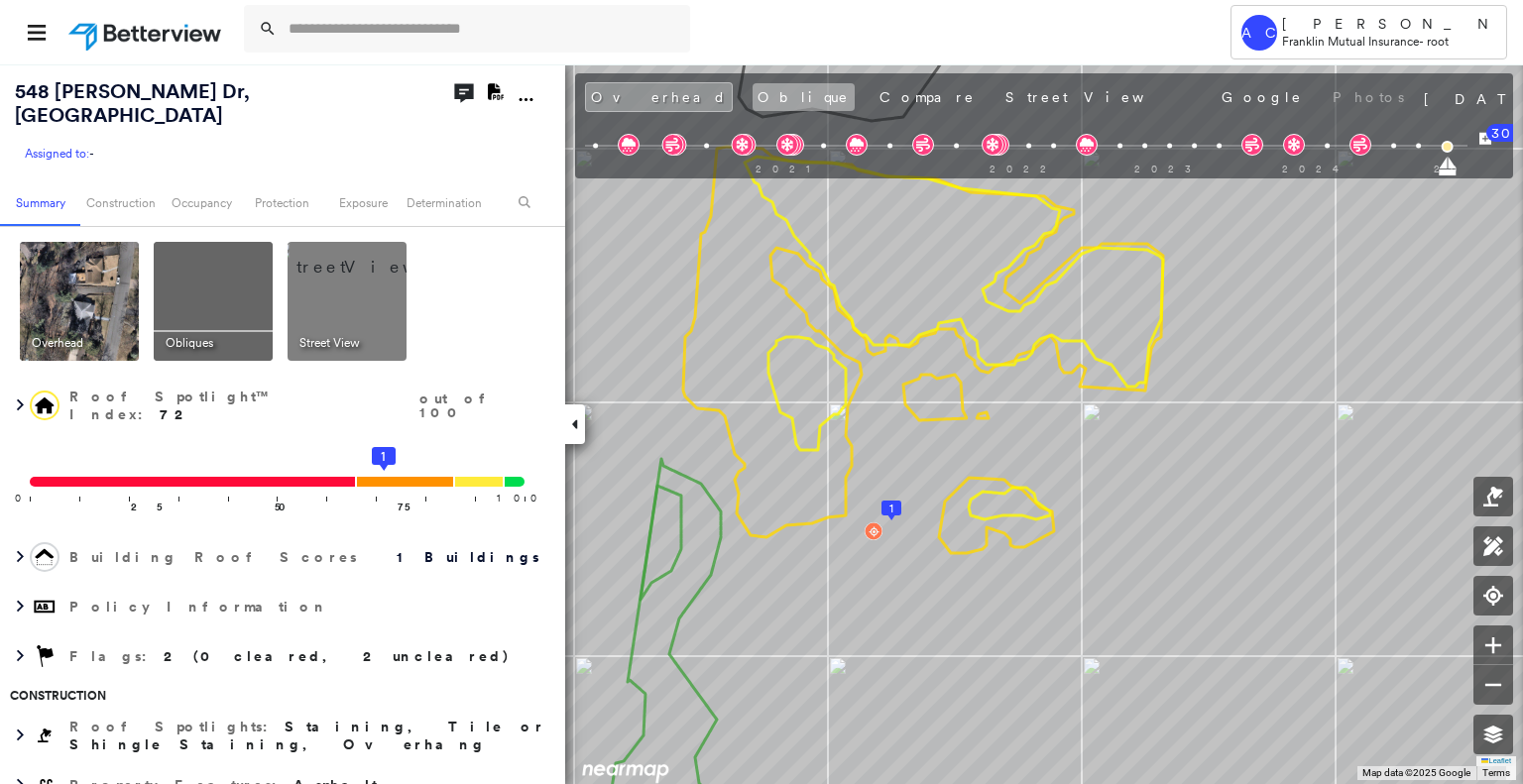 click on "Oblique" at bounding box center (803, 97) 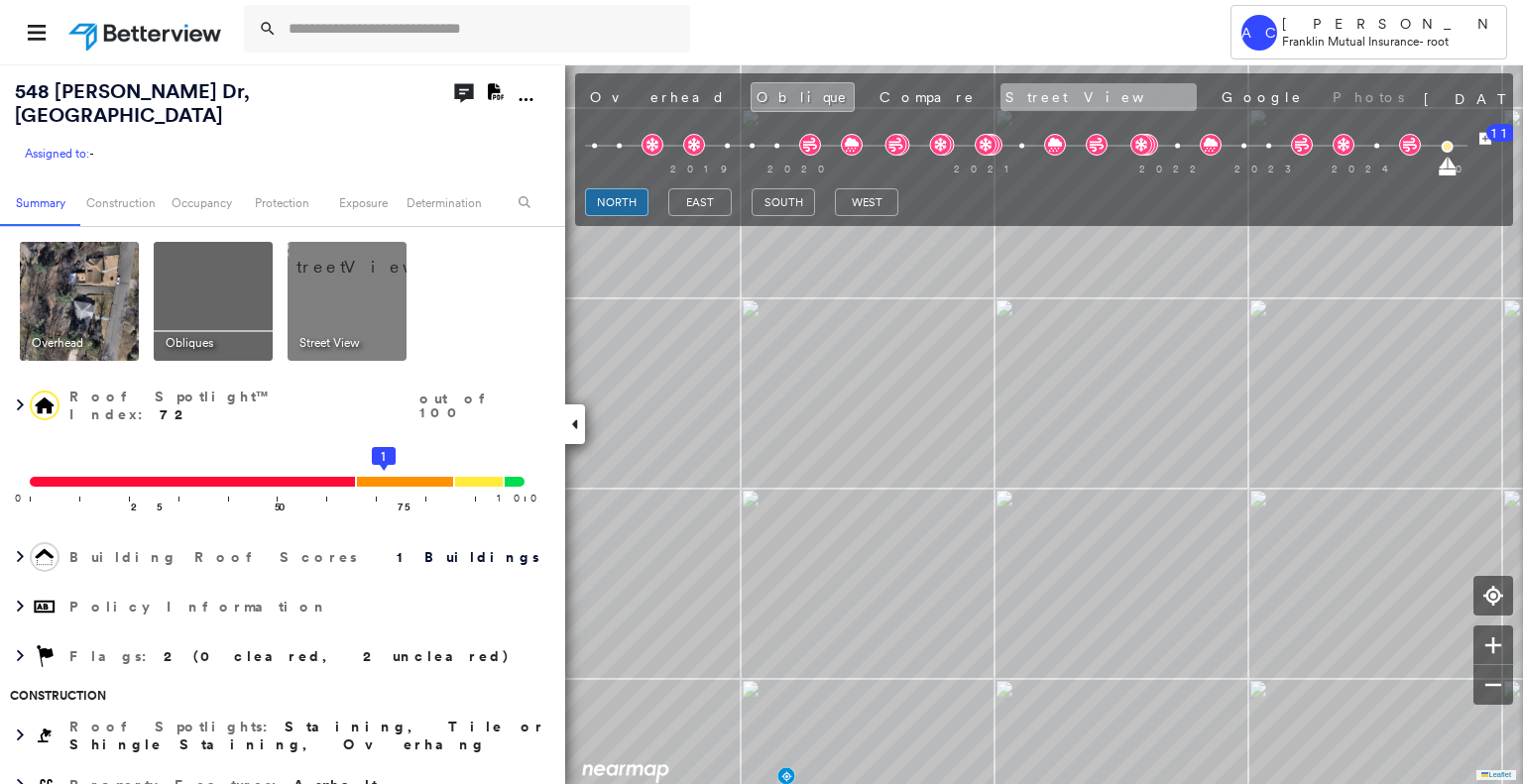 click on "Street View" at bounding box center (1099, 97) 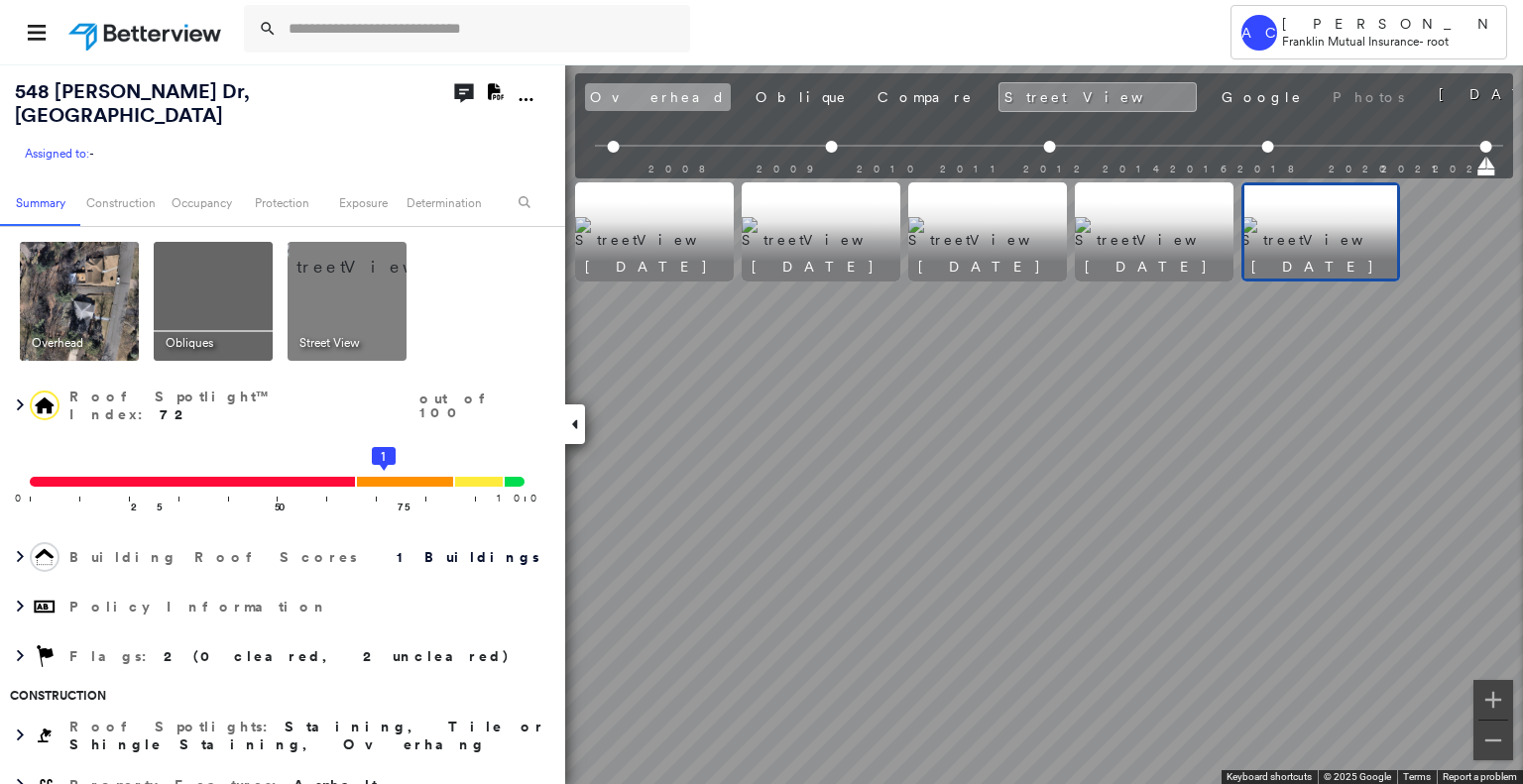 click on "Overhead" at bounding box center (657, 97) 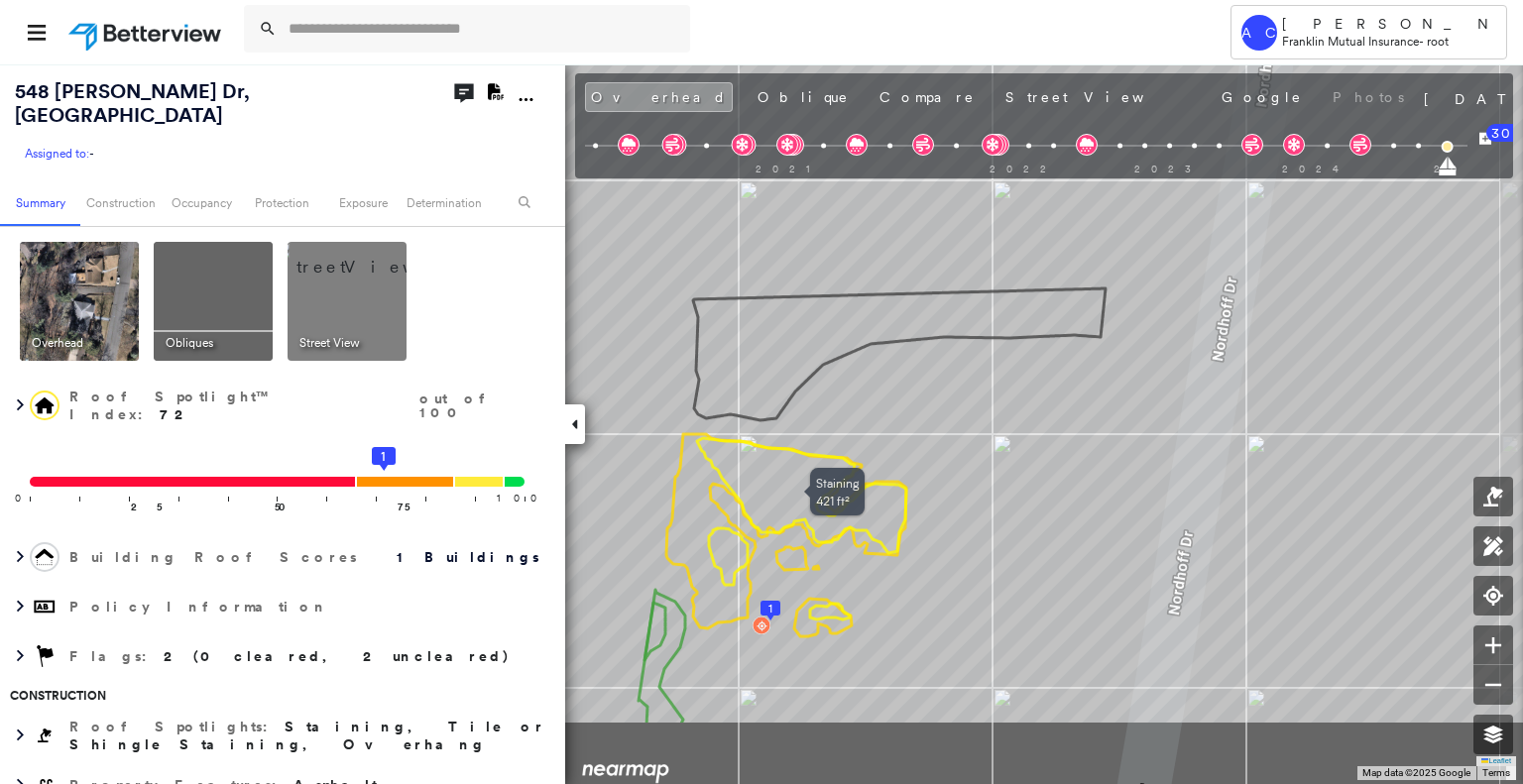 drag, startPoint x: 984, startPoint y: 269, endPoint x: 886, endPoint y: 524, distance: 273.1831 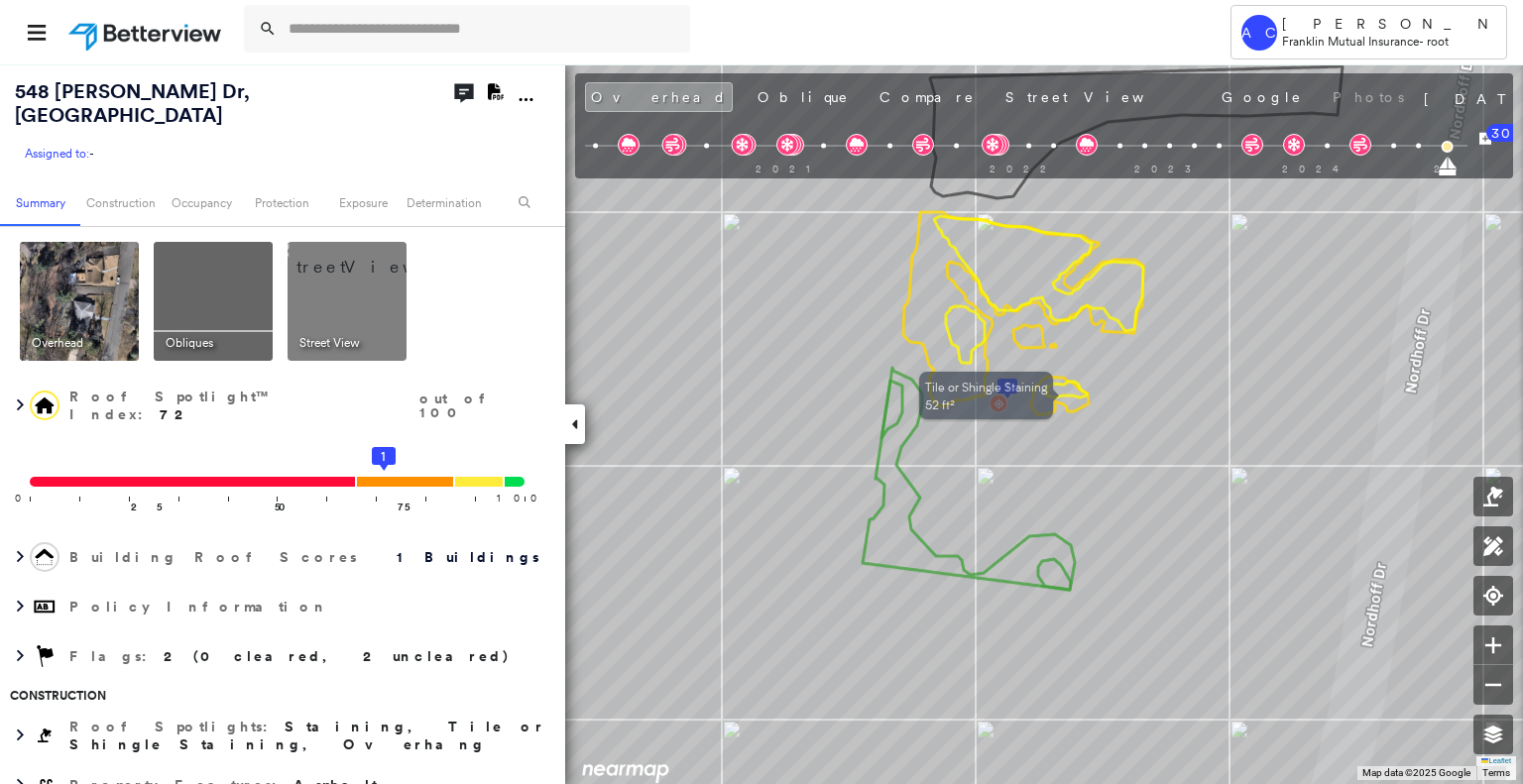click on "Street View" at bounding box center [1099, 97] 